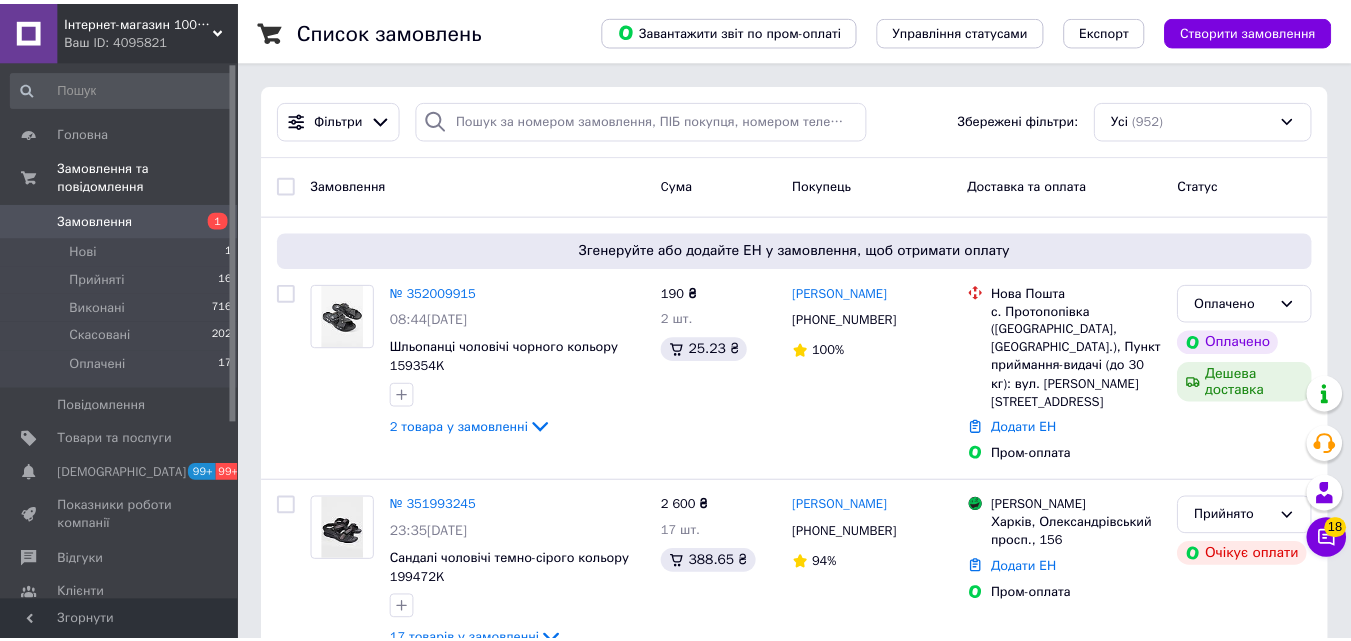 scroll, scrollTop: 0, scrollLeft: 0, axis: both 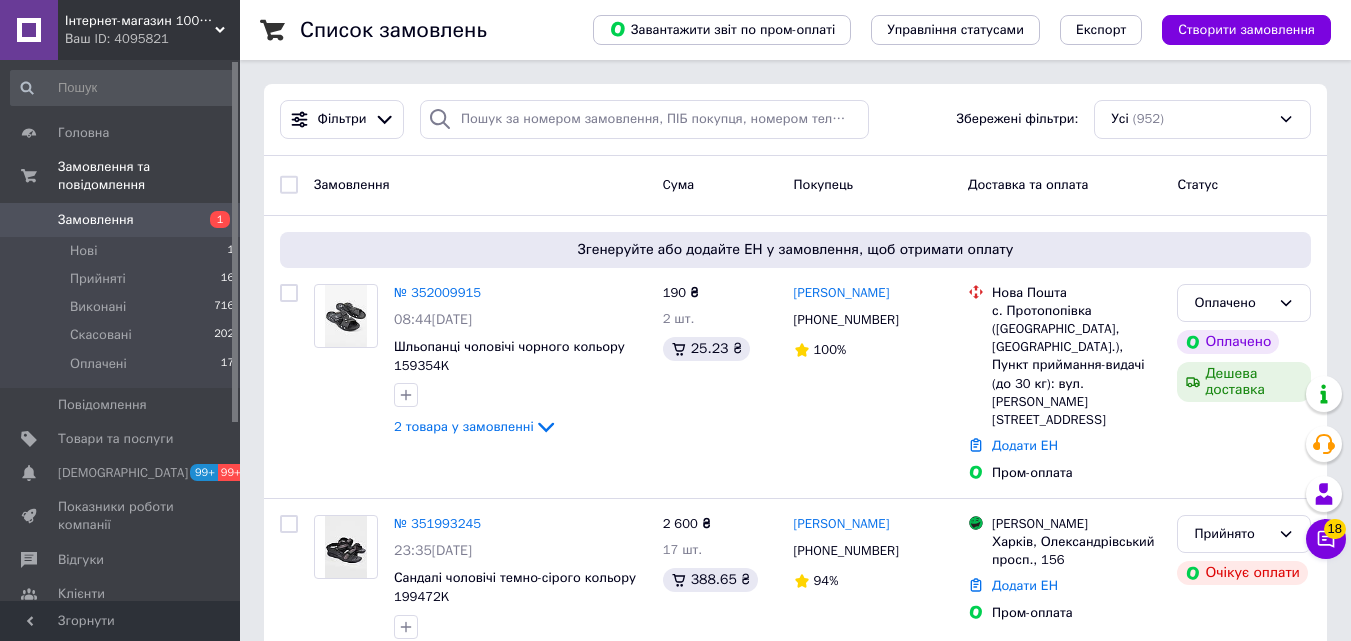 click 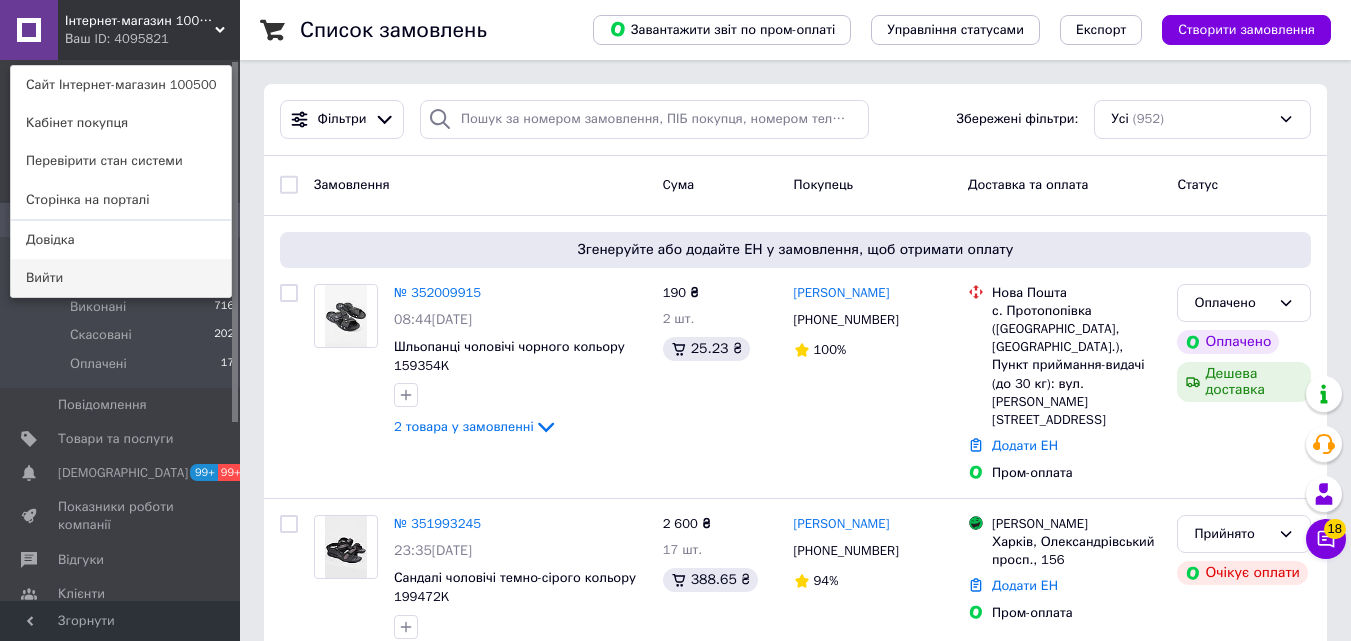 click on "Вийти" at bounding box center (121, 278) 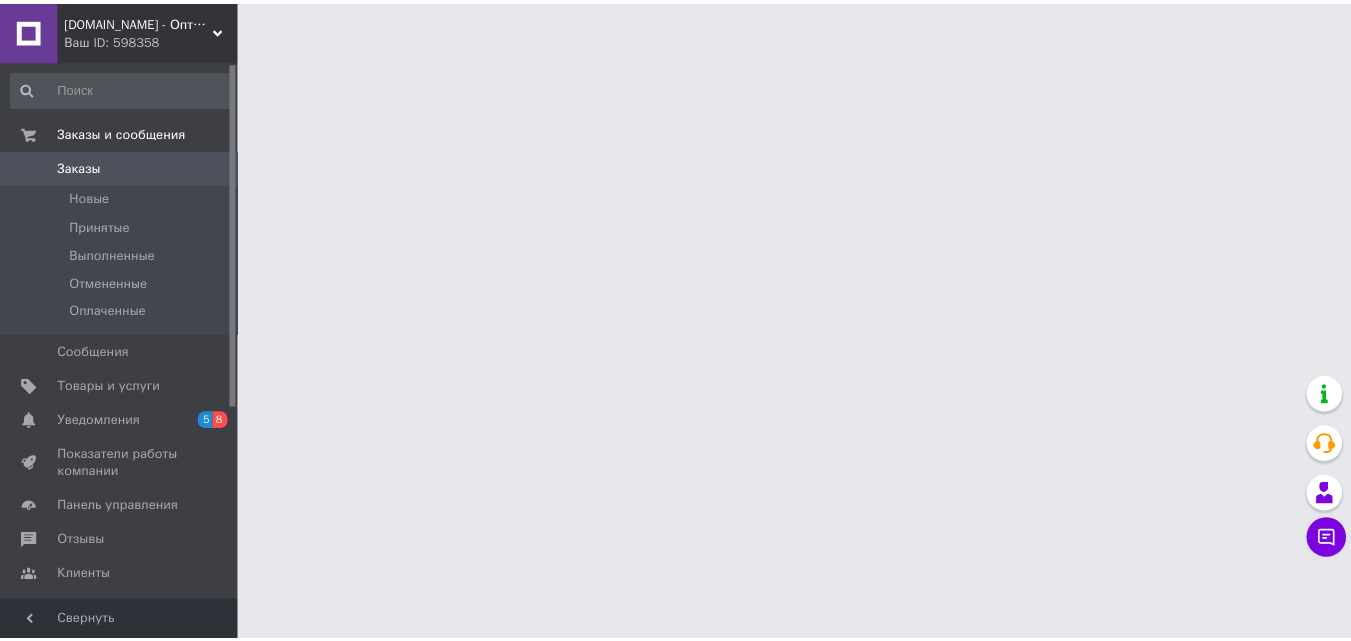 scroll, scrollTop: 0, scrollLeft: 0, axis: both 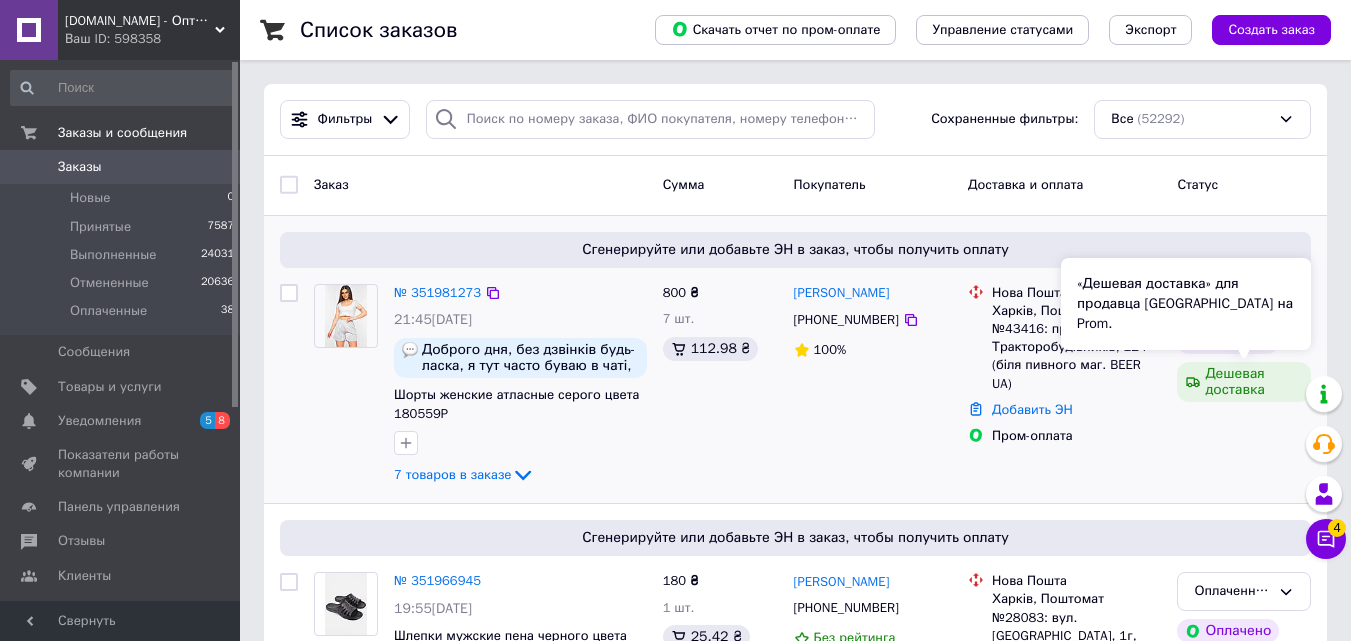 click on "Дешевая доставка" at bounding box center [1244, 382] 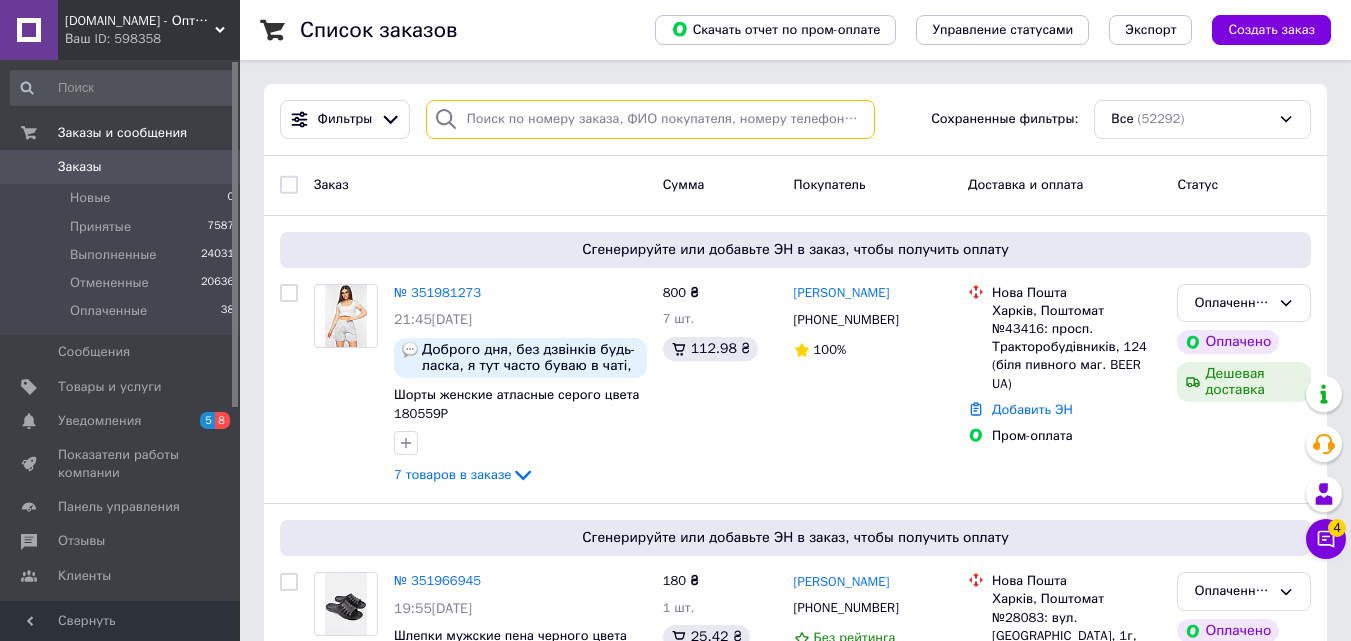 paste on "351962453" 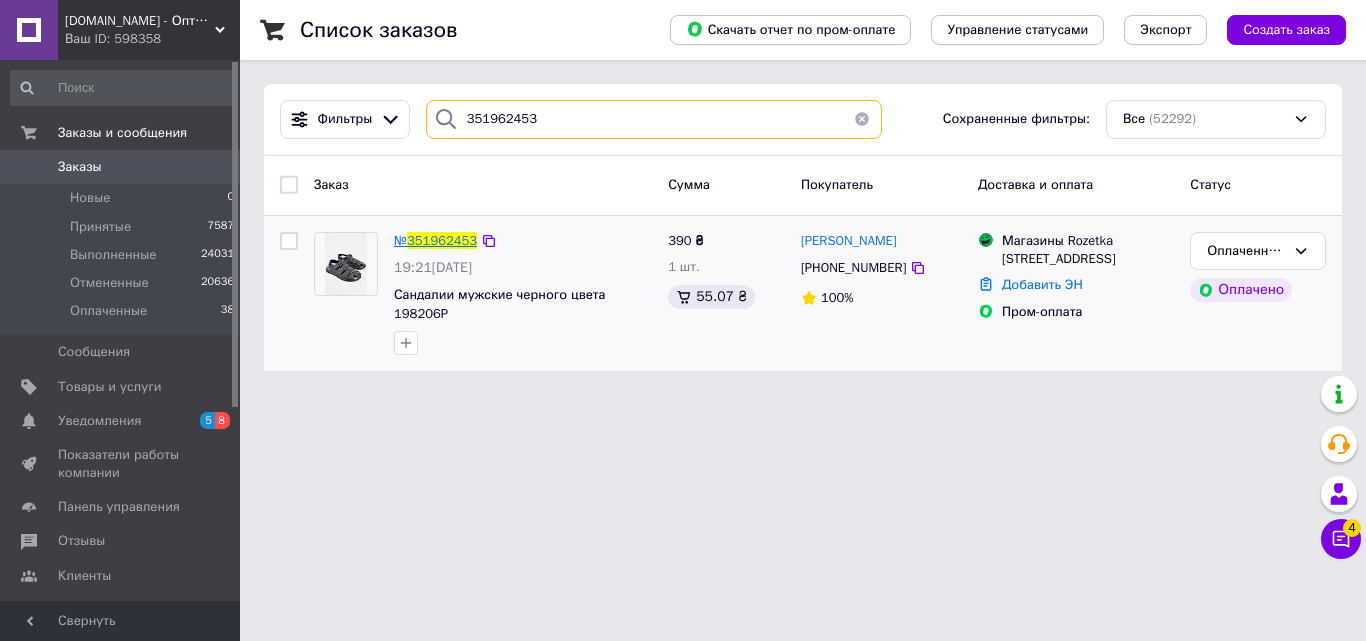 type on "351962453" 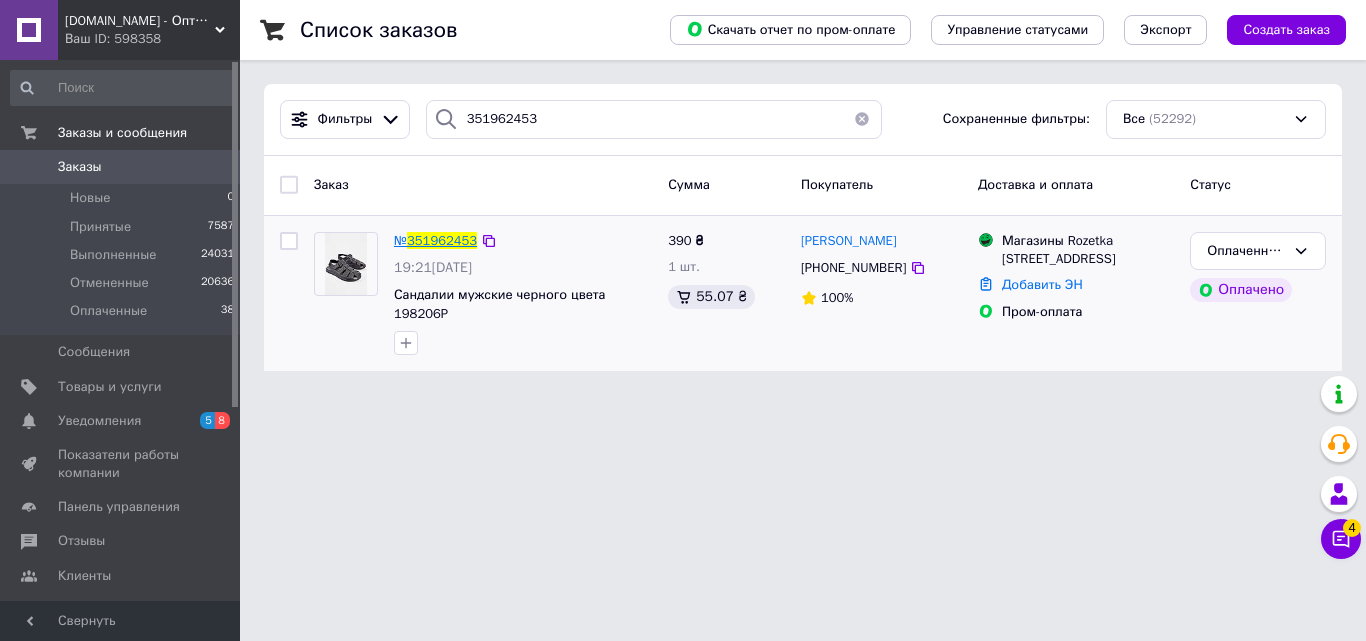 click on "351962453" at bounding box center [442, 240] 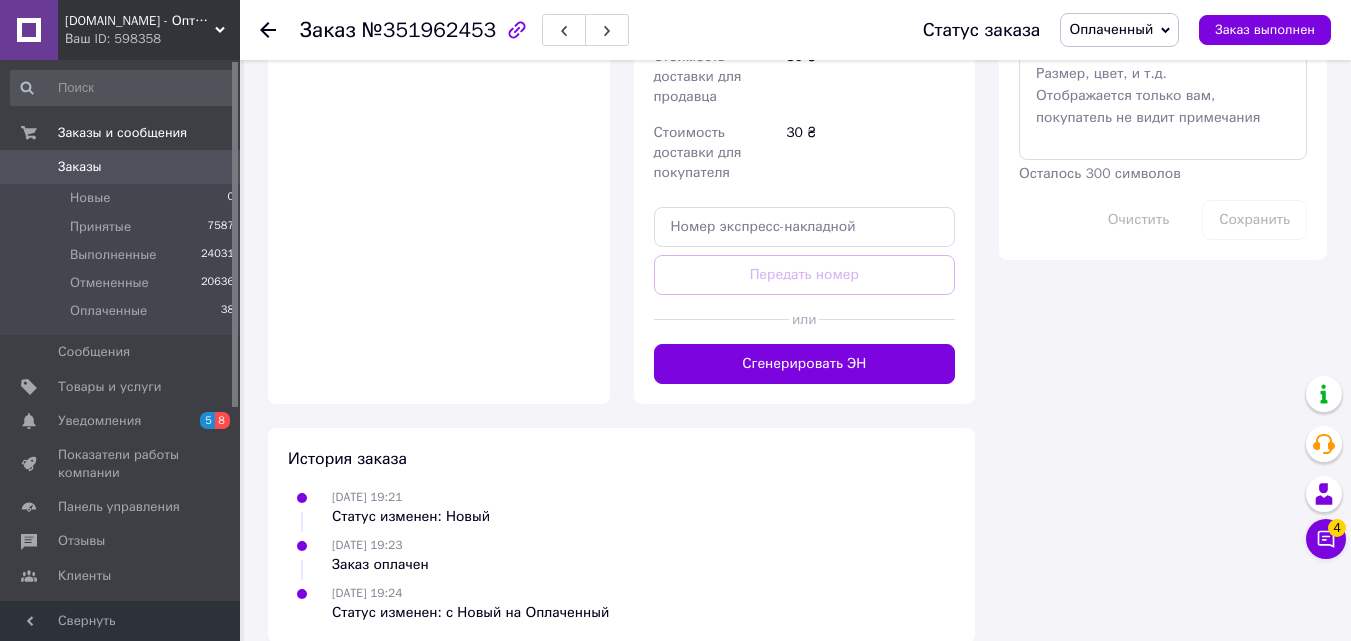 scroll, scrollTop: 1776, scrollLeft: 0, axis: vertical 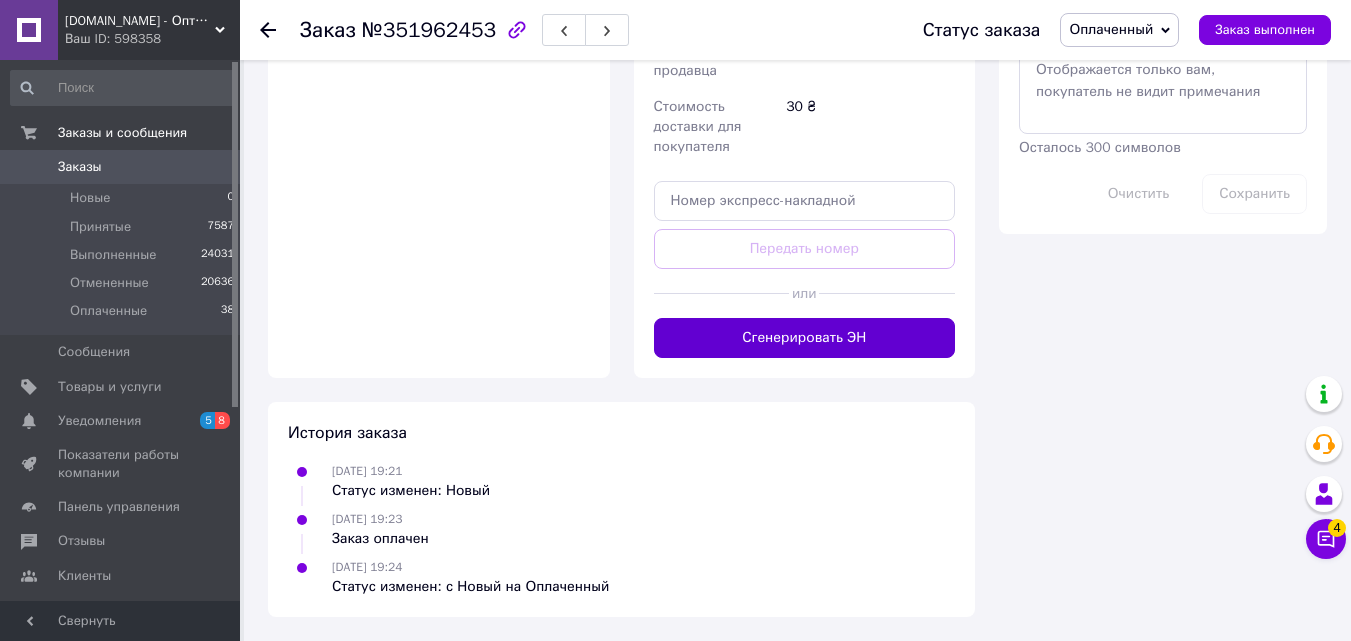 click on "Сгенерировать ЭН" at bounding box center [805, 338] 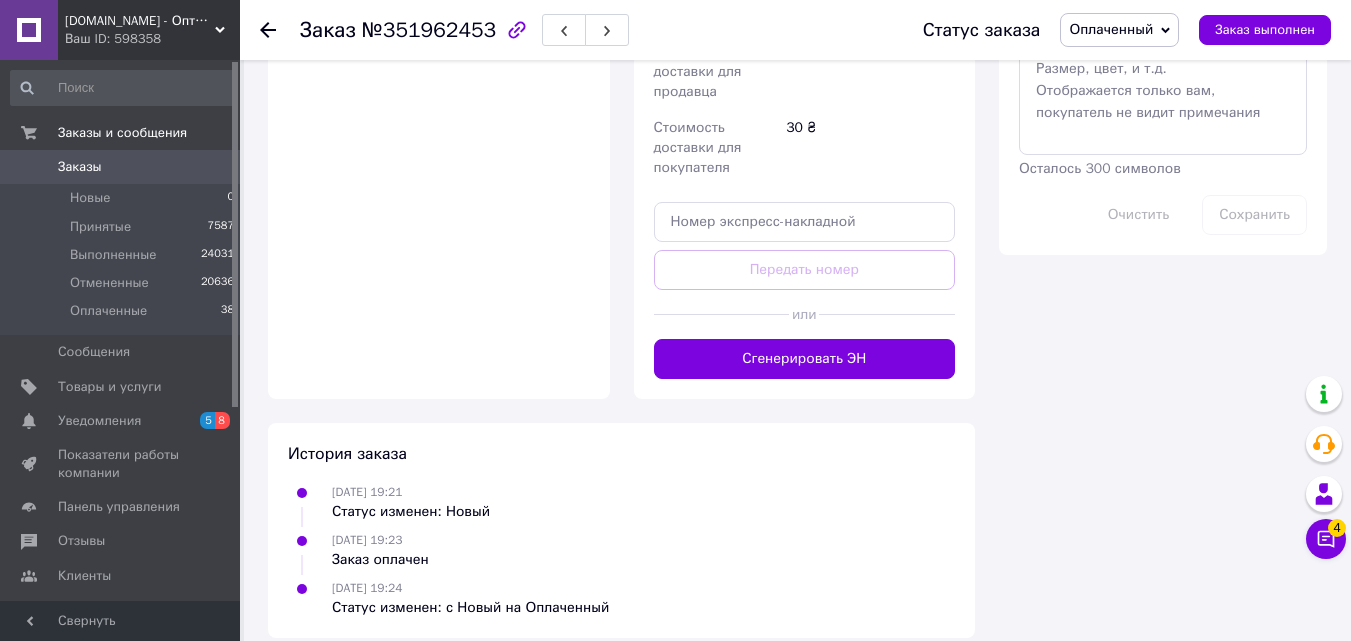 scroll, scrollTop: 1776, scrollLeft: 0, axis: vertical 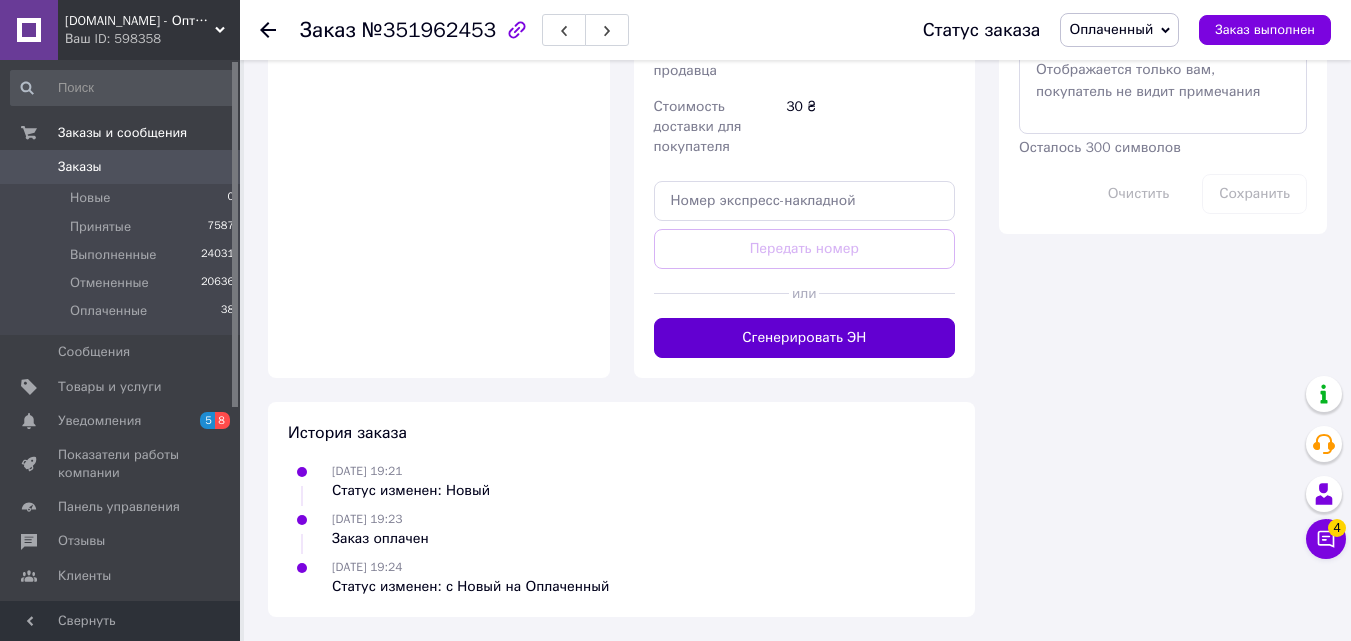 click on "Сгенерировать ЭН" at bounding box center [805, 338] 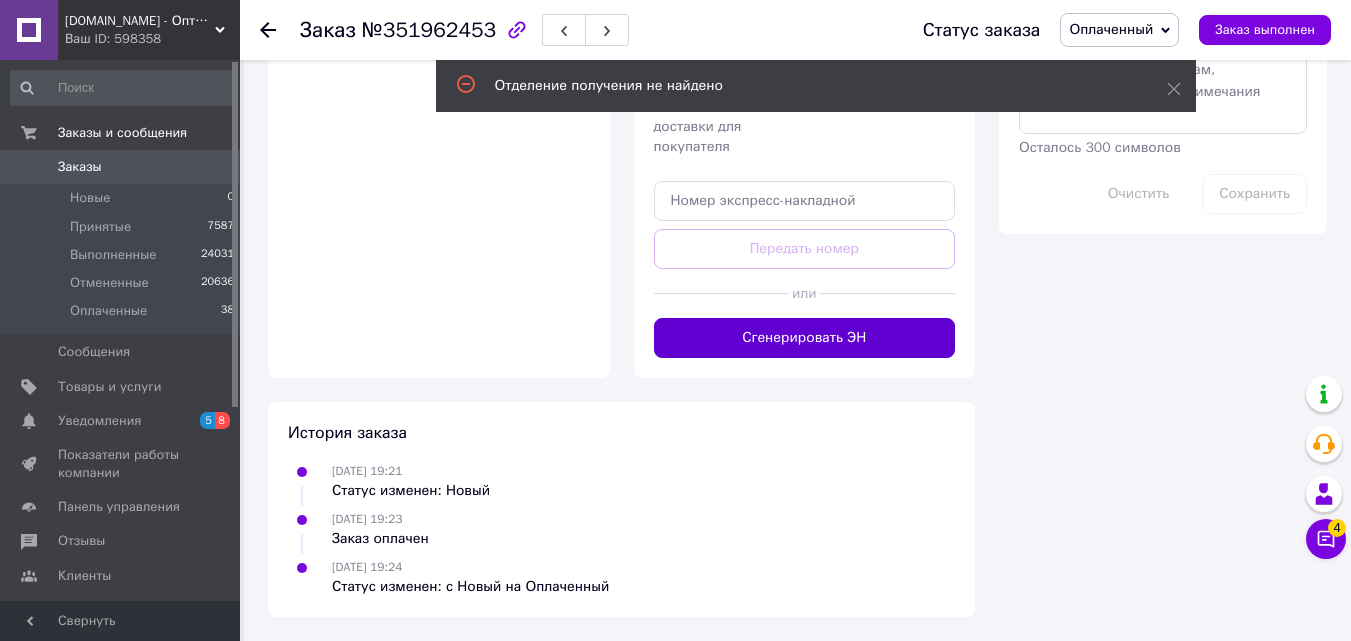 type 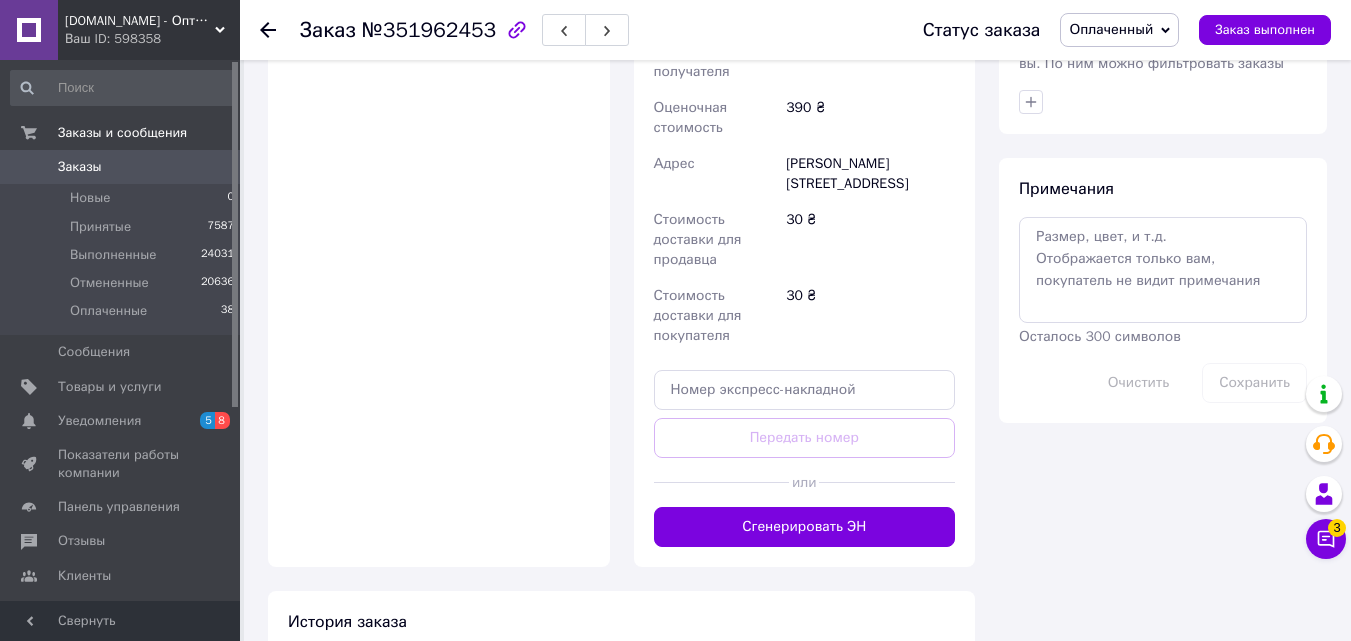 scroll, scrollTop: 1676, scrollLeft: 0, axis: vertical 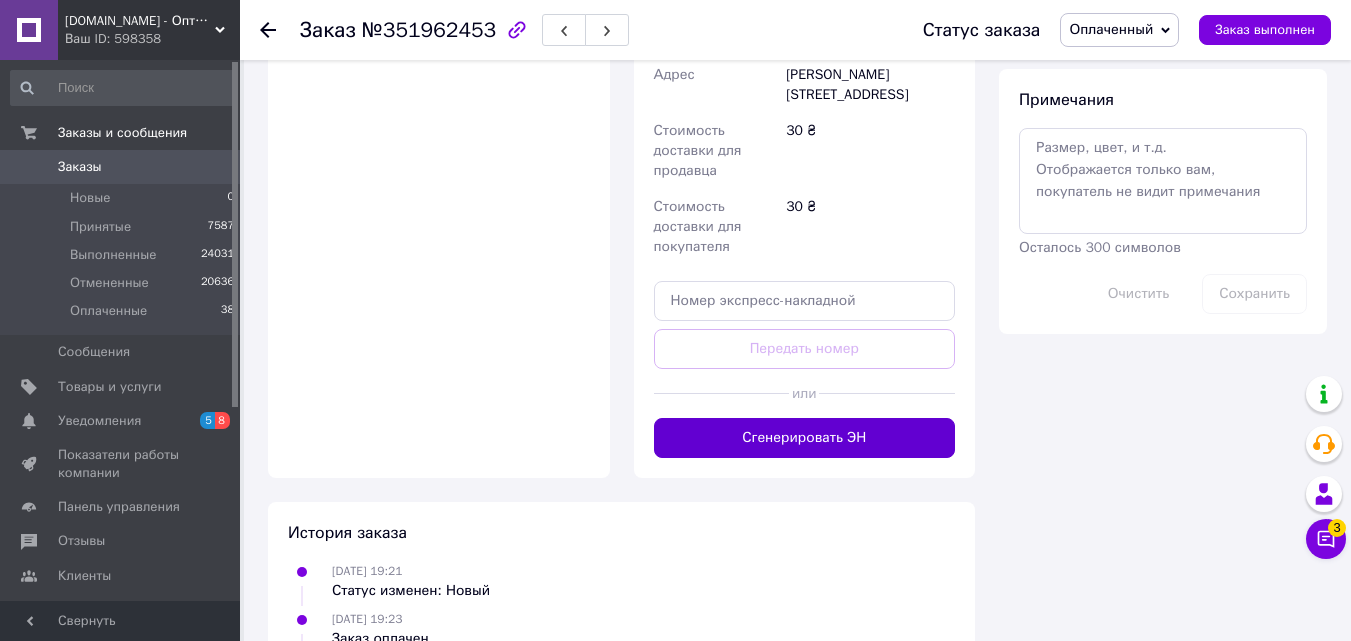click on "Сгенерировать ЭН" at bounding box center [805, 438] 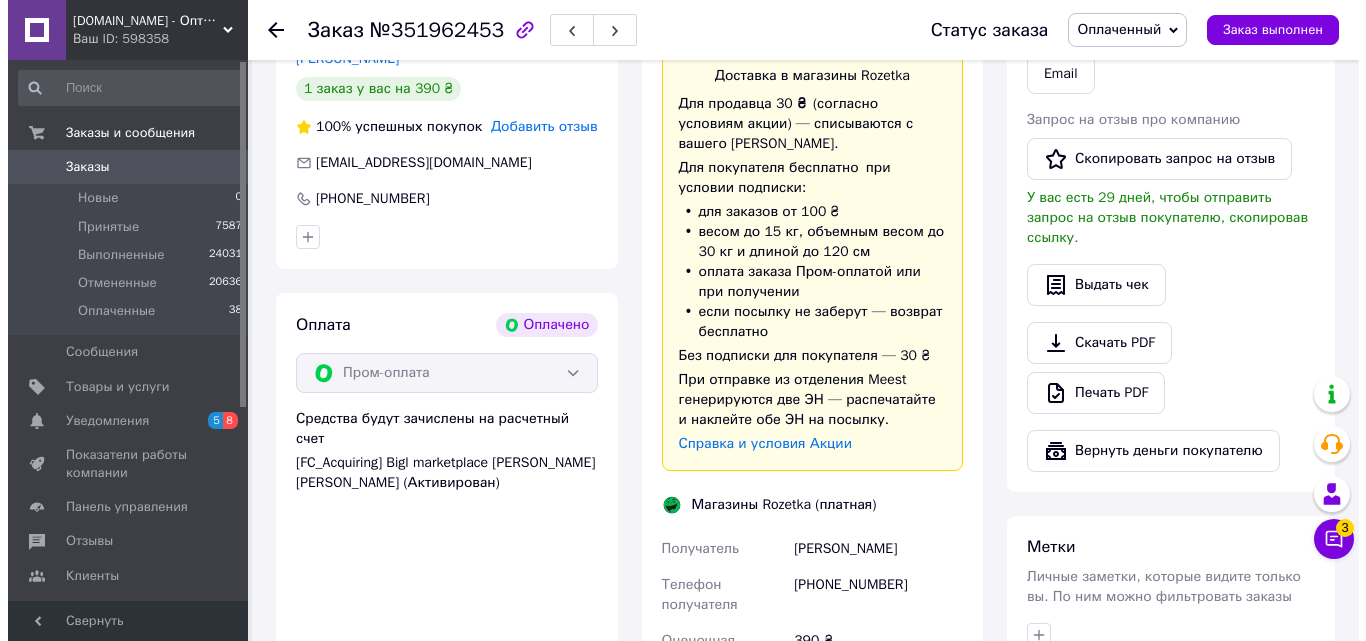 scroll, scrollTop: 876, scrollLeft: 0, axis: vertical 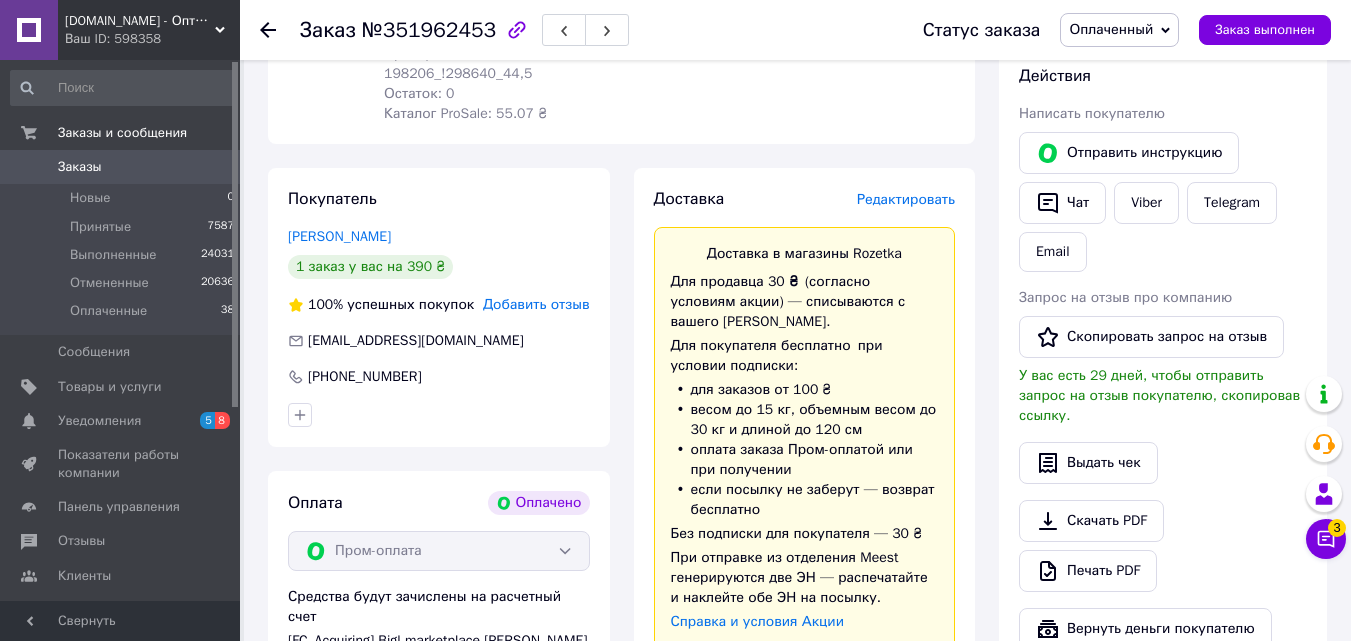 click on "Редактировать" at bounding box center [906, 199] 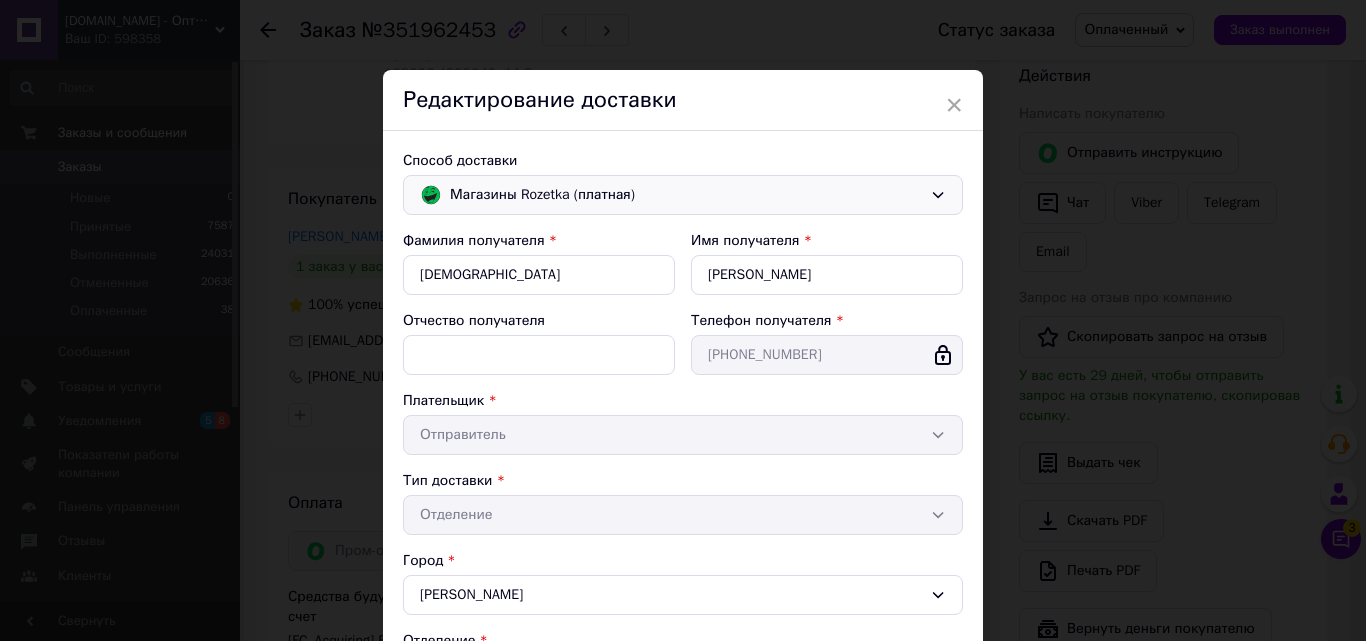 click 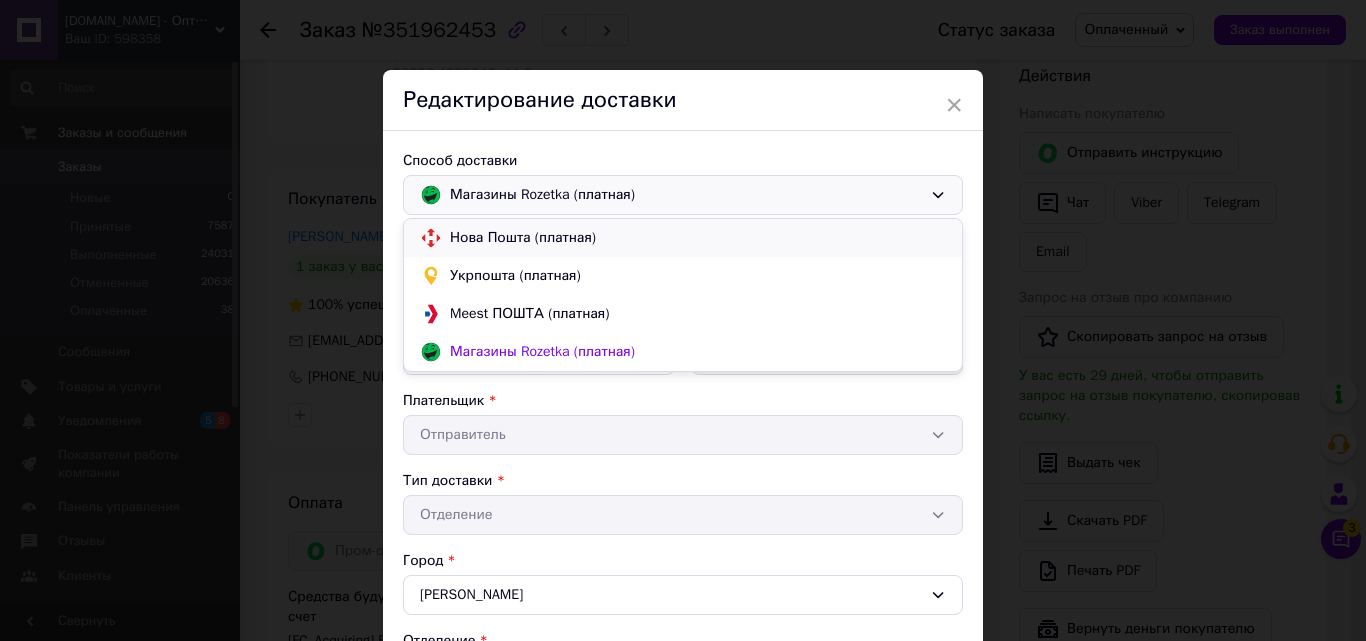 click on "Нова Пошта (платная)" at bounding box center [698, 238] 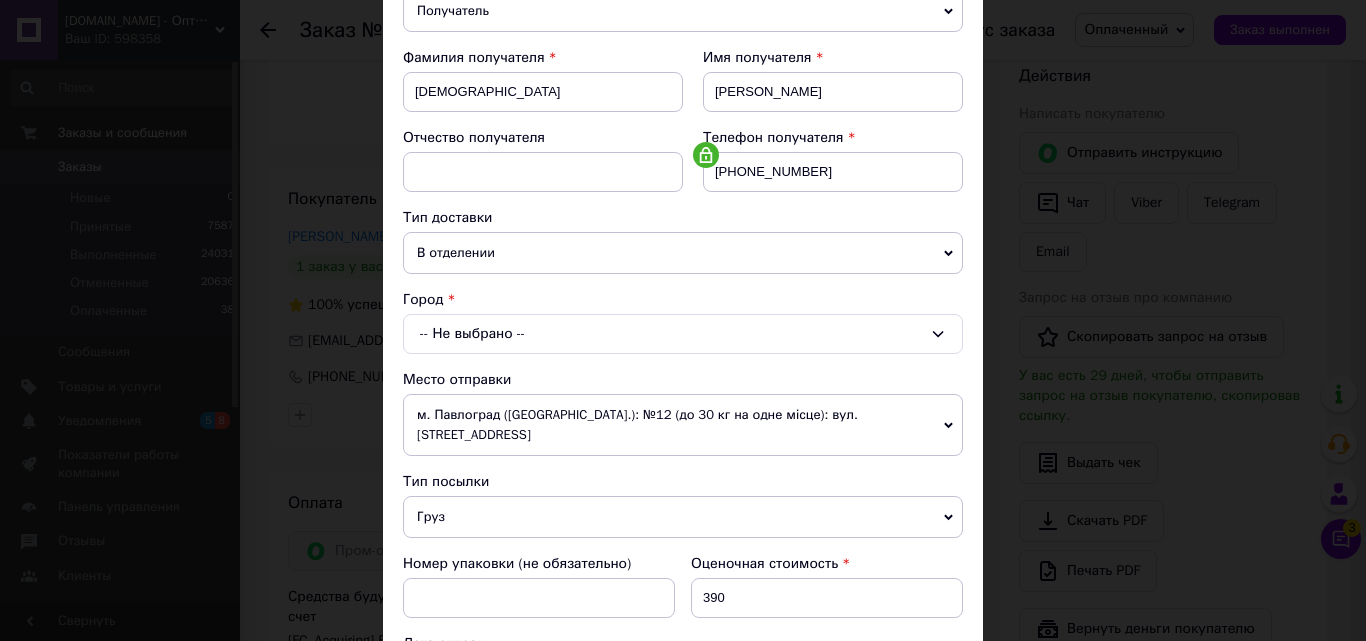 scroll, scrollTop: 300, scrollLeft: 0, axis: vertical 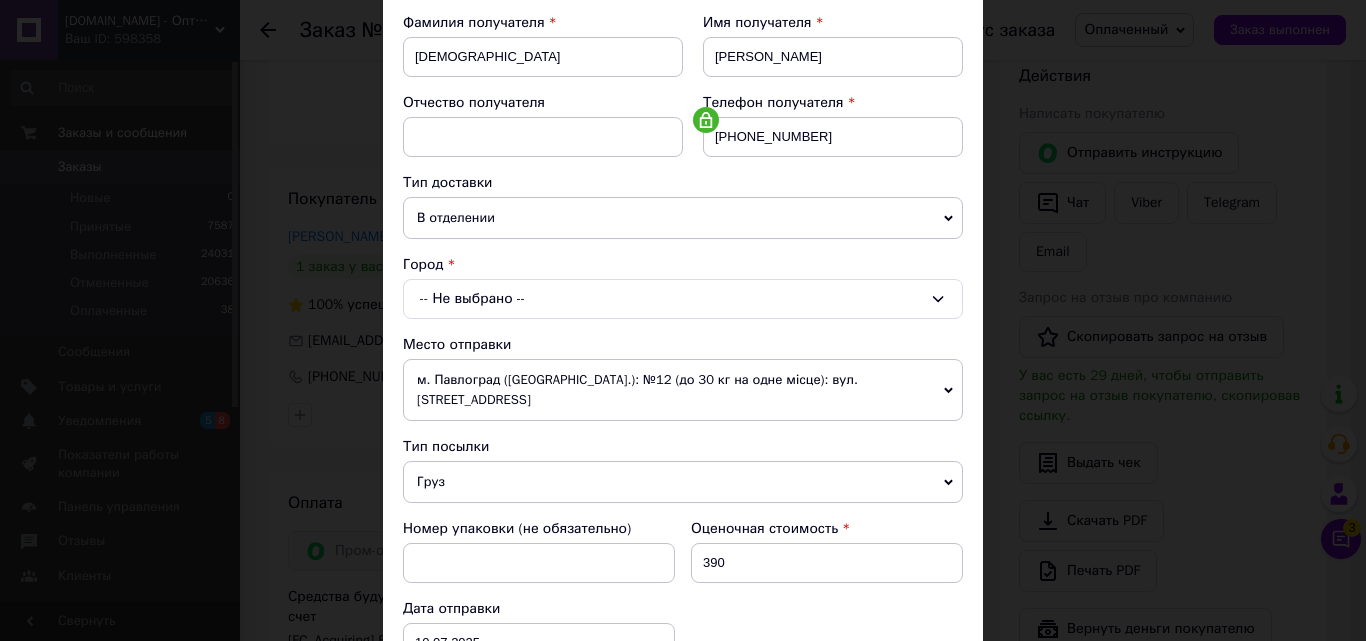 click on "-- Не выбрано --" at bounding box center [683, 299] 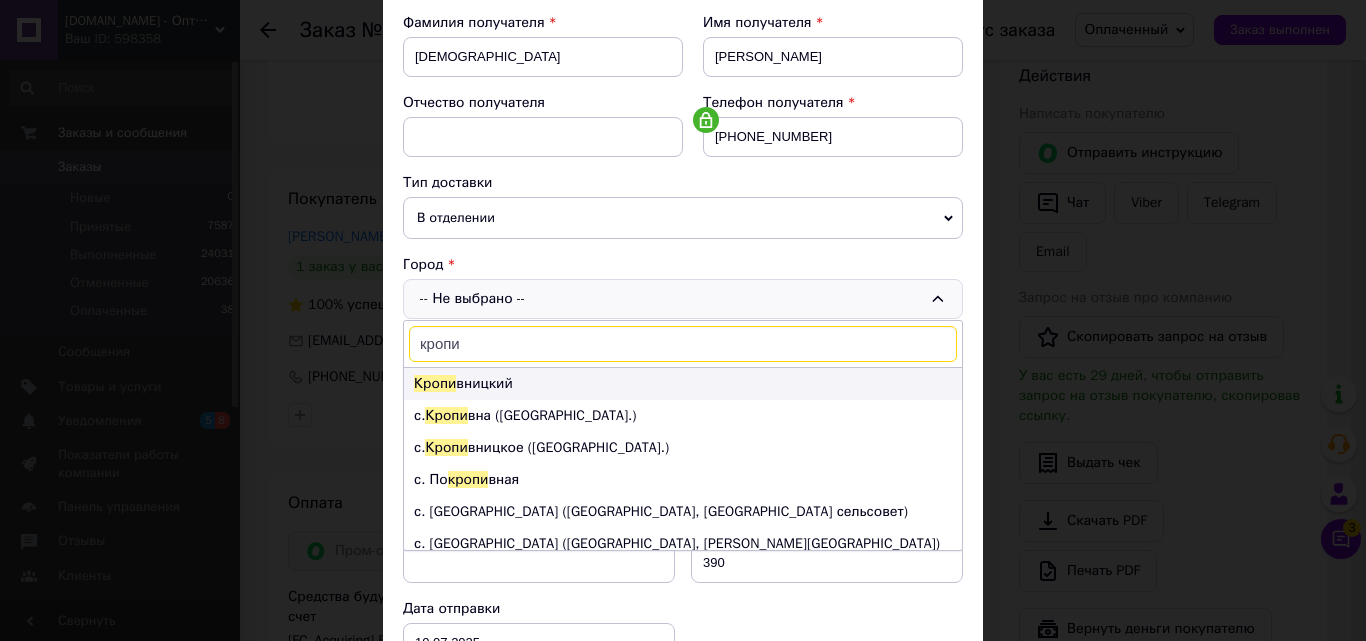 type on "кропи" 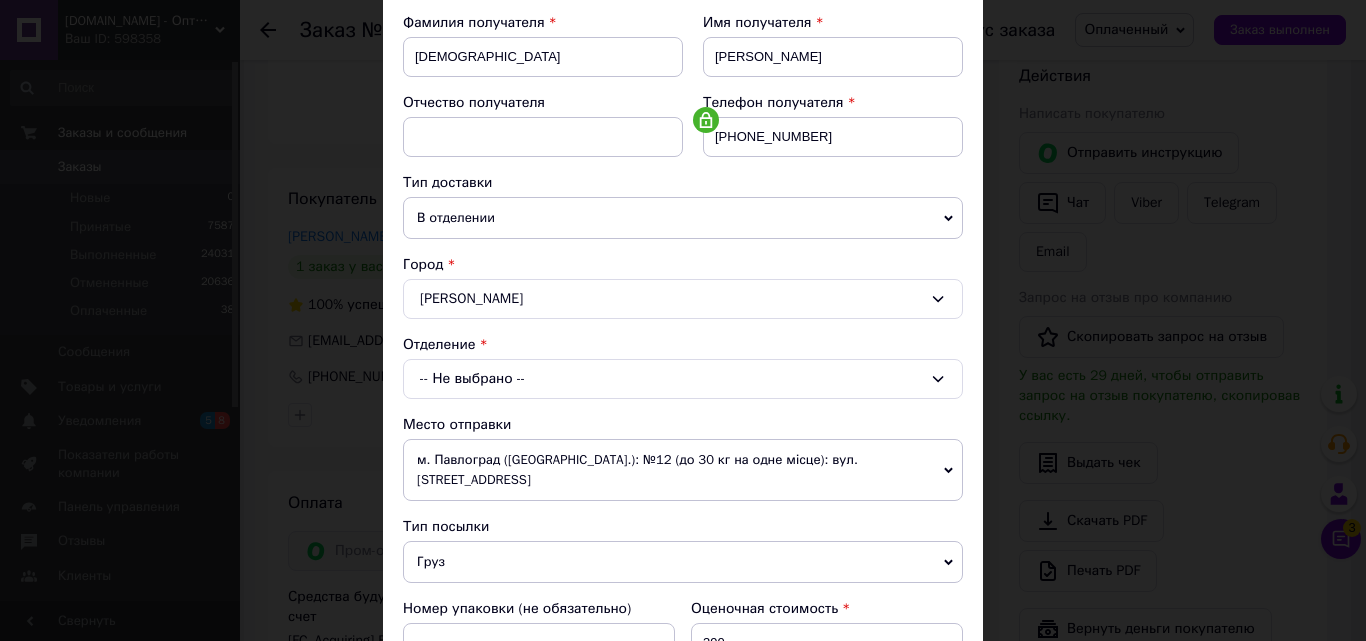 click 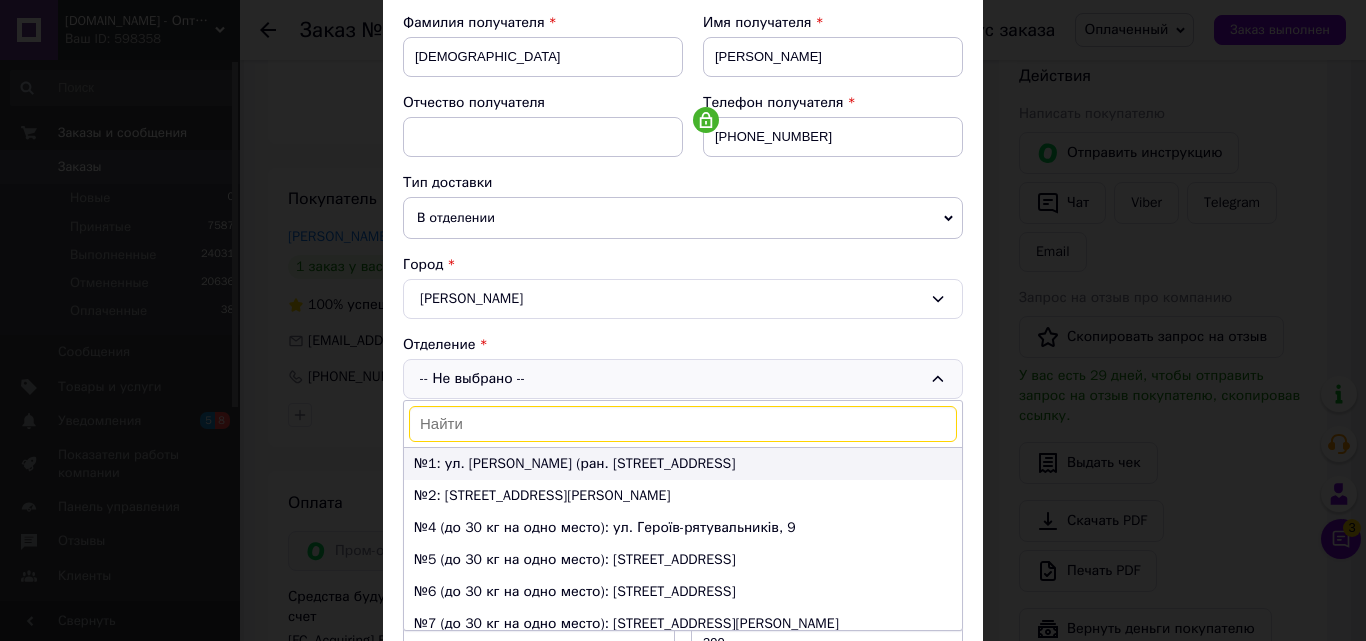 click on "№1: ул. Олега Паршутина (ран. Аэрофлотская), 28" at bounding box center (683, 464) 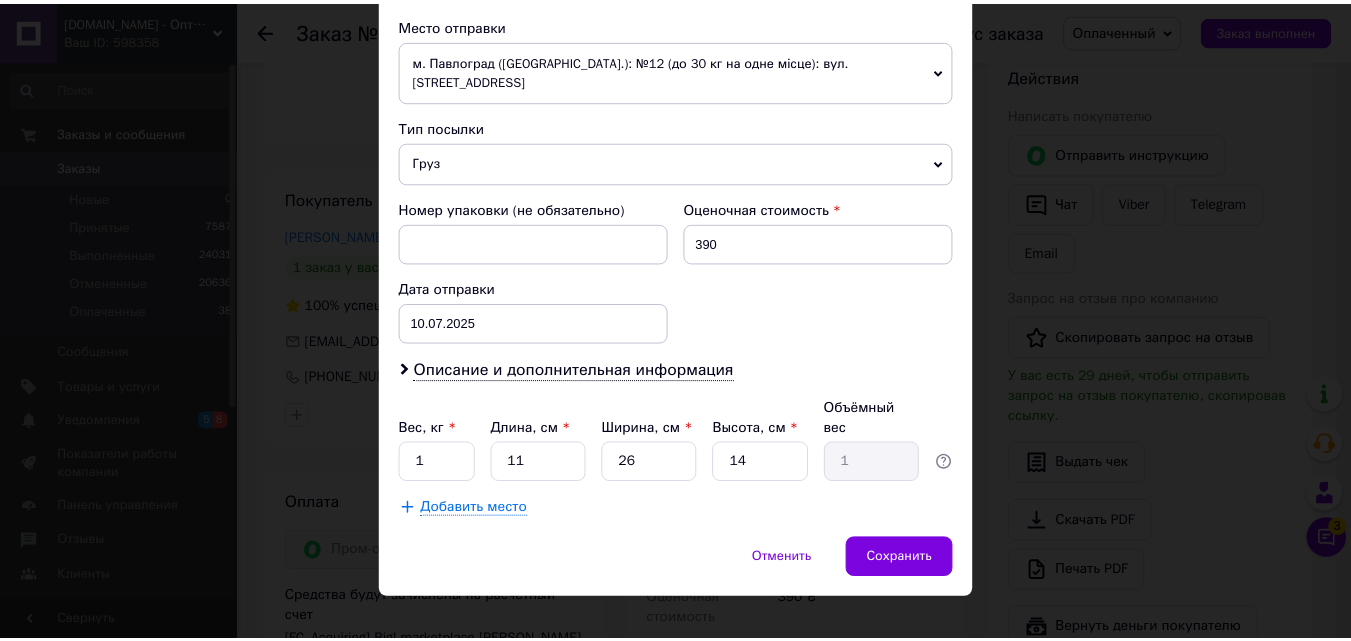 scroll, scrollTop: 707, scrollLeft: 0, axis: vertical 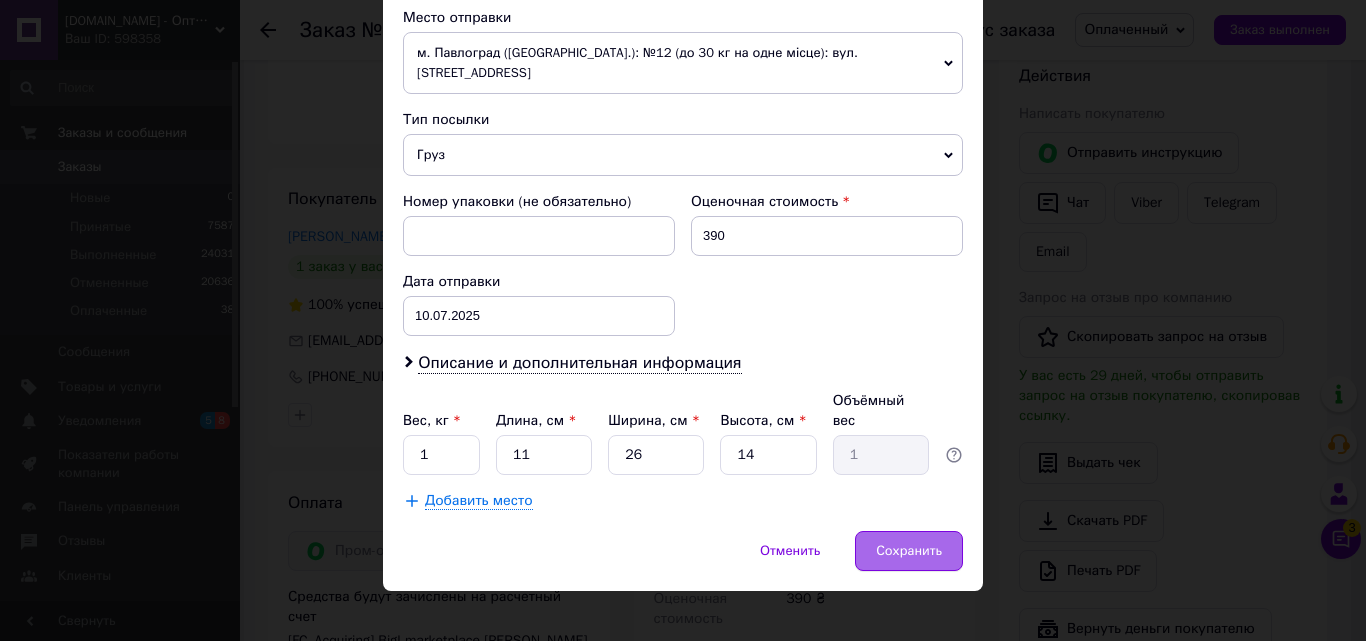 click on "Сохранить" at bounding box center (909, 551) 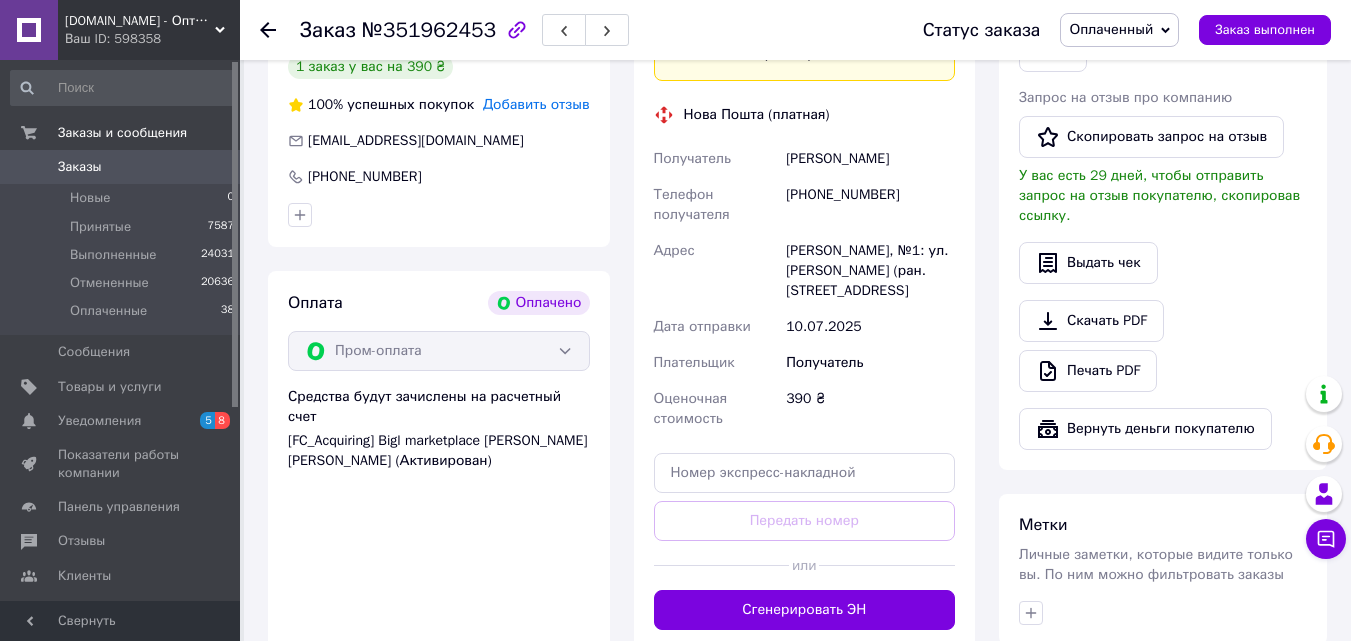scroll, scrollTop: 1176, scrollLeft: 0, axis: vertical 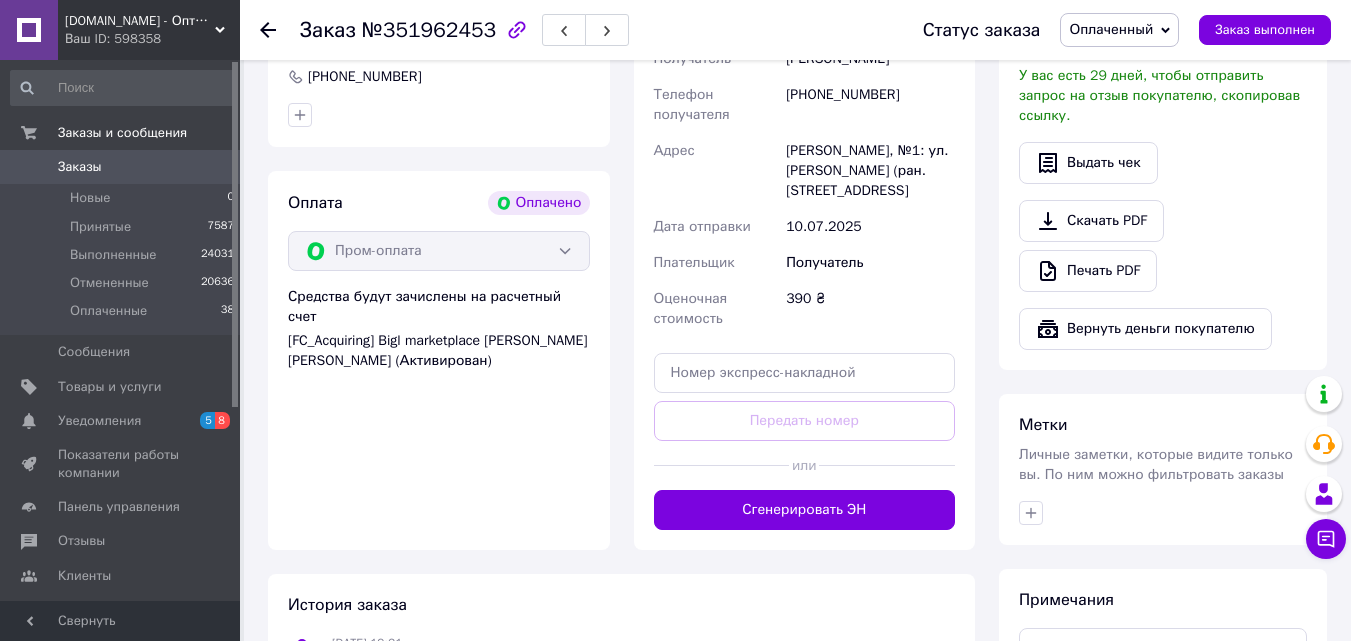 click on "Optom-shop.com.ua - Оптовый интернет-магазин: Одежда и обувь оптом, нижнее белье недорого" at bounding box center (140, 21) 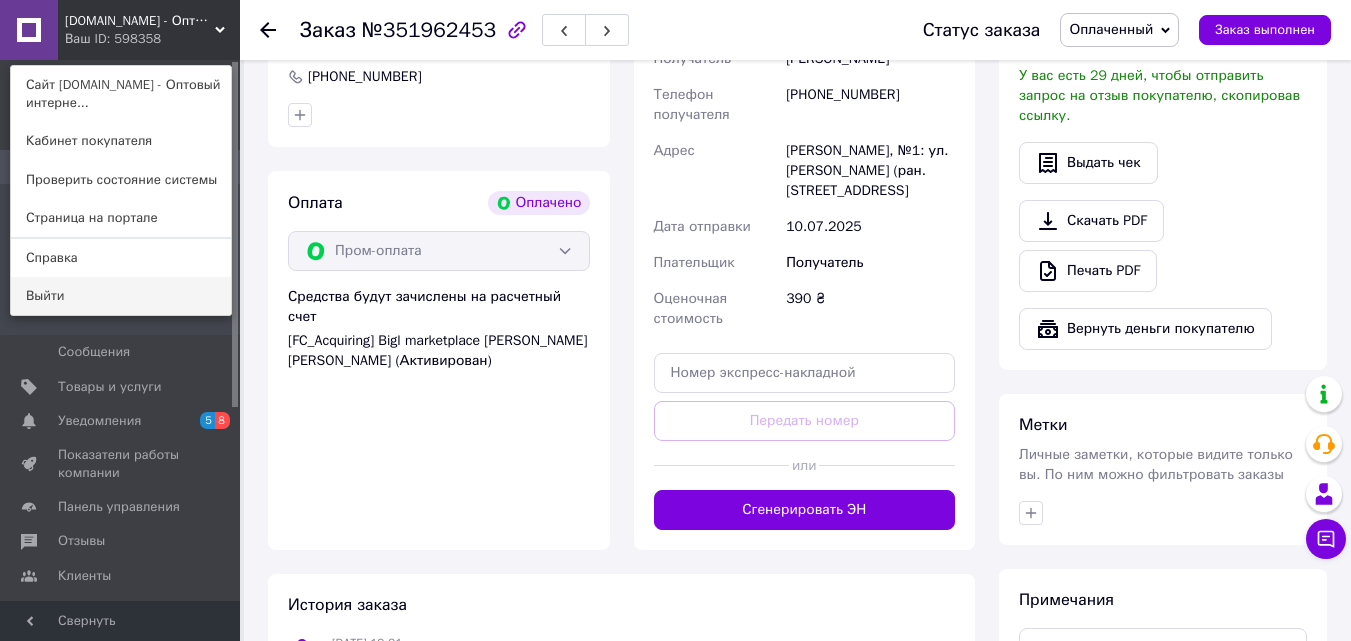 click on "Выйти" at bounding box center [121, 296] 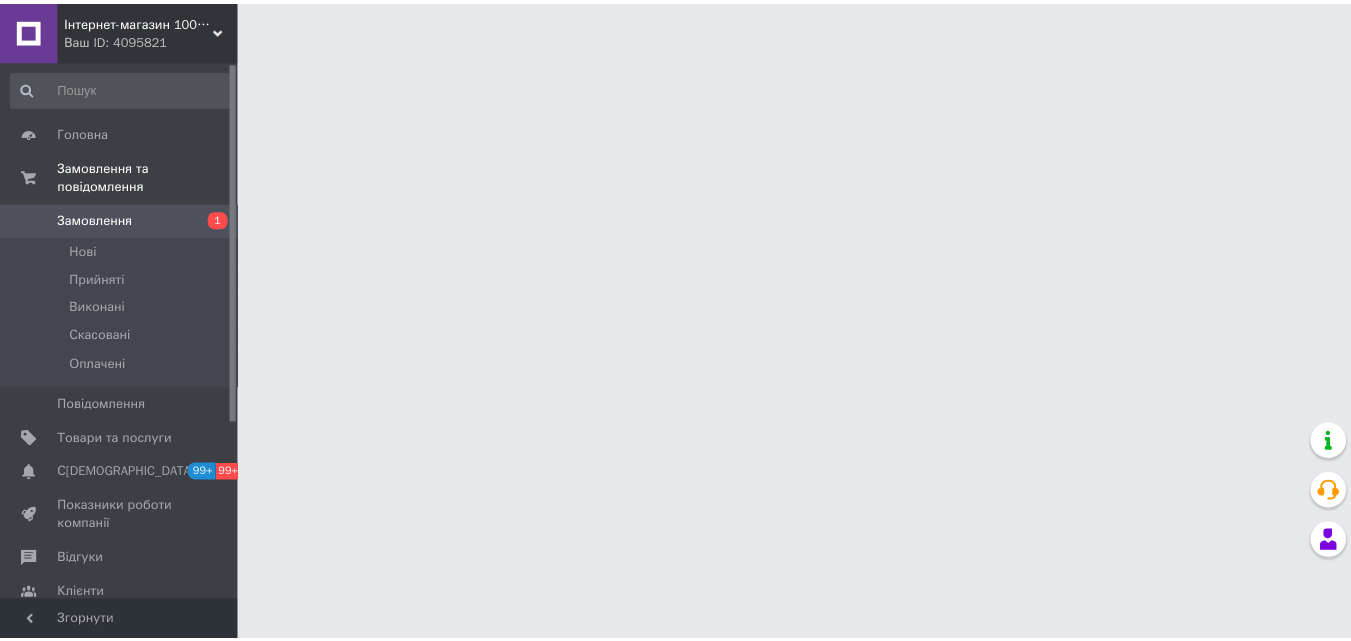 scroll, scrollTop: 0, scrollLeft: 0, axis: both 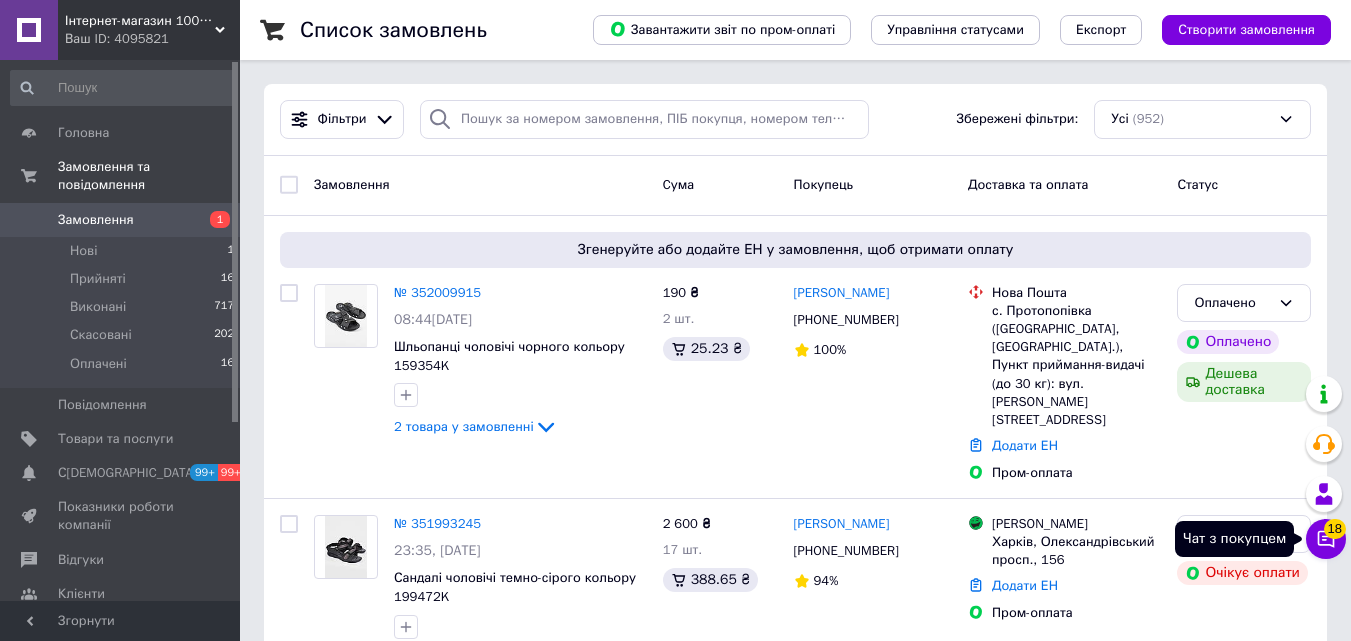 click 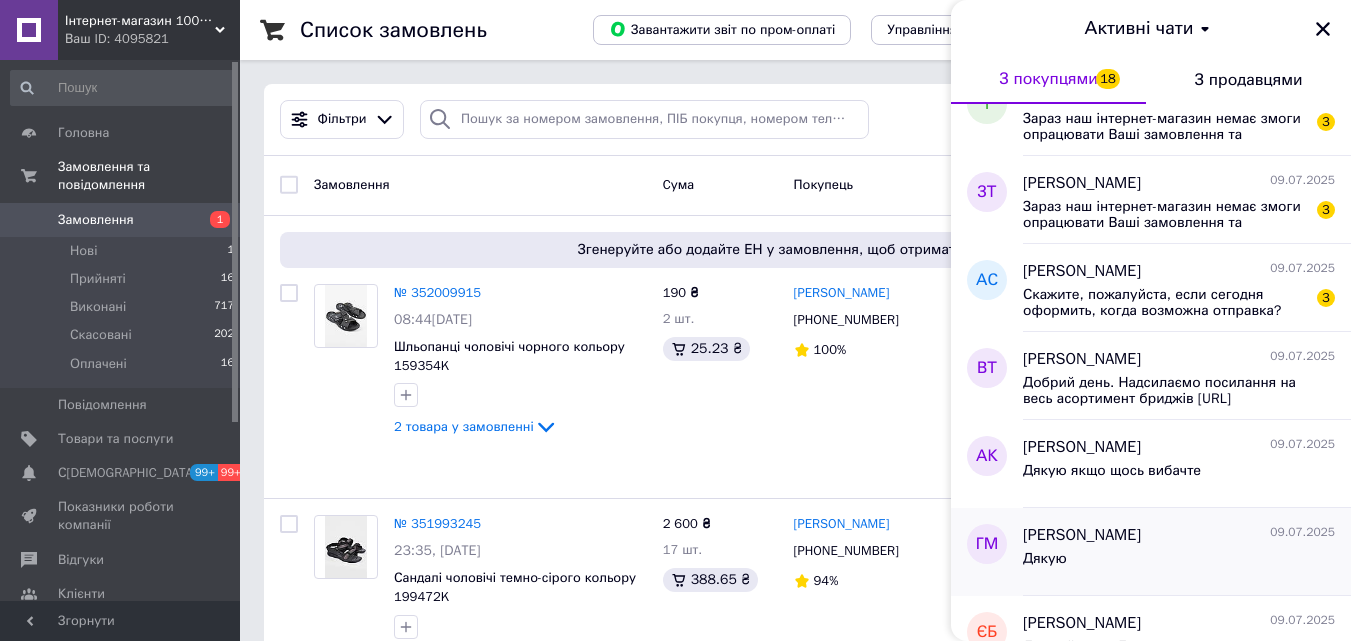 scroll, scrollTop: 200, scrollLeft: 0, axis: vertical 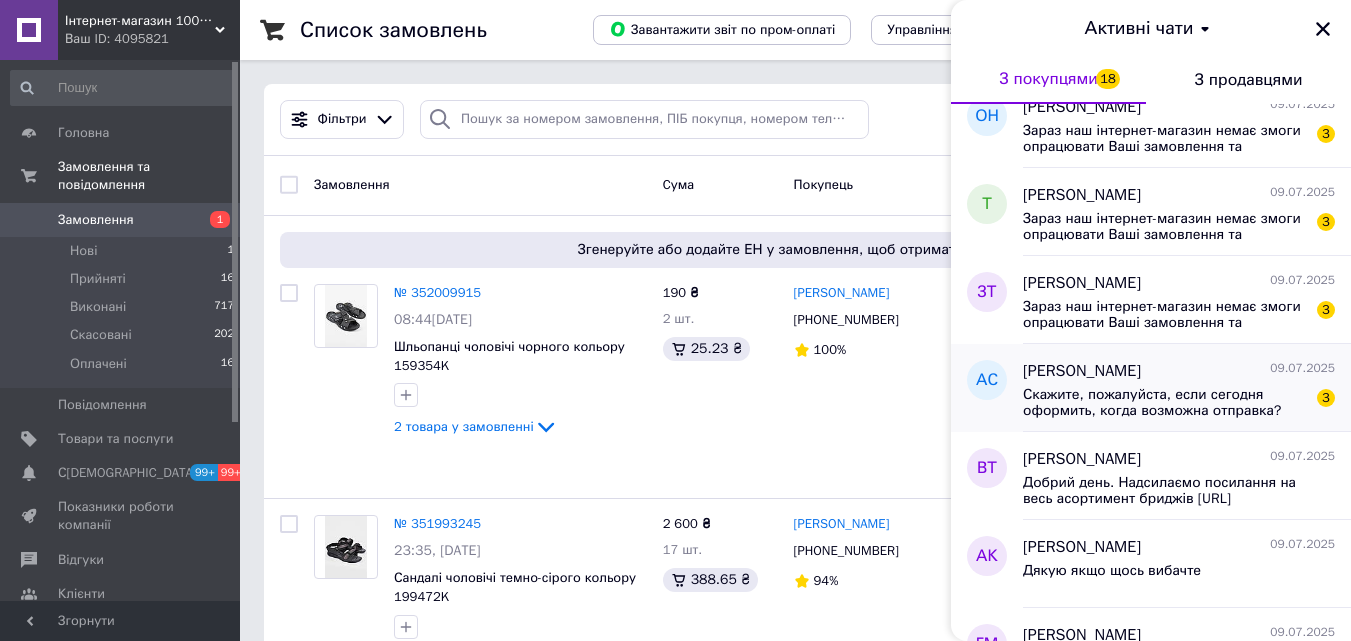 click on "Скажите, пожалуйста, если сегодня оформить, когда возможна отправка?" at bounding box center [1165, 403] 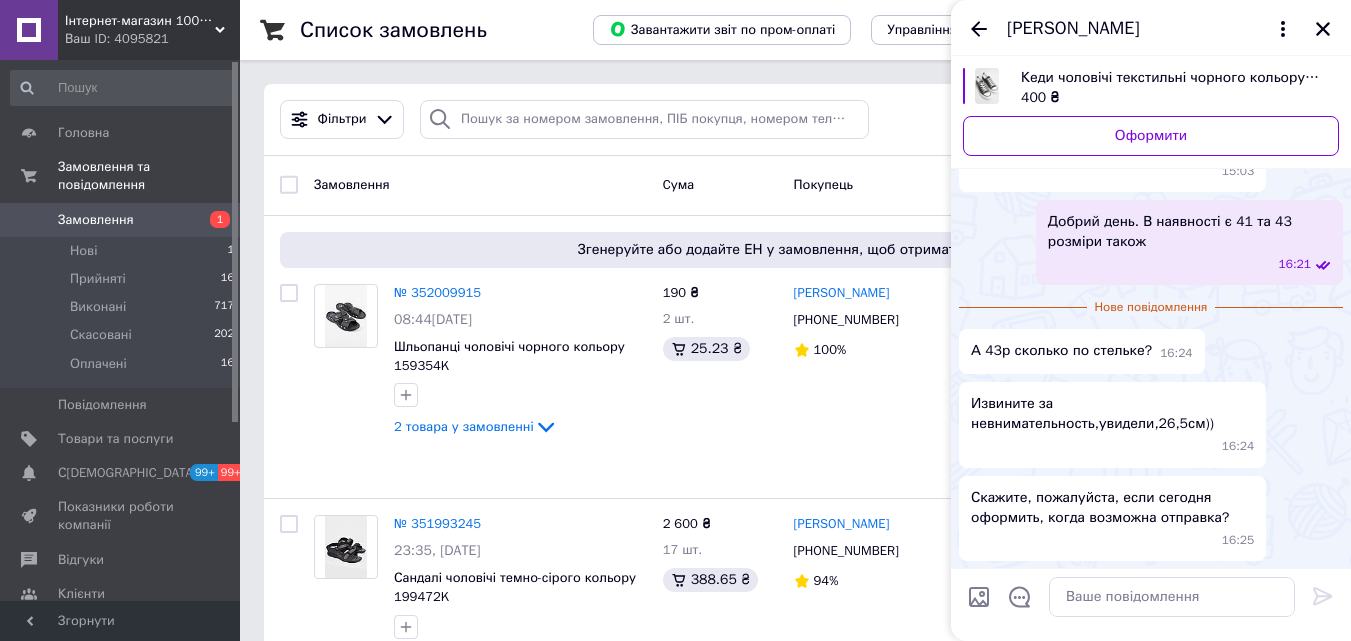 scroll, scrollTop: 123, scrollLeft: 0, axis: vertical 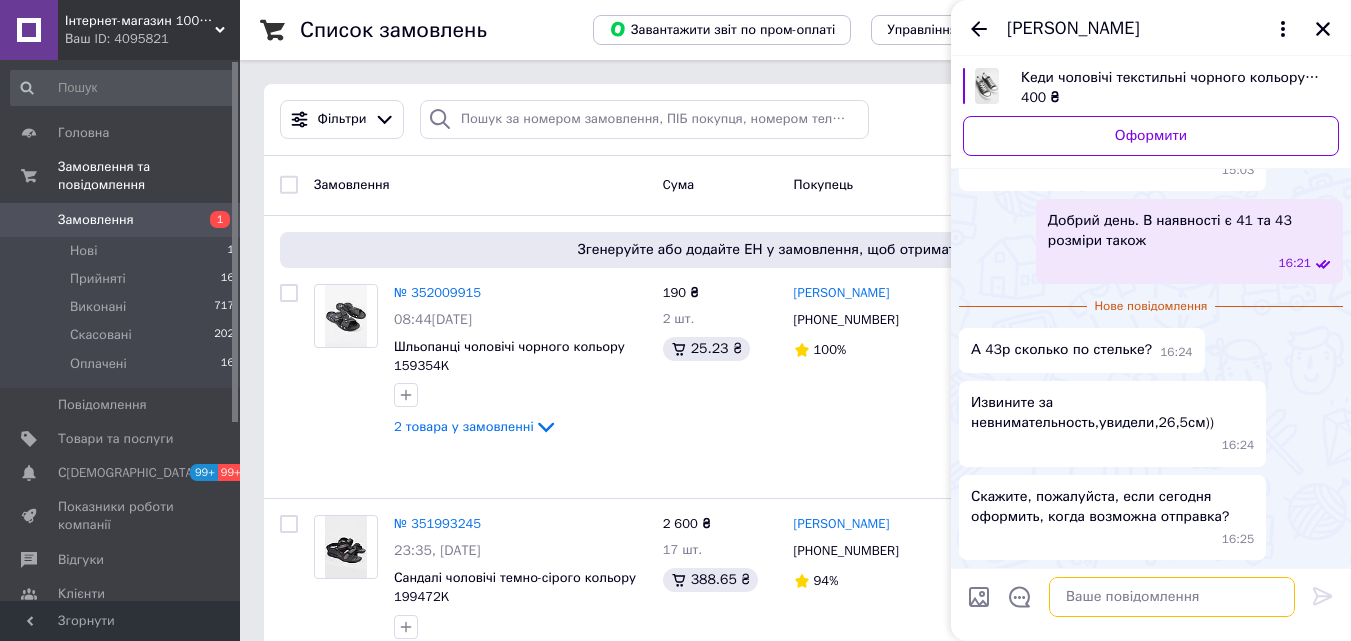 click at bounding box center (1172, 597) 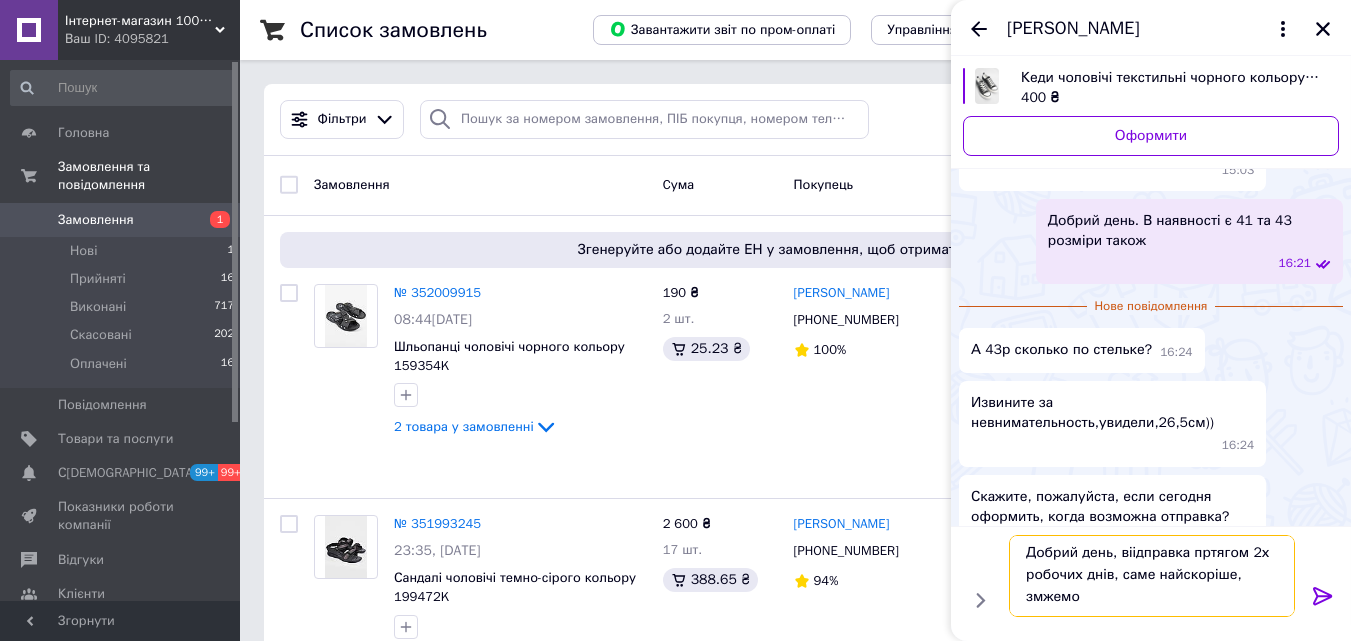 scroll, scrollTop: 2, scrollLeft: 0, axis: vertical 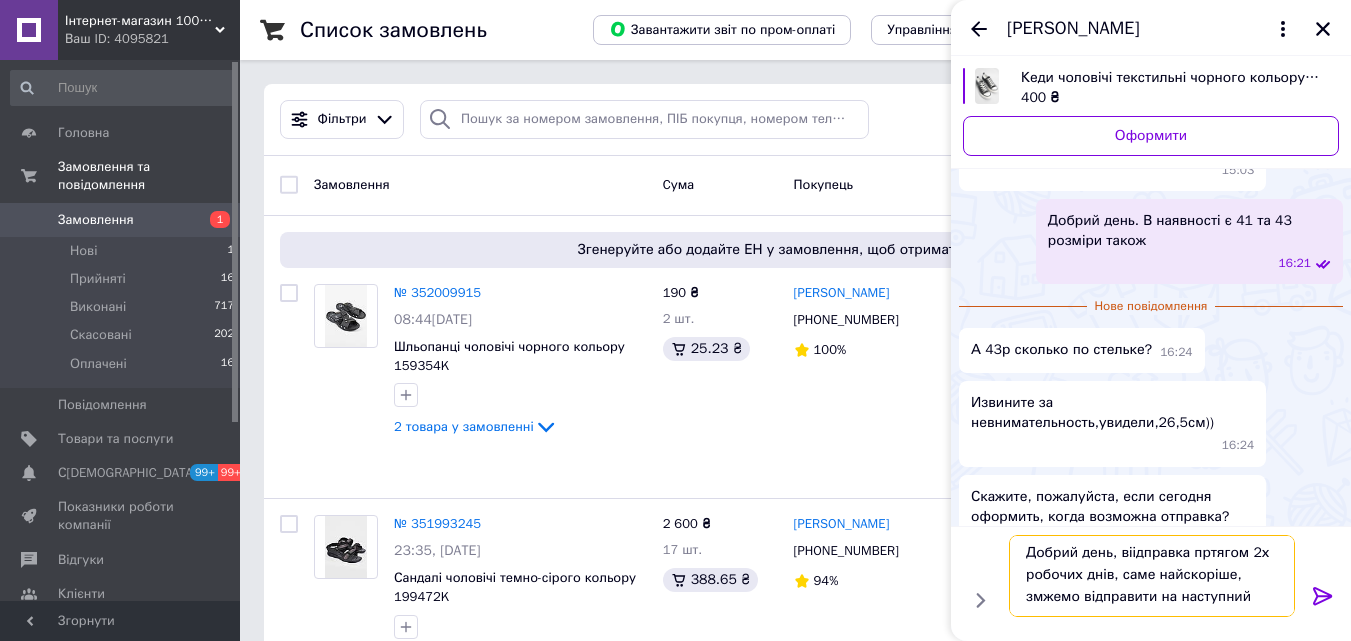 click on "Добрий день, віідправка пртягом 2х робочих днів, саме найскоріше, змжемо відправити на наступний" at bounding box center (1152, 576) 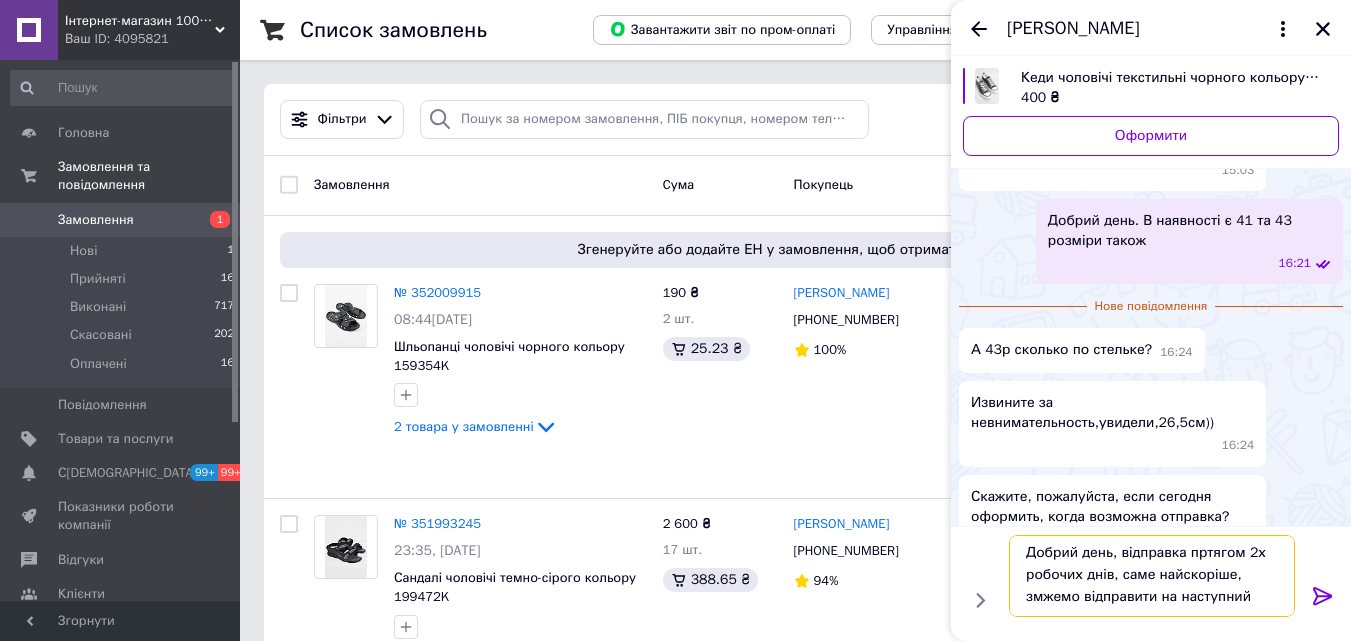 drag, startPoint x: 1244, startPoint y: 600, endPoint x: 1257, endPoint y: 599, distance: 13.038404 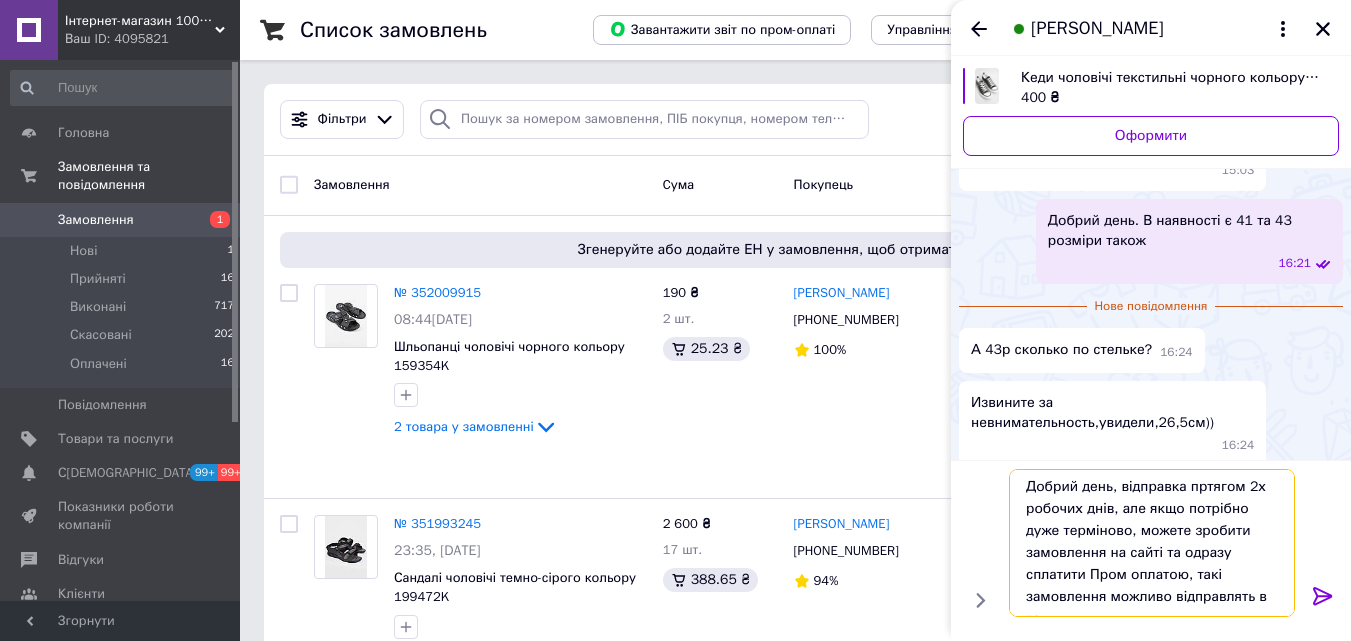 scroll, scrollTop: 0, scrollLeft: 0, axis: both 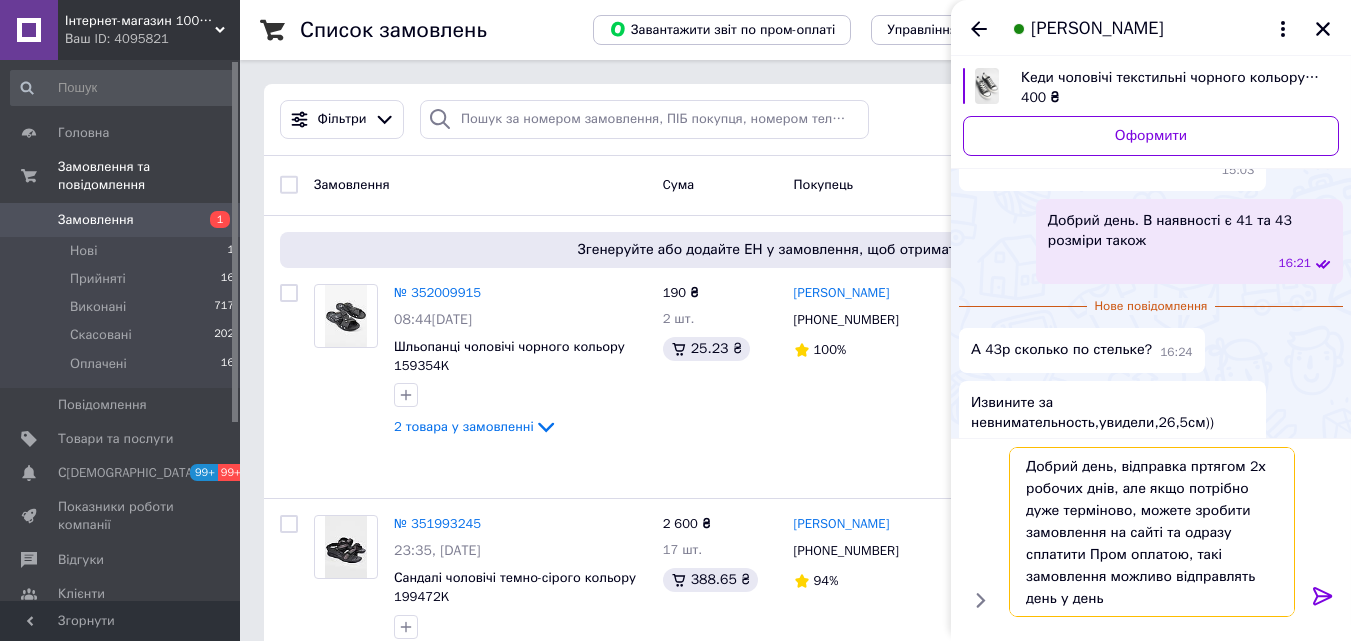 click on "Добрий день, відправка пртягом 2х робочих днів, але якщо потрібно дуже терміново, можете зробити замовлення на сайті та одразу сплатити Пром оплатою, такі замовлення можливо відправлять день у день" at bounding box center (1152, 532) 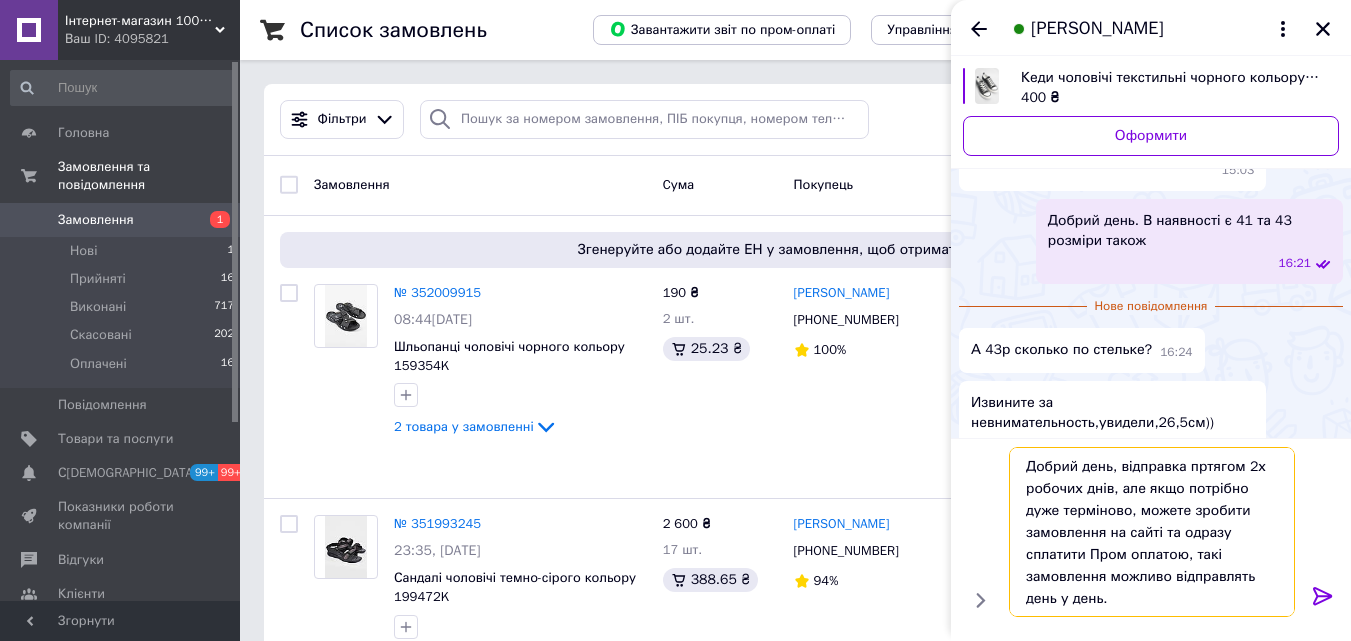 click on "Добрий день, відправка пртягом 2х робочих днів, але якщо потрібно дуже терміново, можете зробити замовлення на сайті та одразу сплатити Пром оплатою, такі замовлення можливо відправлять день у день." at bounding box center [1152, 532] 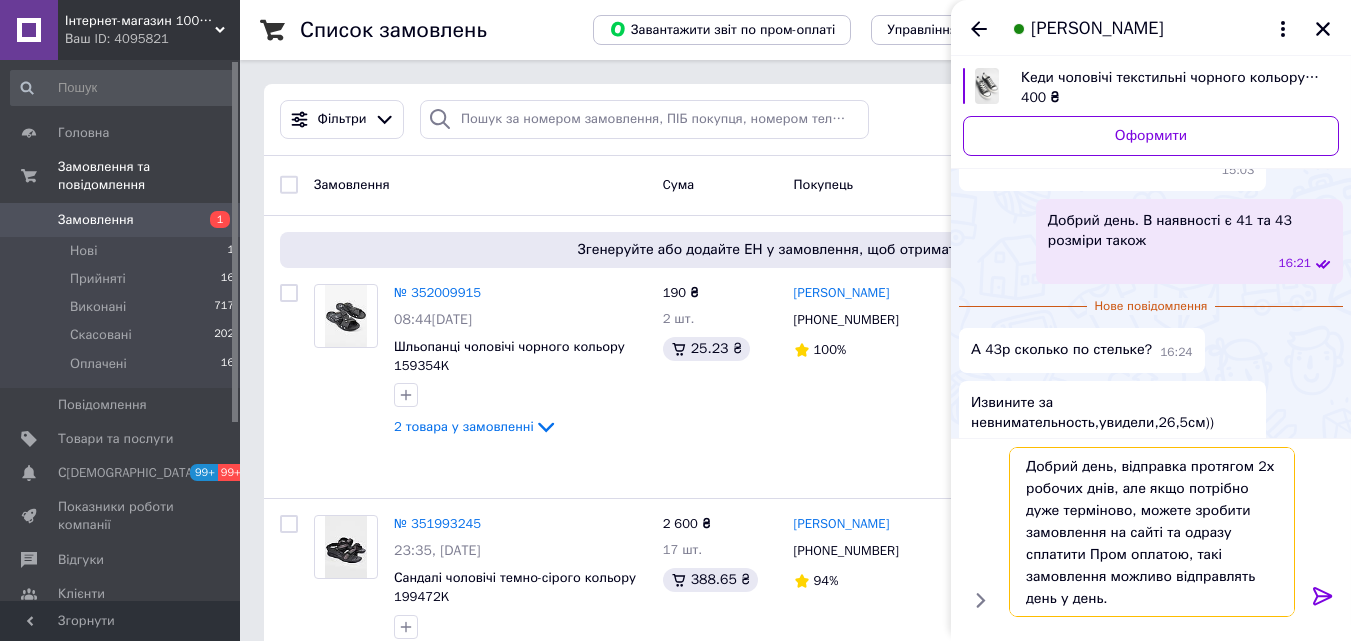 click on "Добрий день, відправка протягом 2х робочих днів, але якщо потрібно дуже терміново, можете зробити замовлення на сайті та одразу сплатити Пром оплатою, такі замовлення можливо відправлять день у день." at bounding box center [1152, 532] 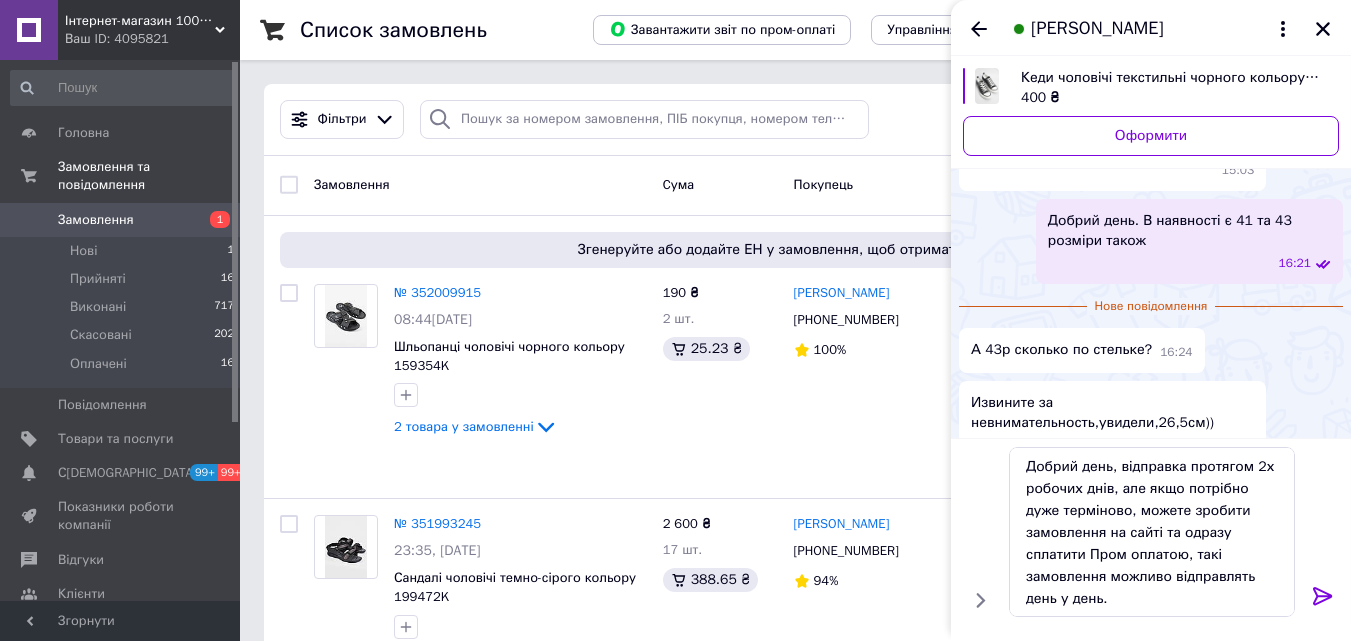 click 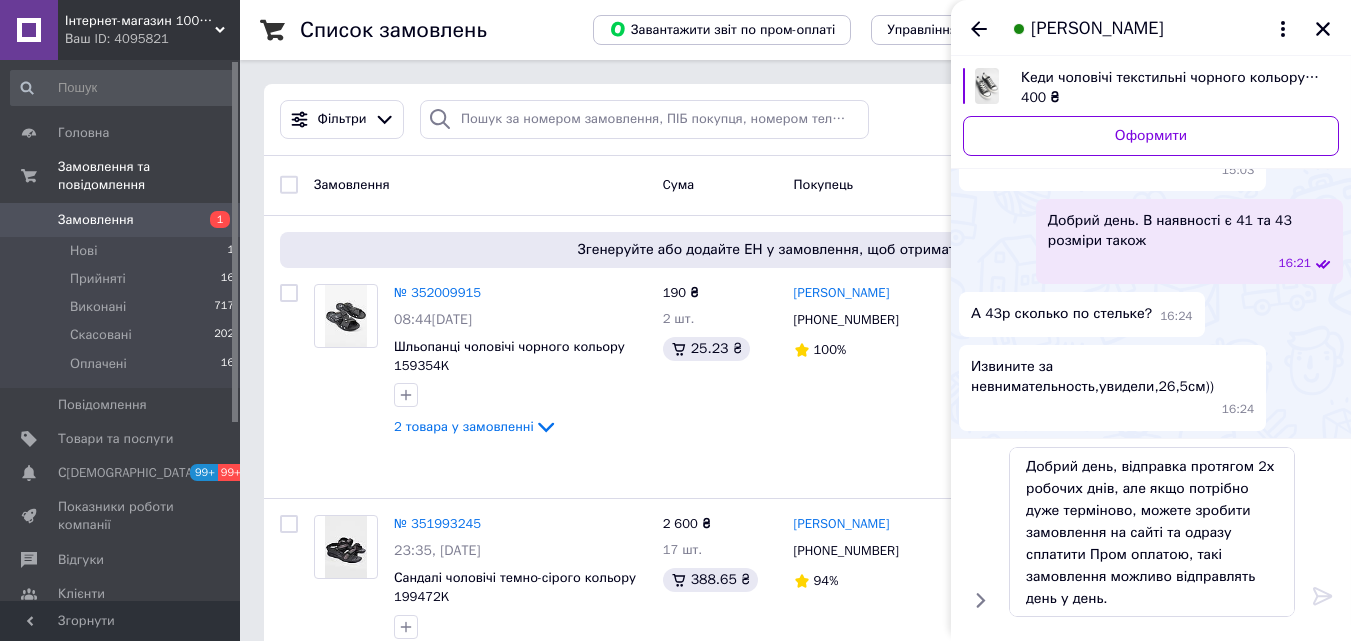 type 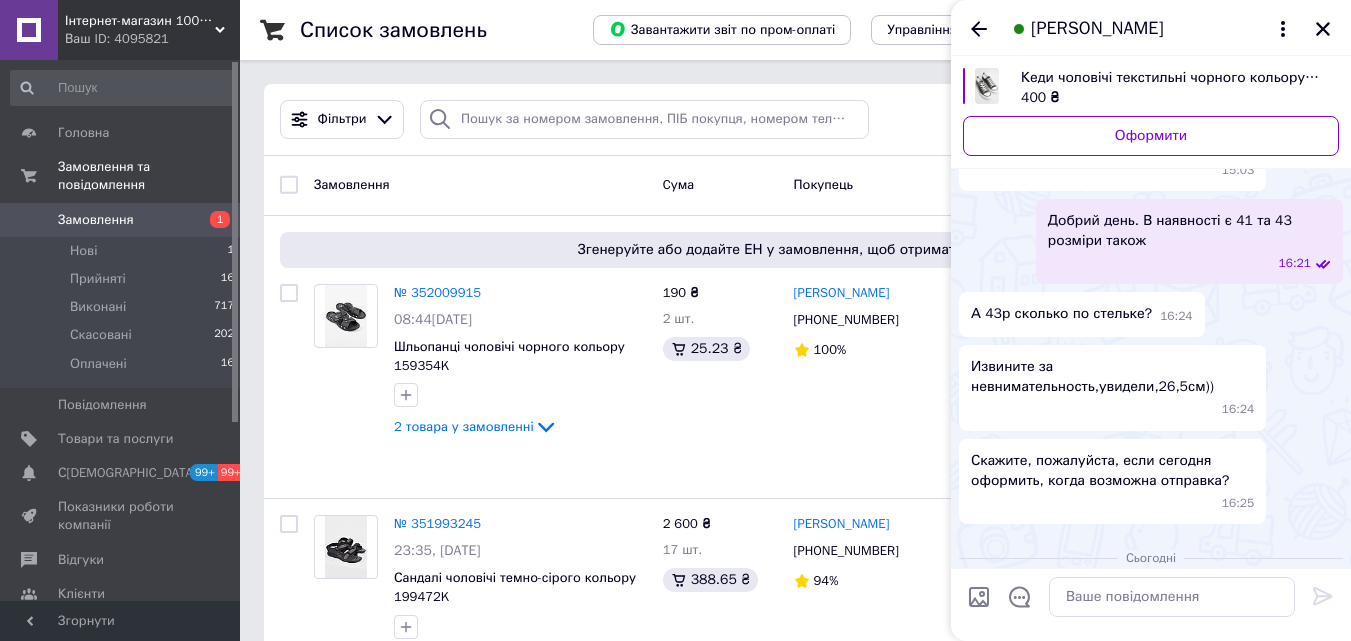 scroll, scrollTop: 312, scrollLeft: 0, axis: vertical 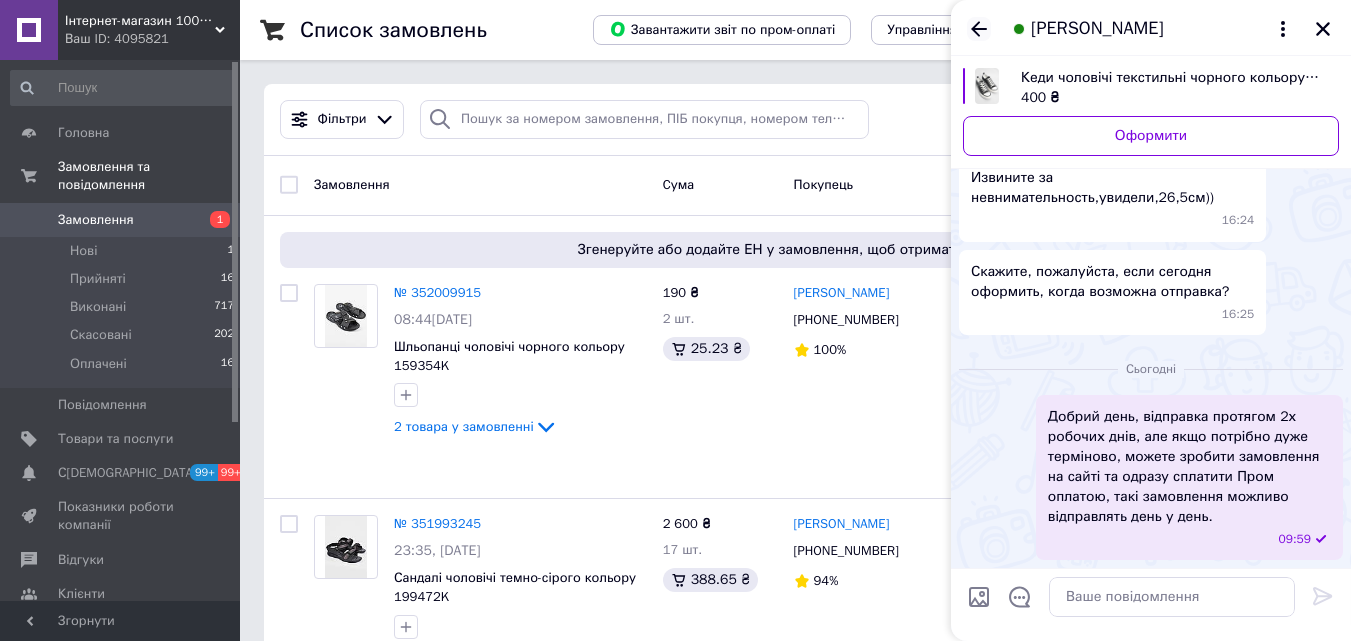 click 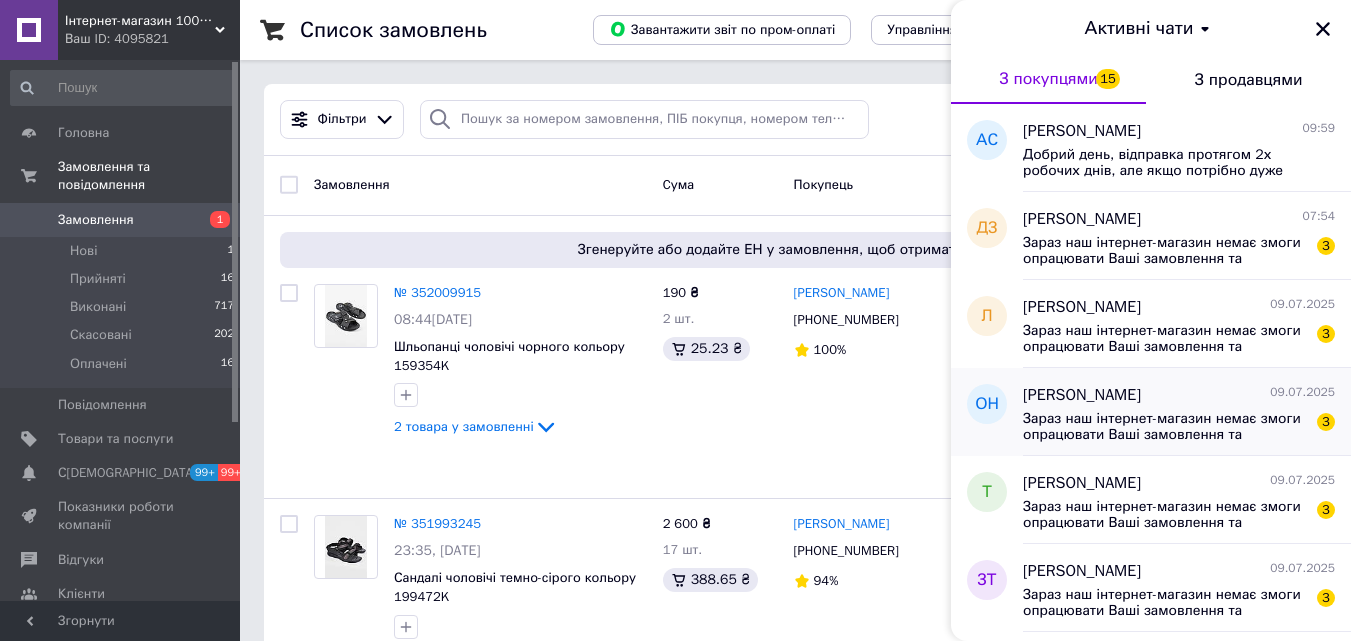 scroll, scrollTop: 300, scrollLeft: 0, axis: vertical 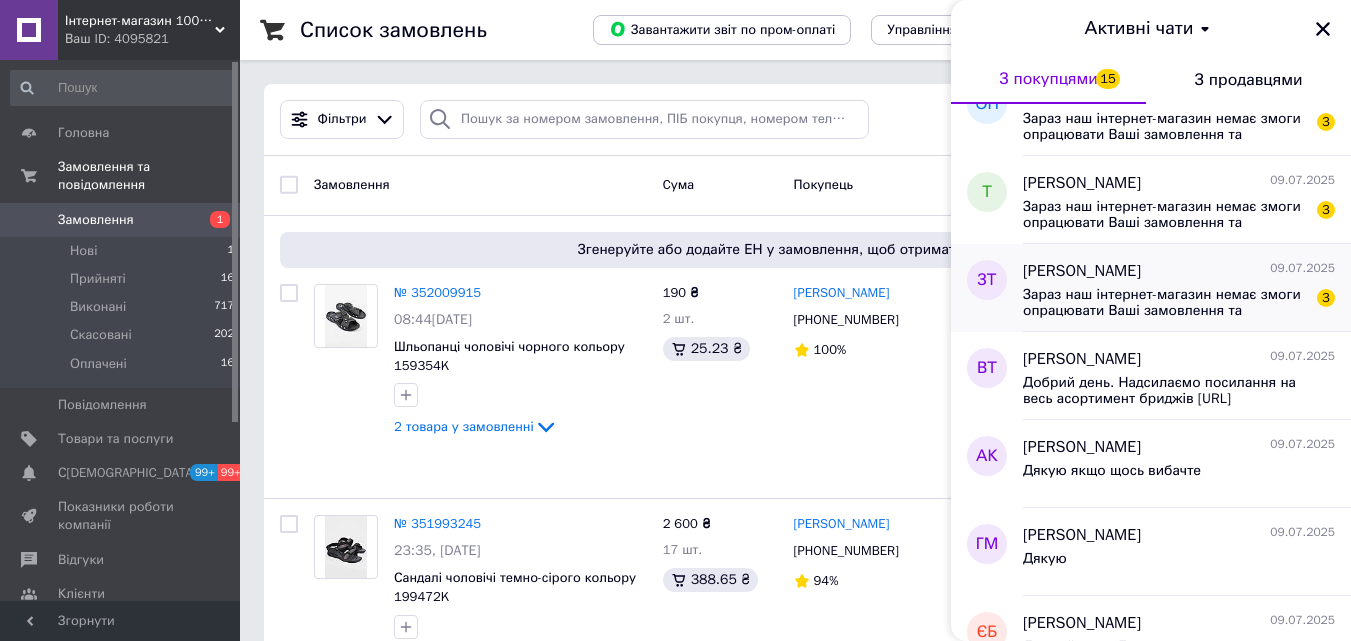 click on "Зараз наш інтернет-магазин немає змоги опрацювати Ваші замовлення та повідомлення. Оскільки Ви звернулися у неробочий час чи вихідний. Ваше замовлення/повідомлення буде опрацьоване в найближчий робочий час." at bounding box center [1165, 303] 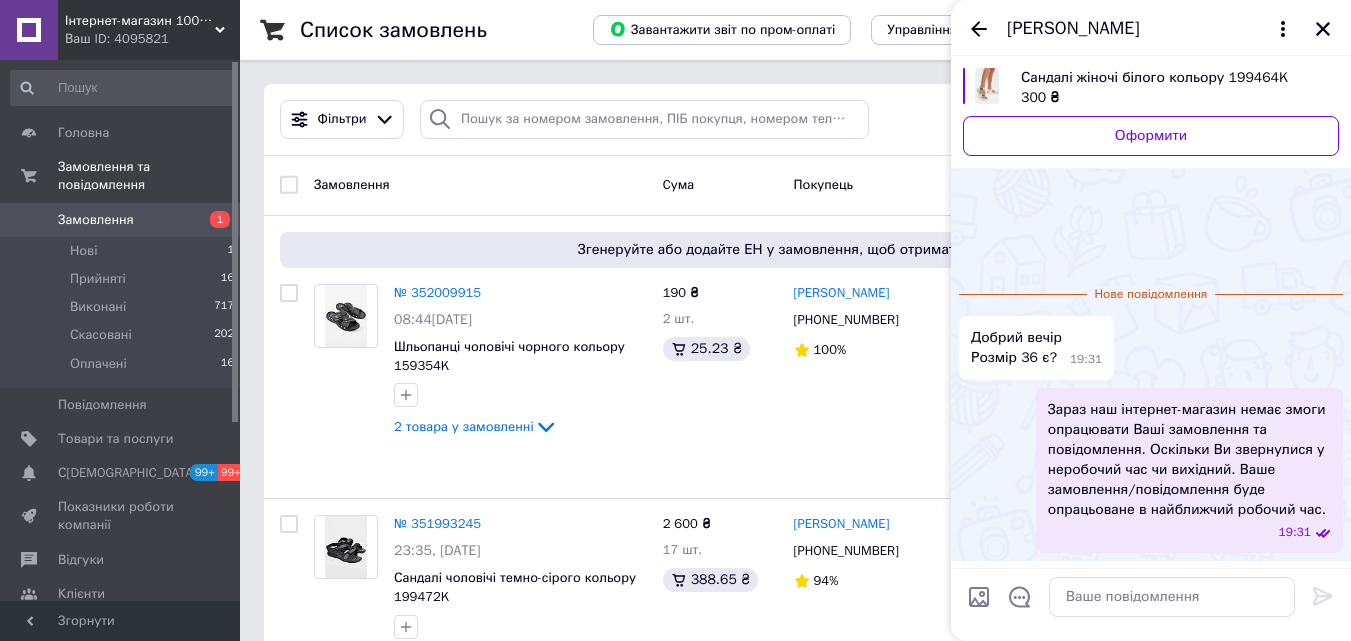 scroll, scrollTop: 66, scrollLeft: 0, axis: vertical 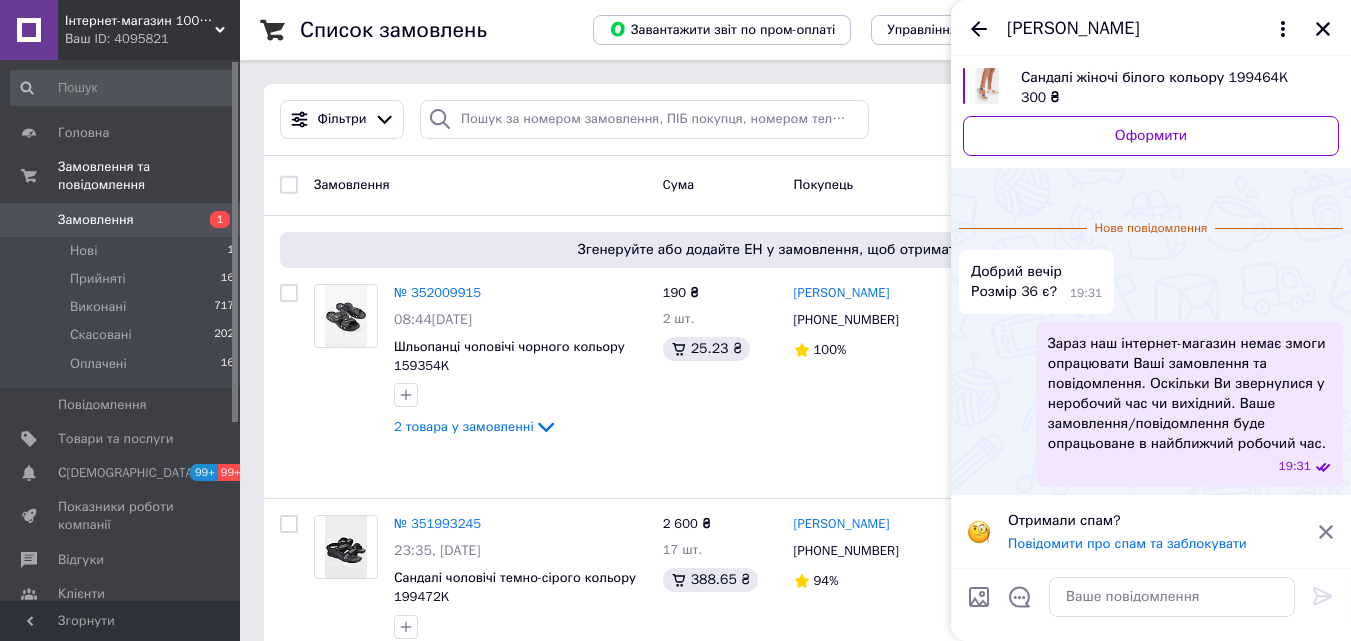 click 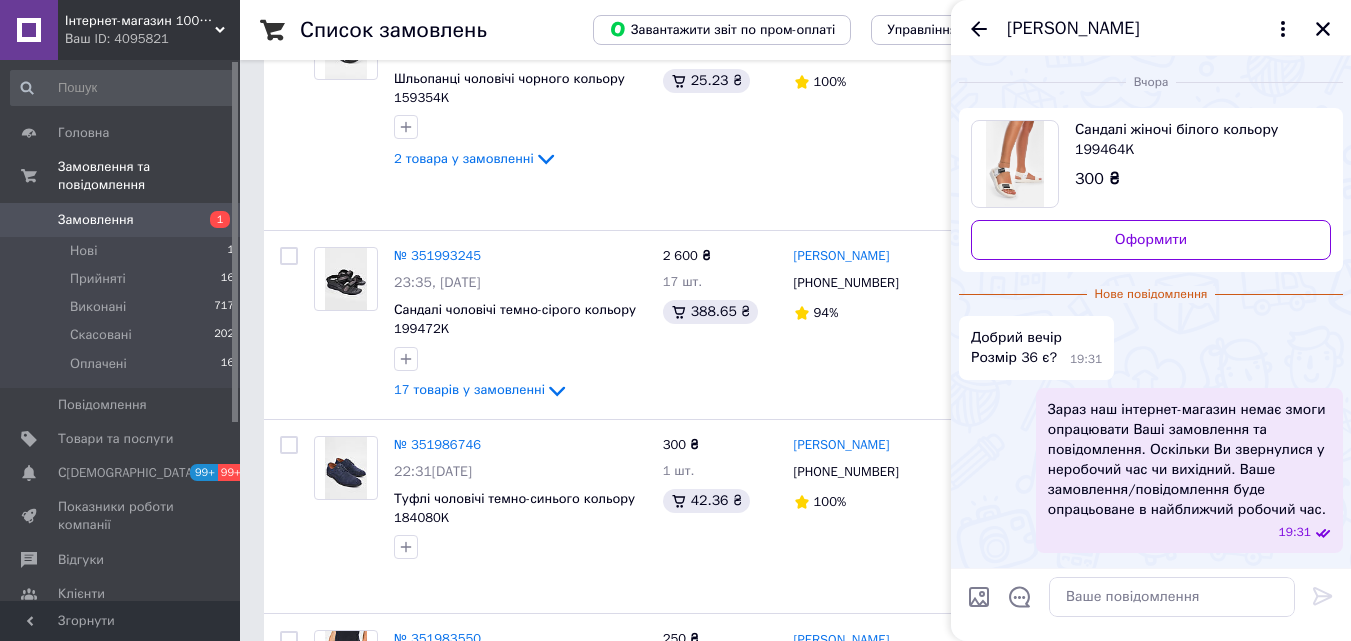 scroll, scrollTop: 0, scrollLeft: 0, axis: both 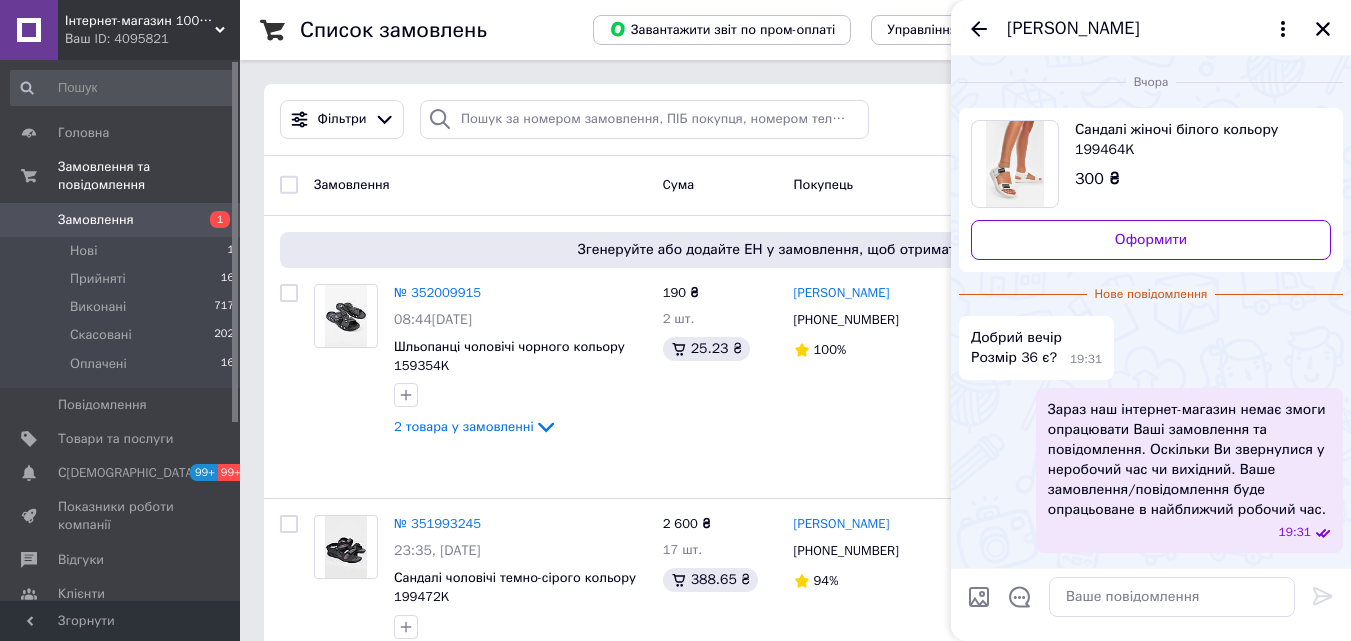 click on "Сандалі жіночі білого кольору 199464K" at bounding box center [1195, 140] 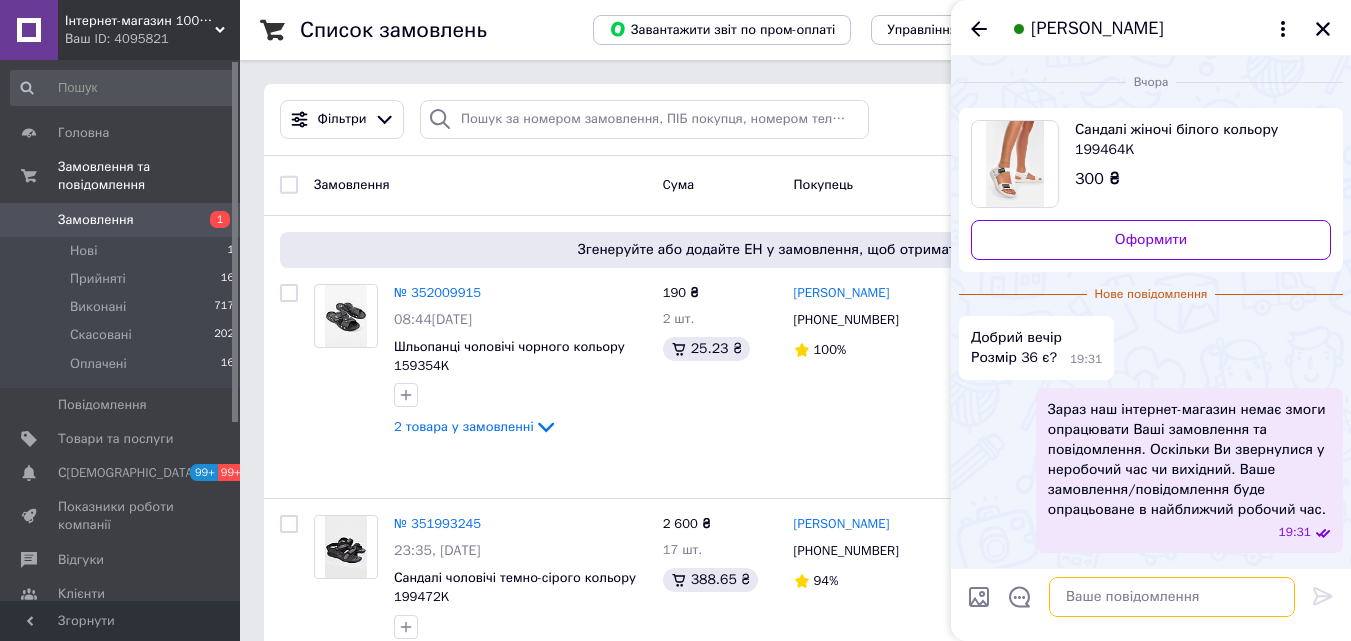 click at bounding box center [1172, 597] 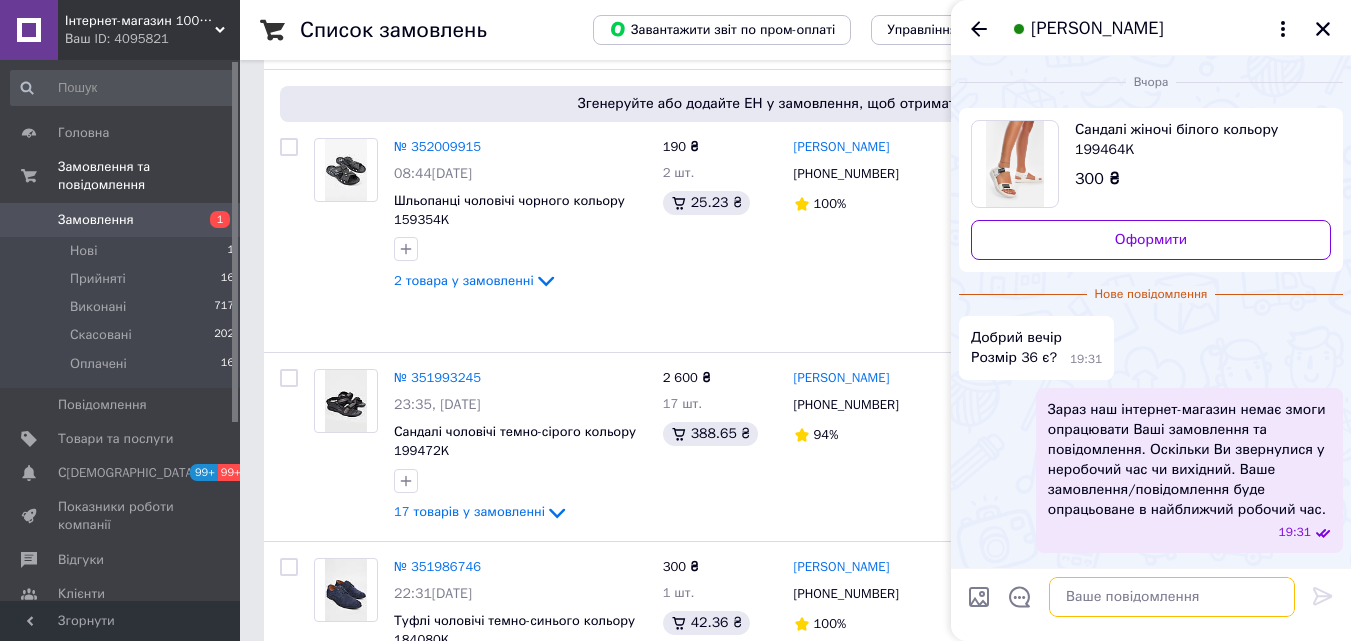 scroll, scrollTop: 400, scrollLeft: 0, axis: vertical 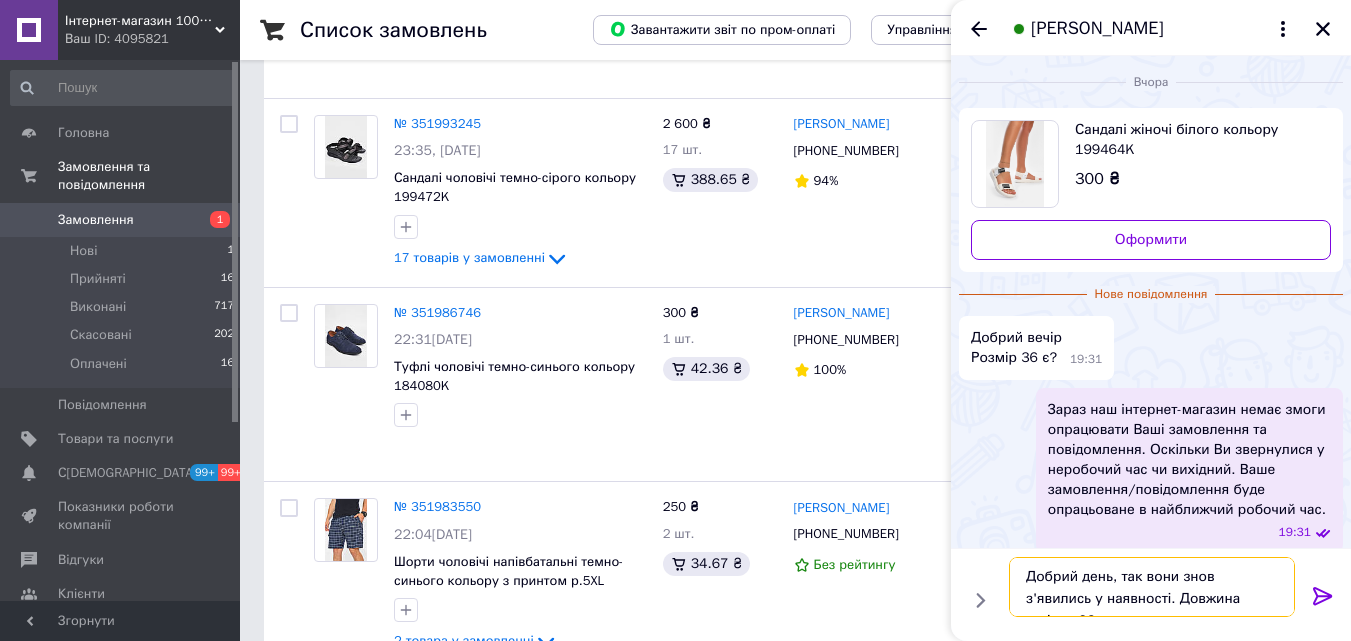 click on "Добрий день, так вони знов з'явились у наявності. Довжина устілки 23 см" at bounding box center (1152, 587) 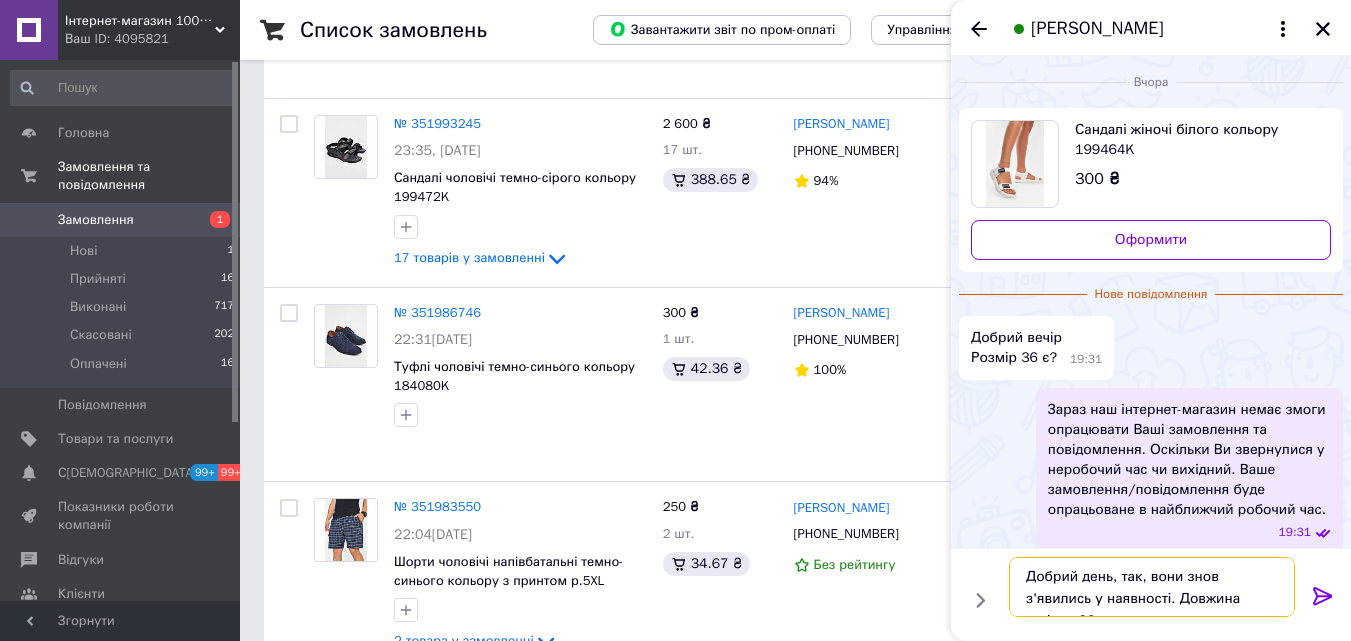 click on "Добрий день, так, вони знов з'явились у наявності. Довжина устілки 23 см" at bounding box center [1152, 587] 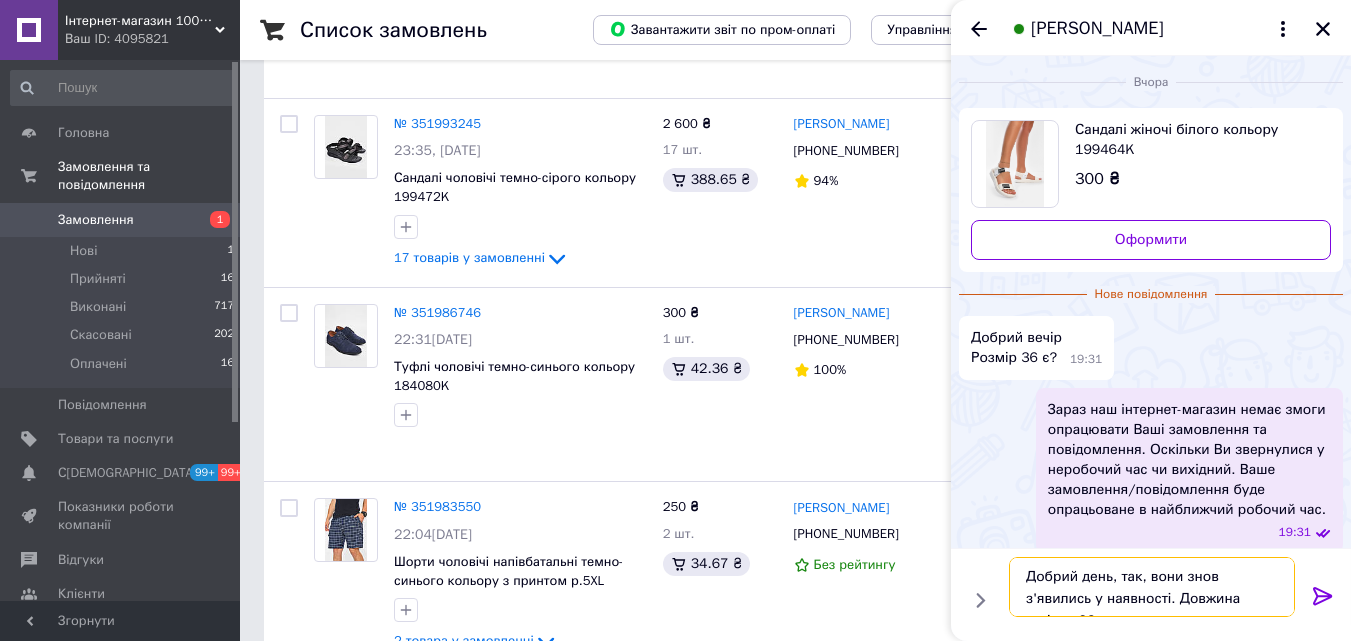 type on "Добрий день, так, вони знов з'явились у наявності. Довжина устілки 23 см" 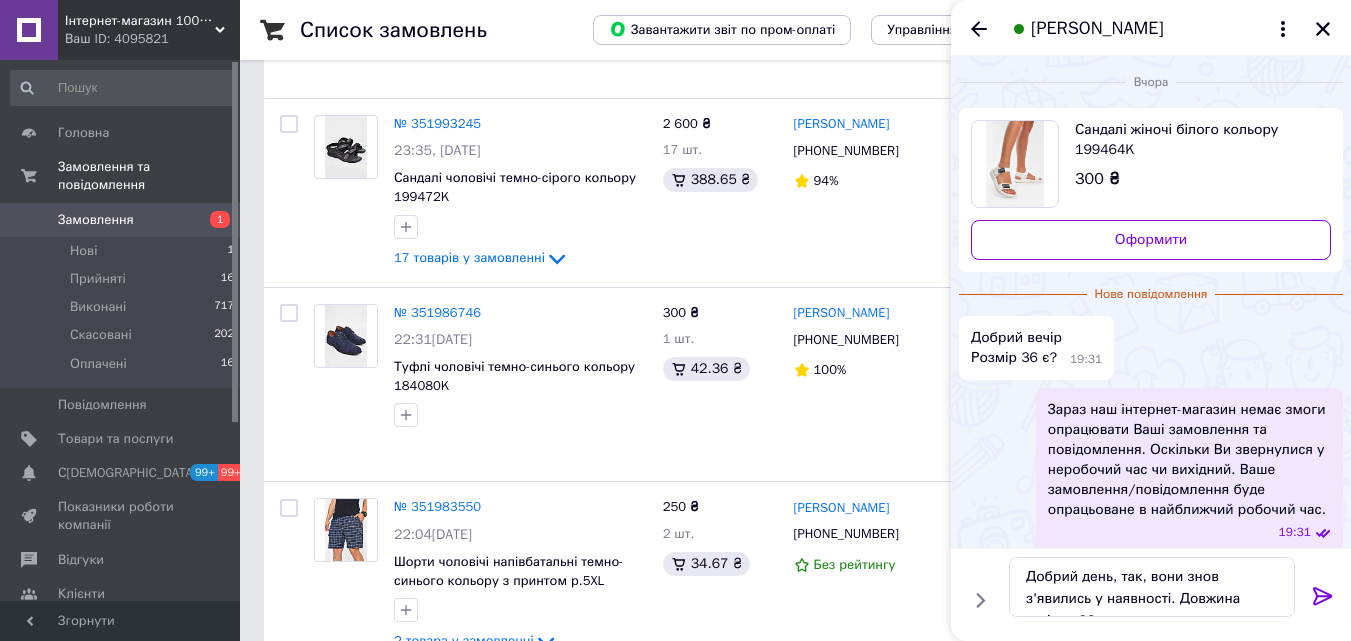 click 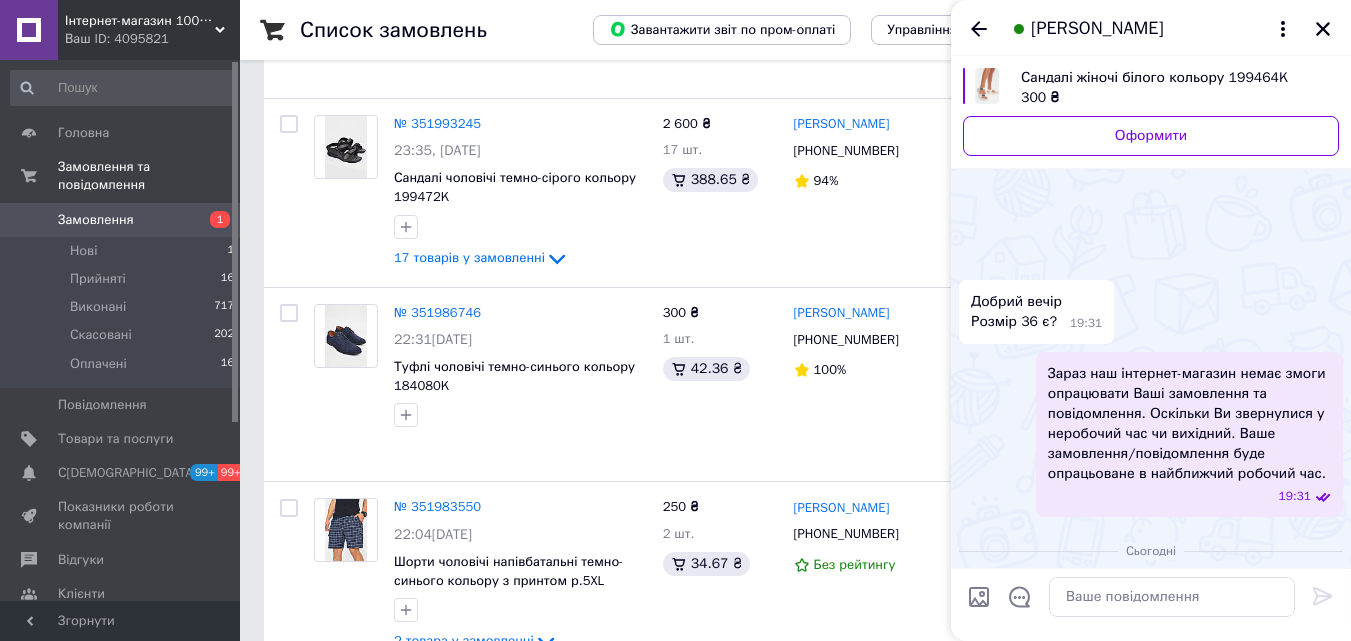 scroll, scrollTop: 102, scrollLeft: 0, axis: vertical 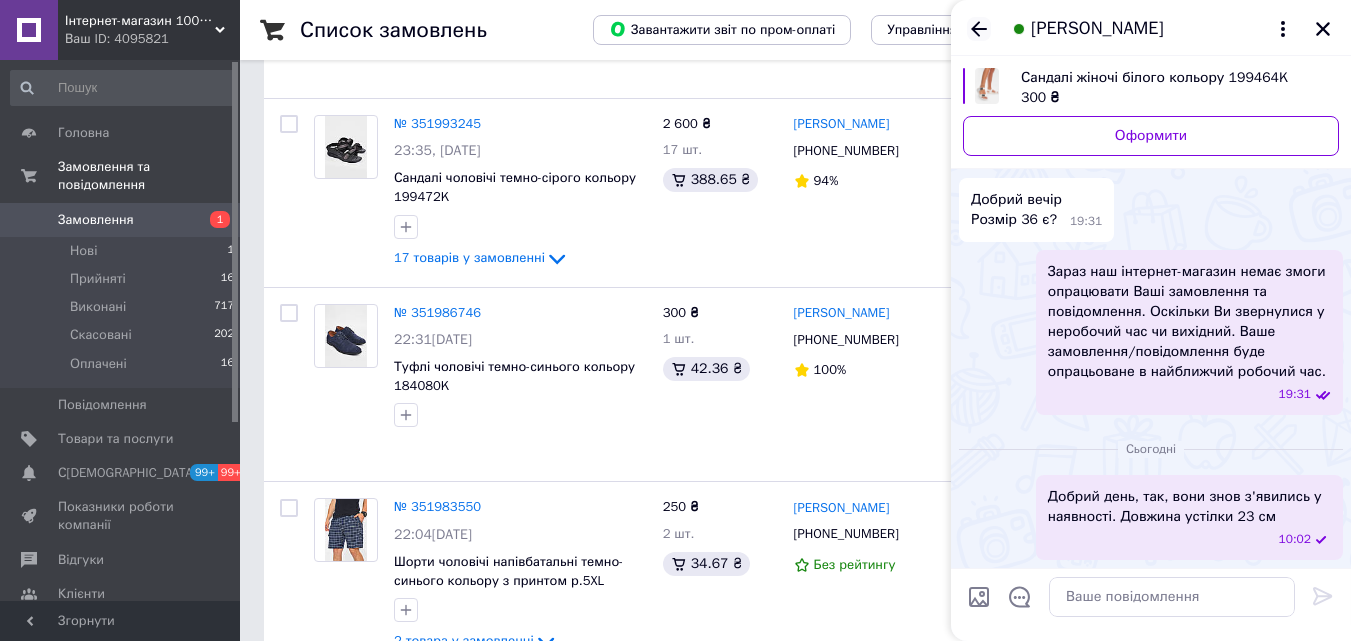 click 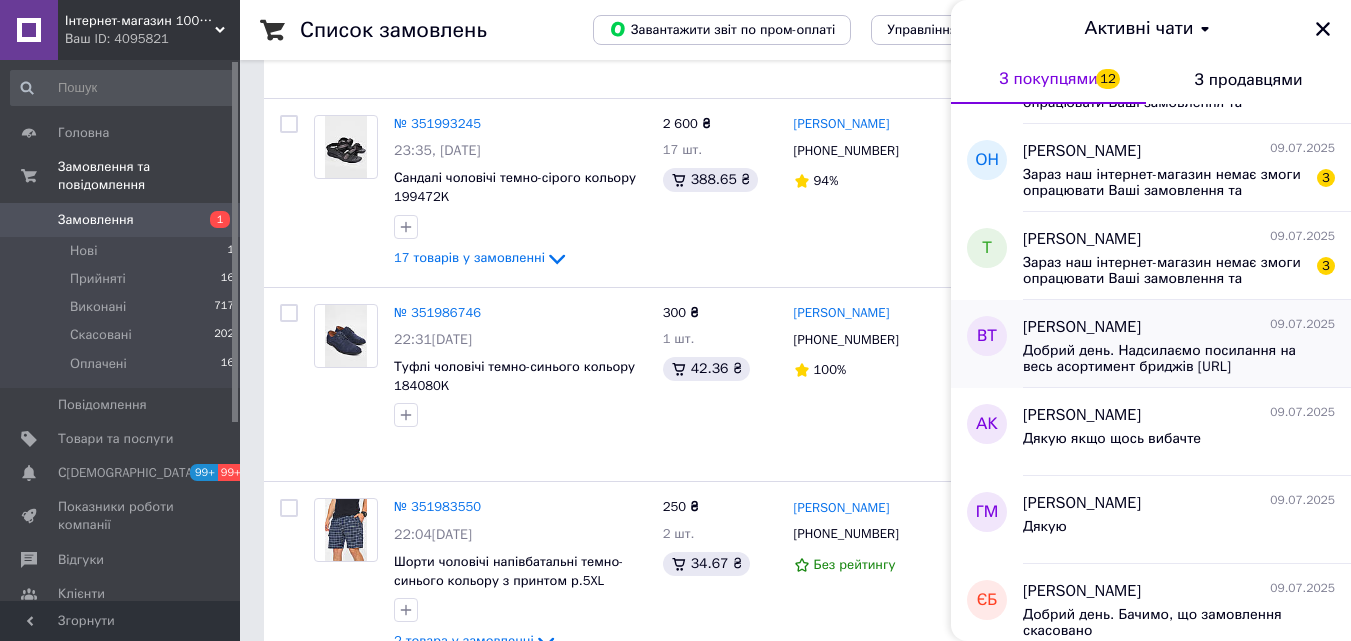 scroll, scrollTop: 300, scrollLeft: 0, axis: vertical 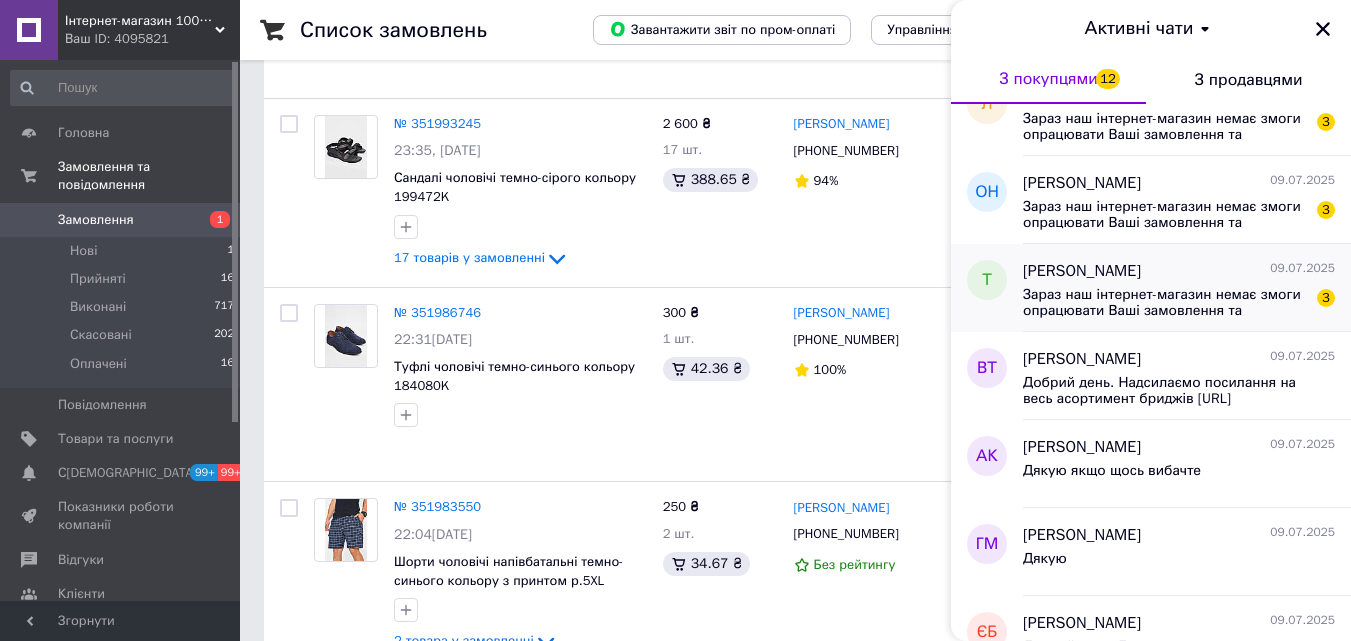 click on "Зараз наш інтернет-магазин немає змоги опрацювати Ваші замовлення та повідомлення. Оскільки Ви звернулися у неробочий час чи вихідний. Ваше замовлення/повідомлення буде опрацьоване в найближчий робочий час." at bounding box center (1165, 303) 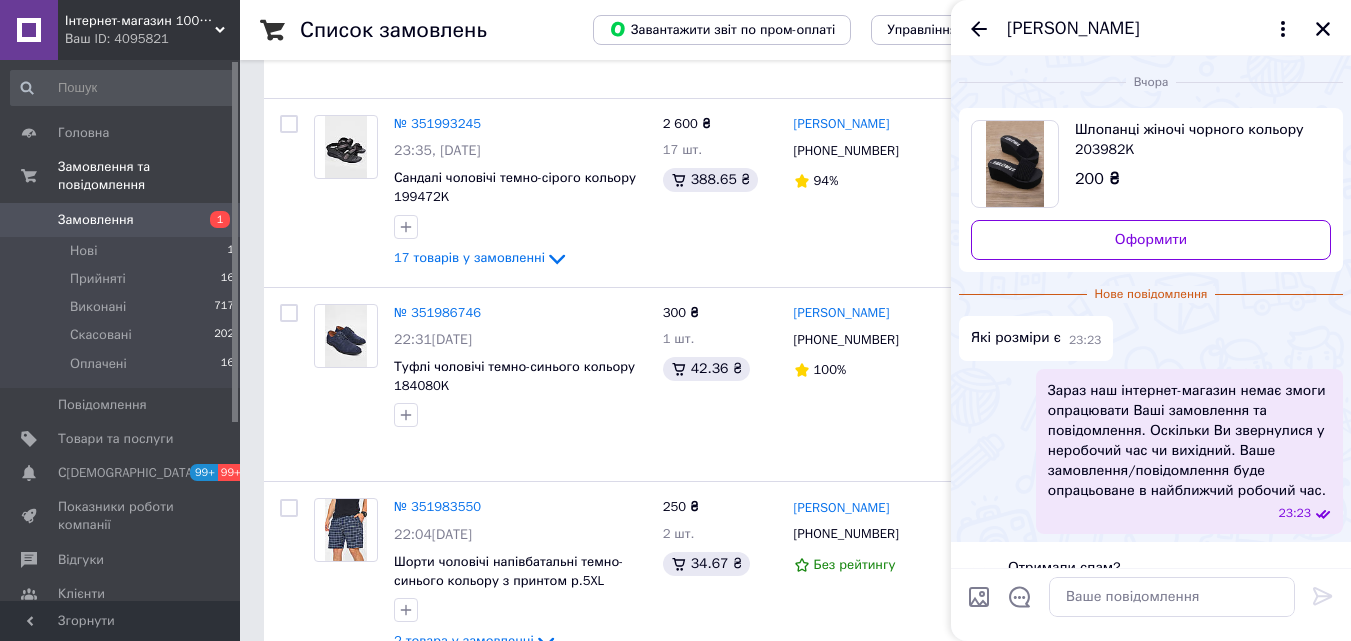 scroll, scrollTop: 47, scrollLeft: 0, axis: vertical 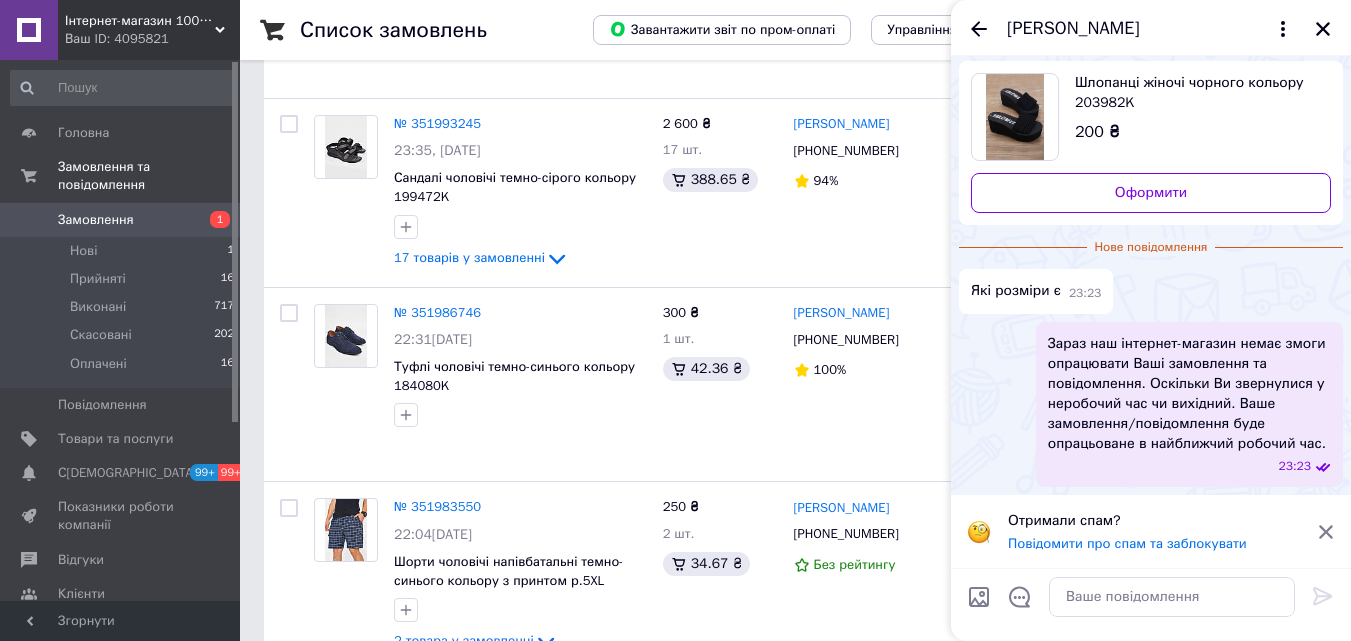 click 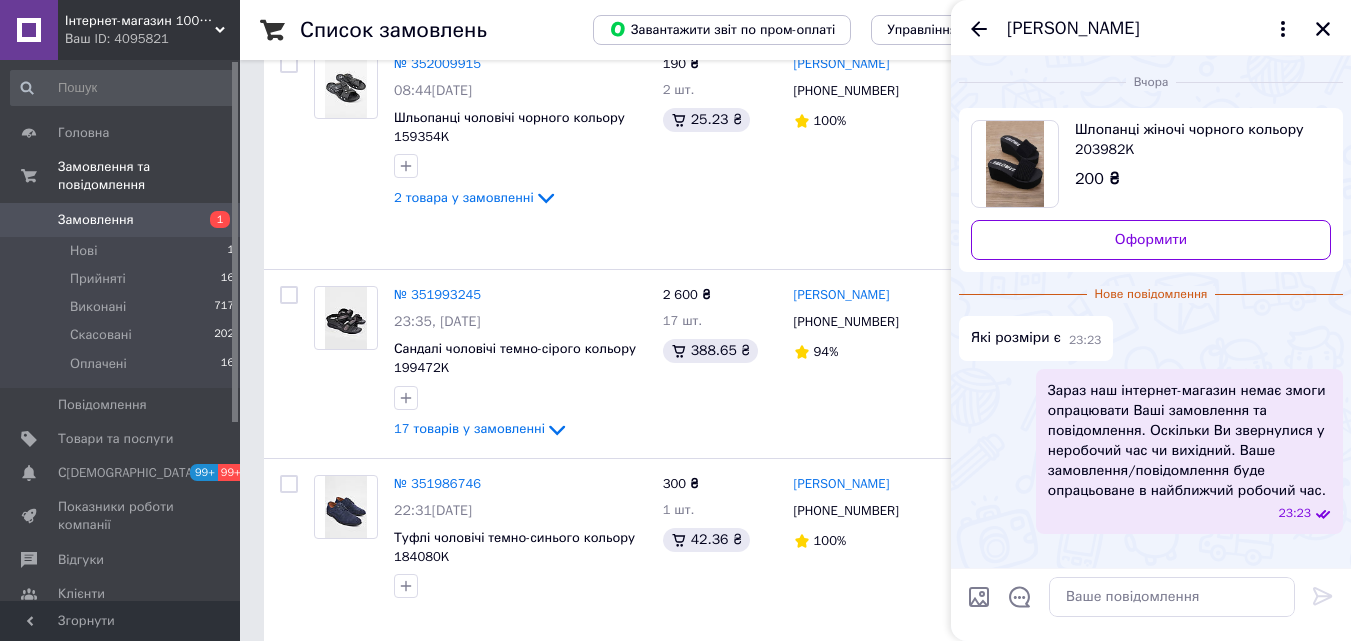scroll, scrollTop: 200, scrollLeft: 0, axis: vertical 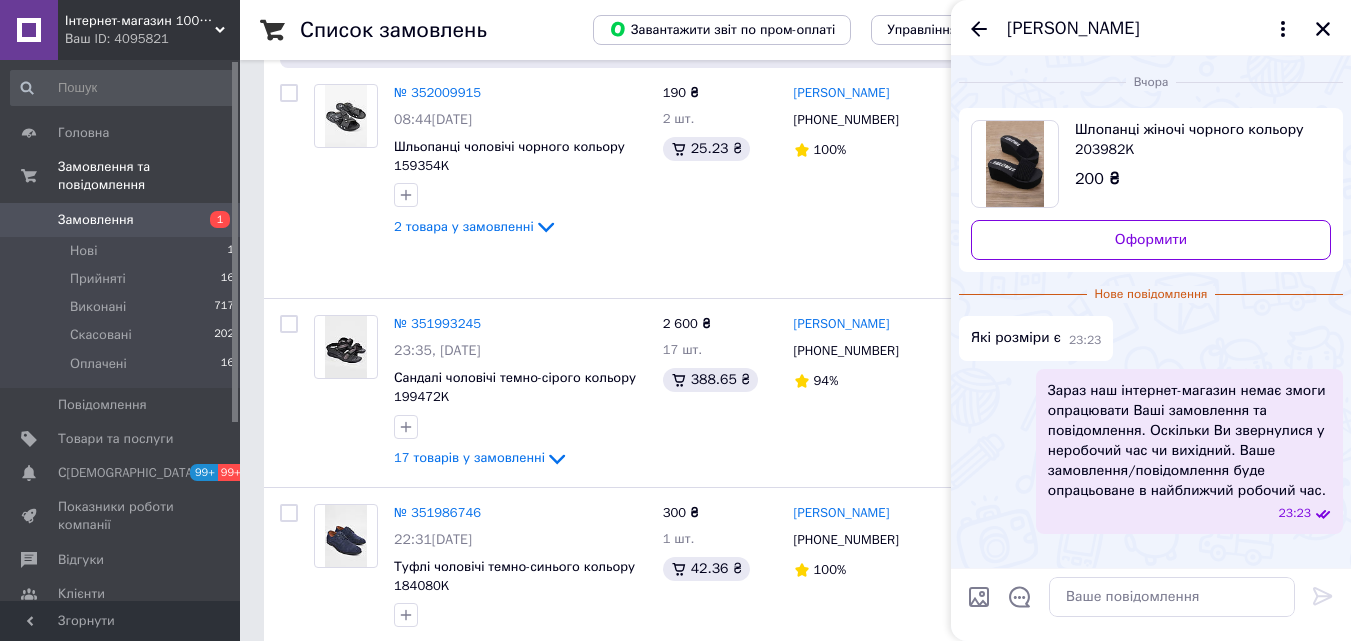 click on "Шлопанці жіночі чорного кольору 203982K" at bounding box center [1195, 140] 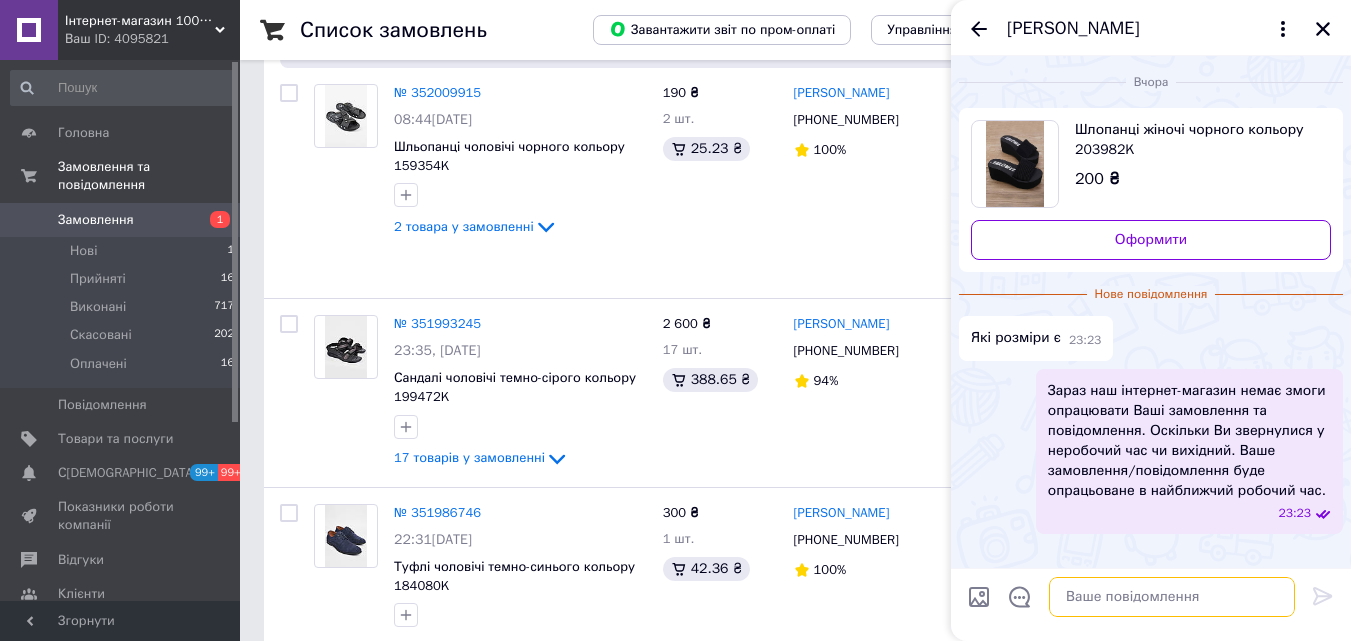 click at bounding box center (1172, 597) 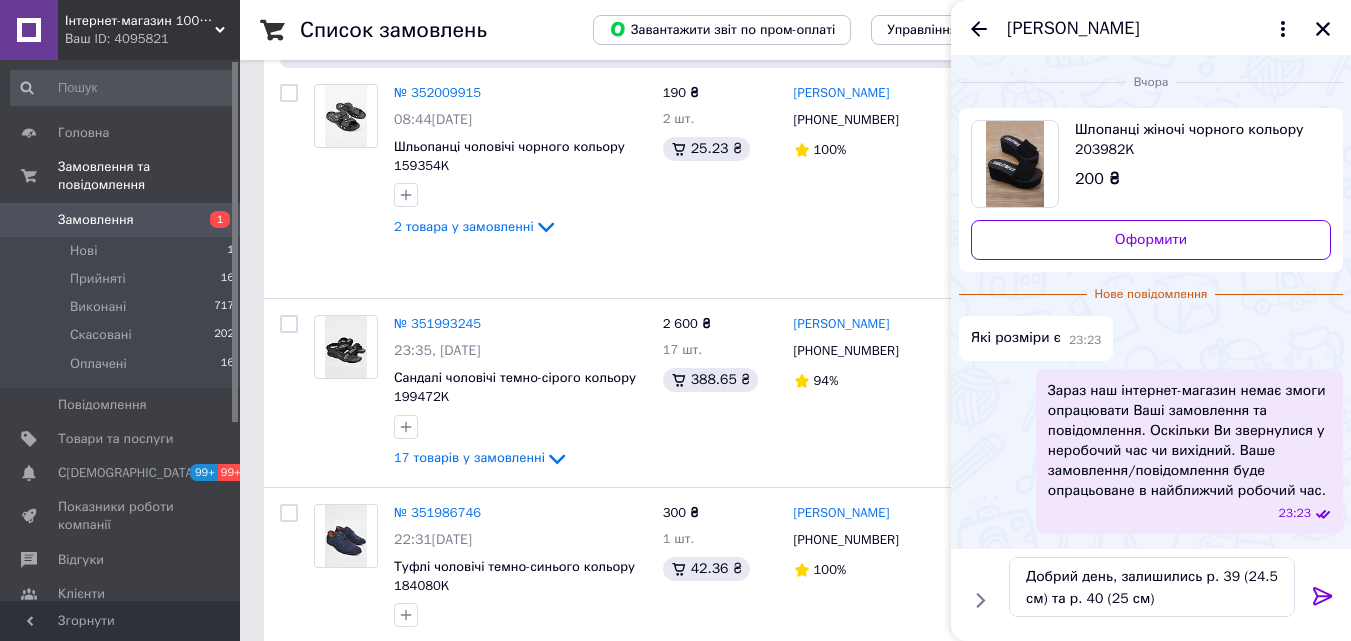 click on "Шлопанці жіночі чорного кольору 203982K 200 ₴" at bounding box center [1195, 155] 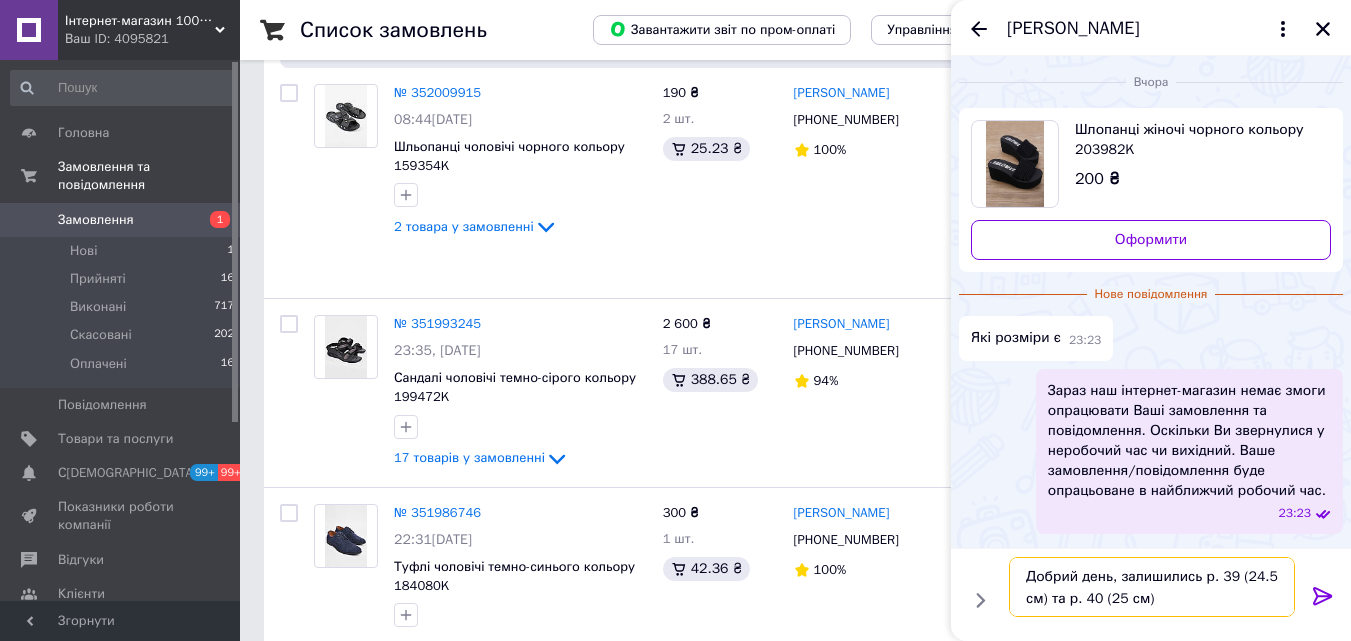 click on "Добрий день, залишились р. 39 (24.5 см) та р. 40 (25 см)" at bounding box center [1152, 587] 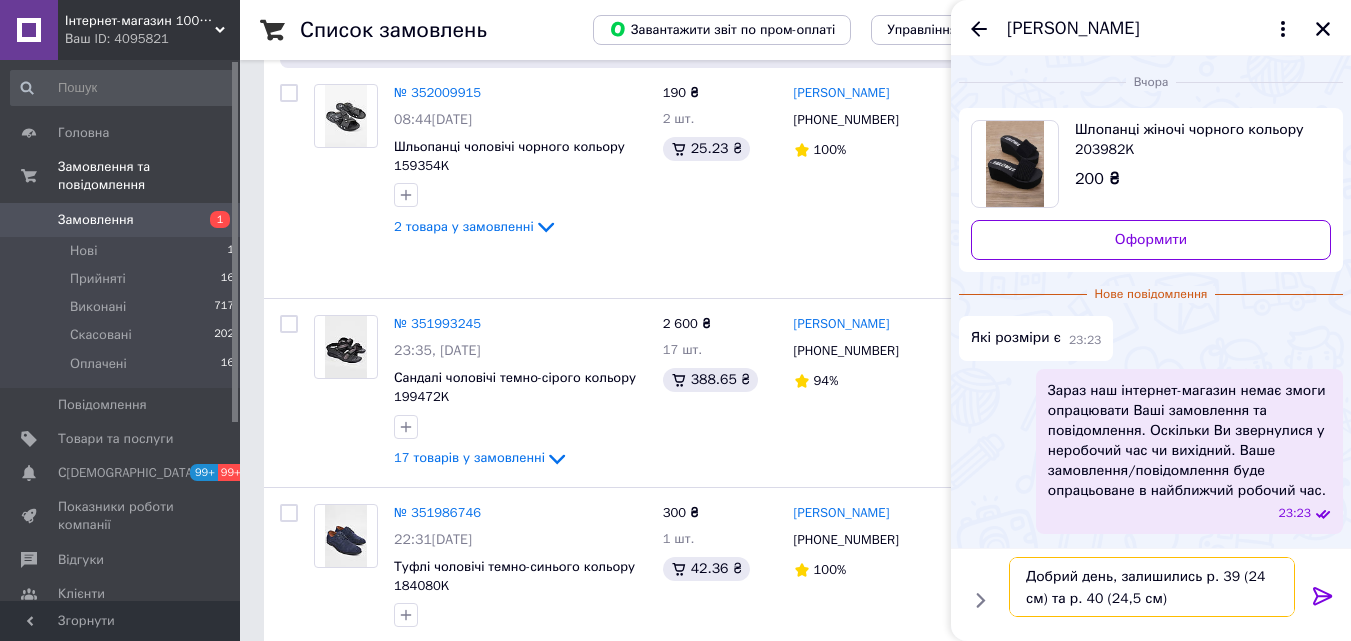click on "Добрий день, залишились р. 39 (24 см) та р. 40 (24,5 см)" at bounding box center [1152, 587] 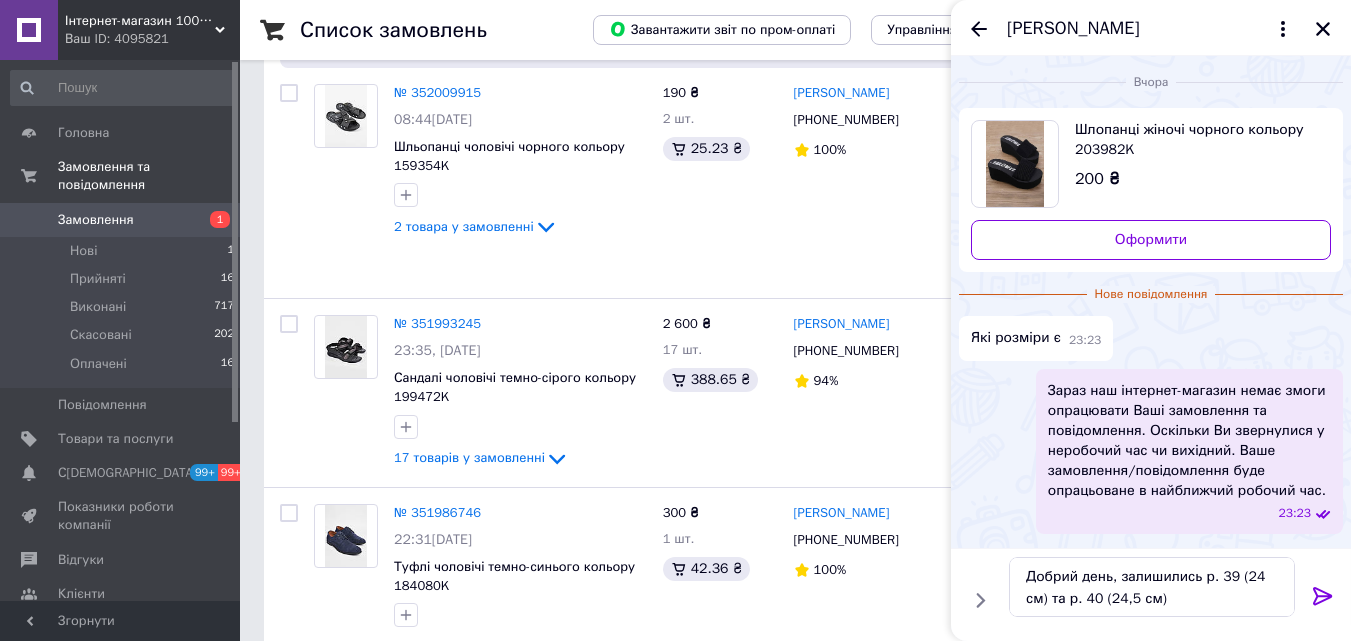 click 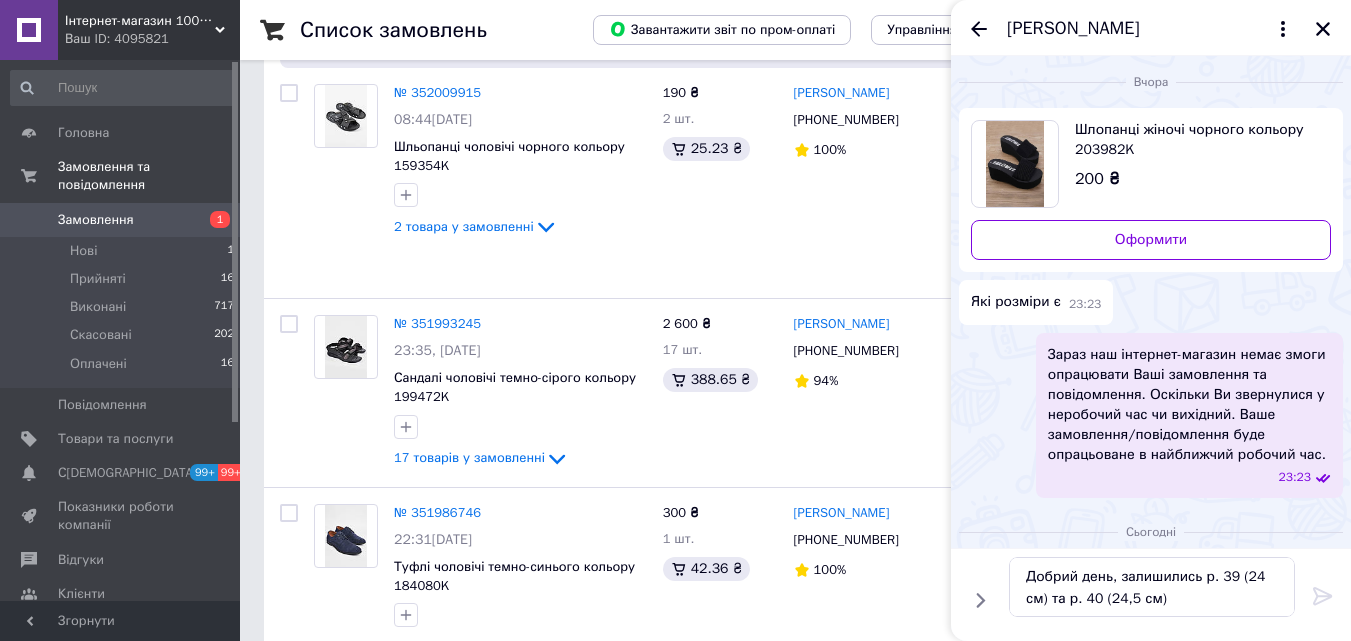 type 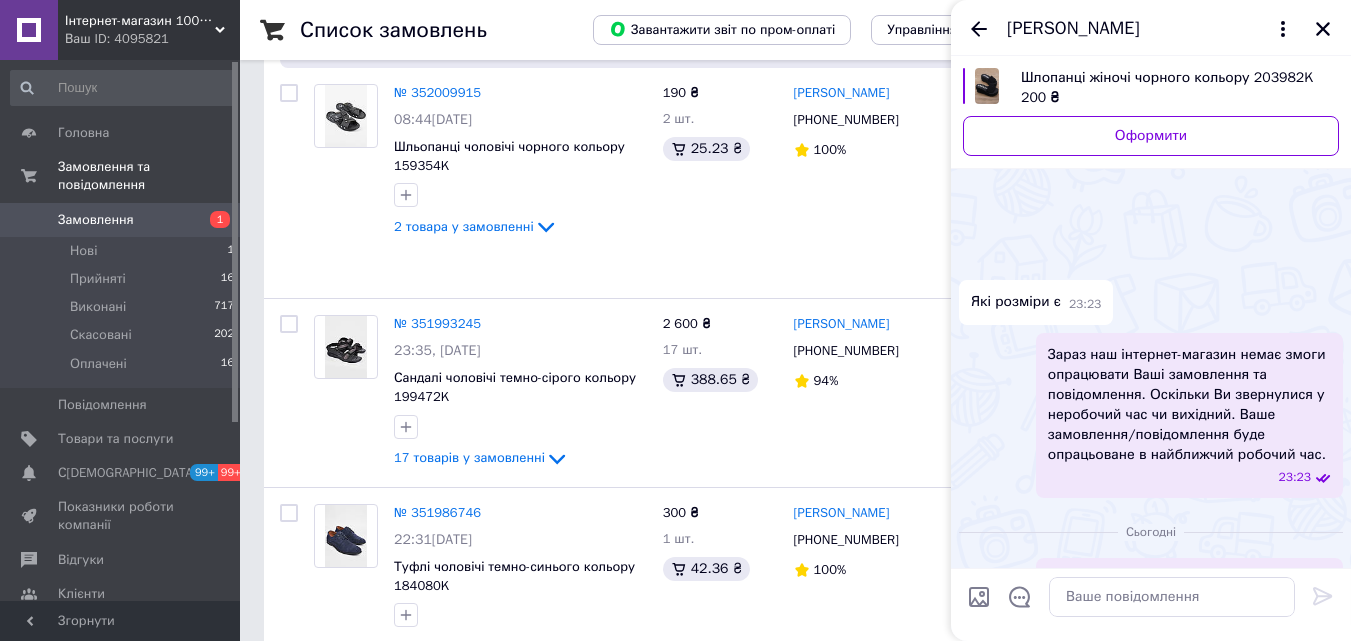 scroll, scrollTop: 83, scrollLeft: 0, axis: vertical 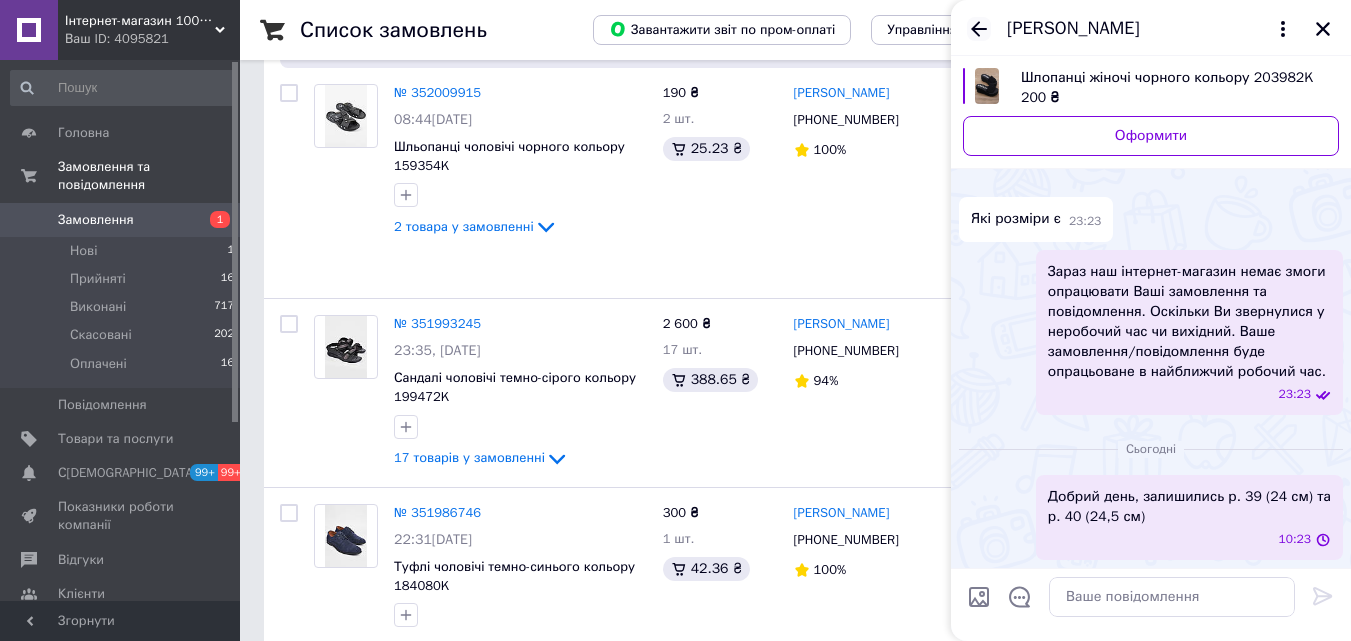 click 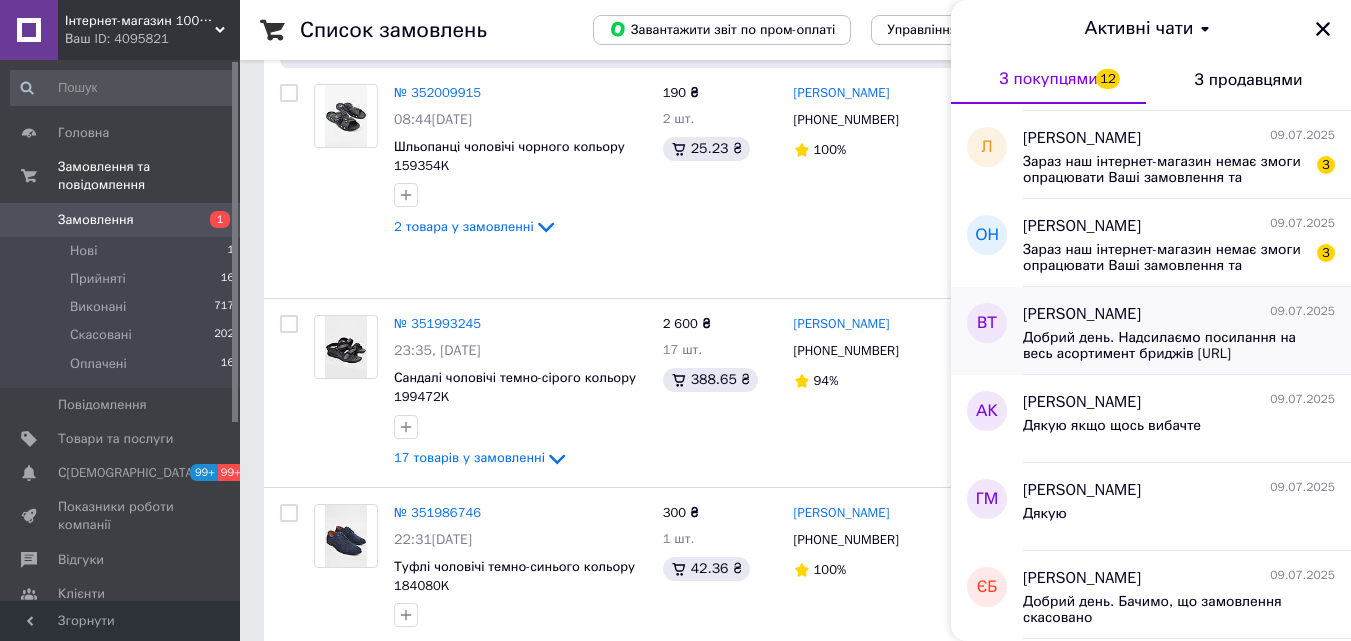 scroll, scrollTop: 300, scrollLeft: 0, axis: vertical 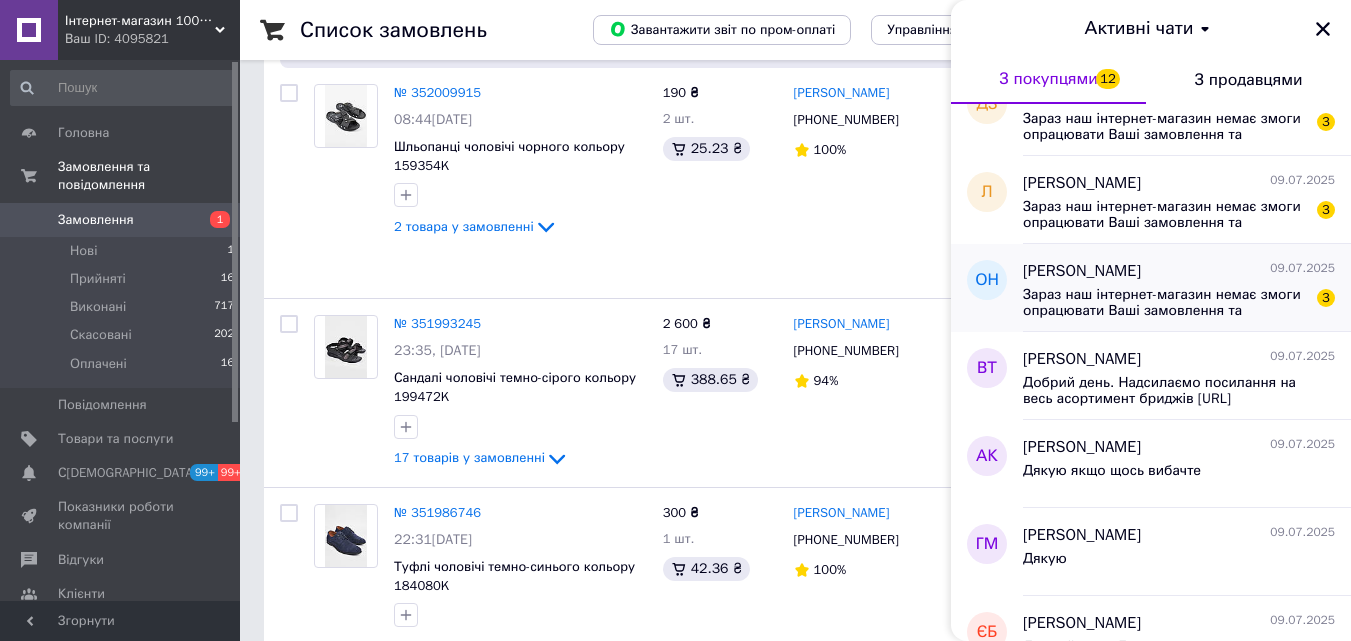 click on "Зараз наш інтернет-магазин немає змоги опрацювати Ваші замовлення та повідомлення. Оскільки Ви звернулися у неробочий час чи вихідний. Ваше замовлення/повідомлення буде опрацьоване в найближчий робочий час." at bounding box center (1165, 303) 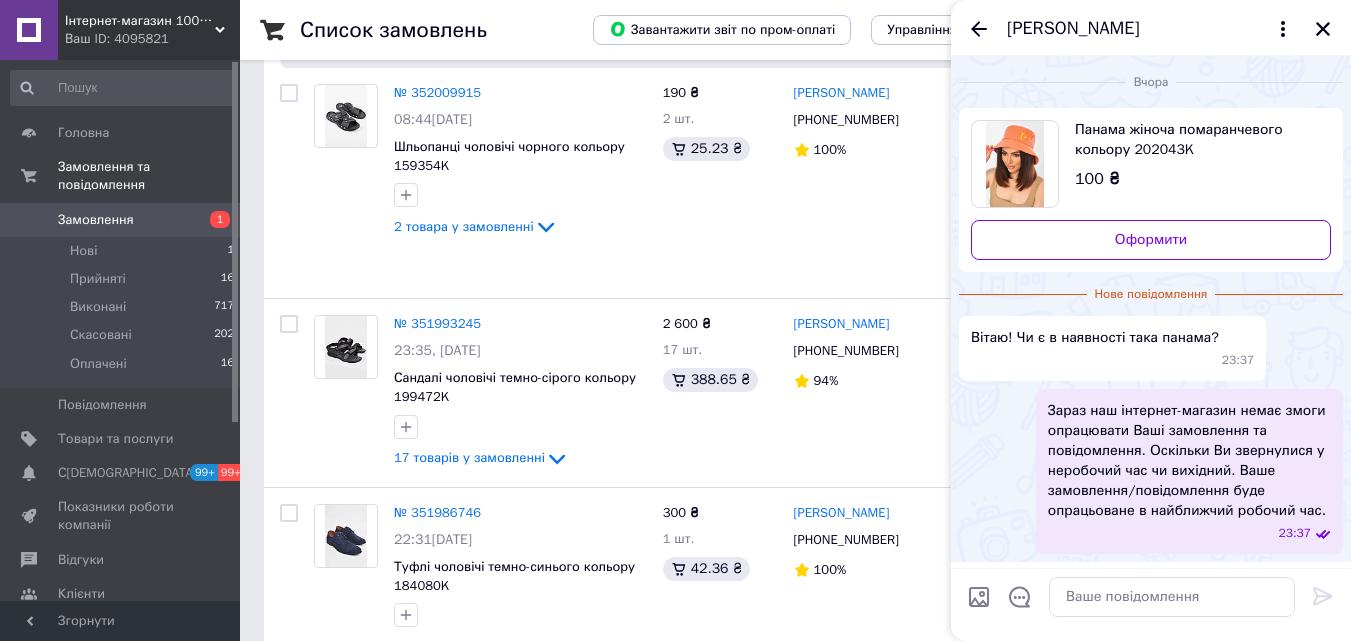scroll, scrollTop: 47, scrollLeft: 0, axis: vertical 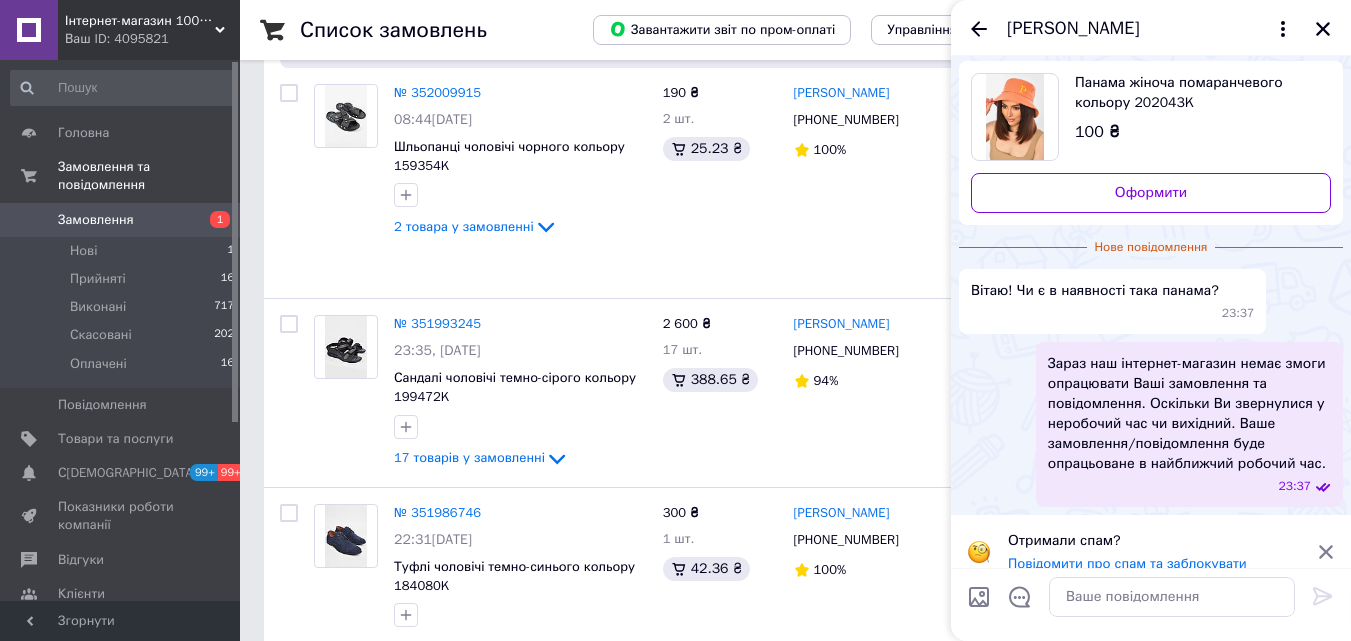 click 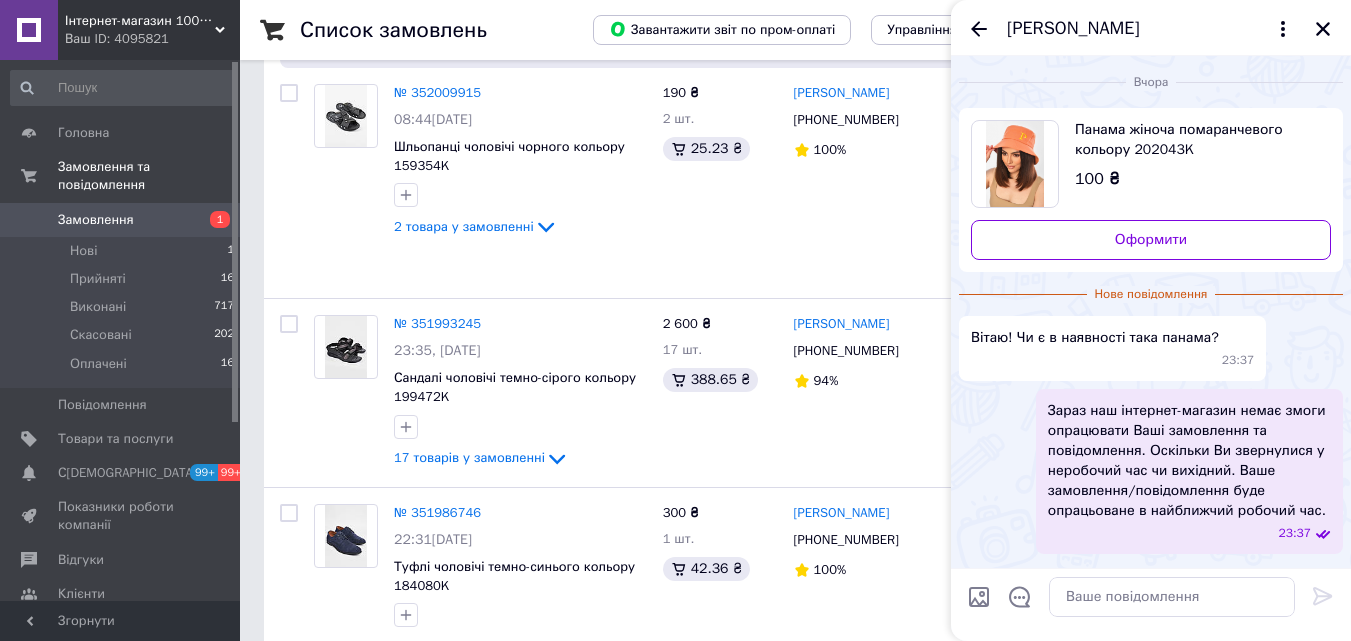 click on "Панама жіноча помаранчевого кольору 202043K" at bounding box center [1195, 140] 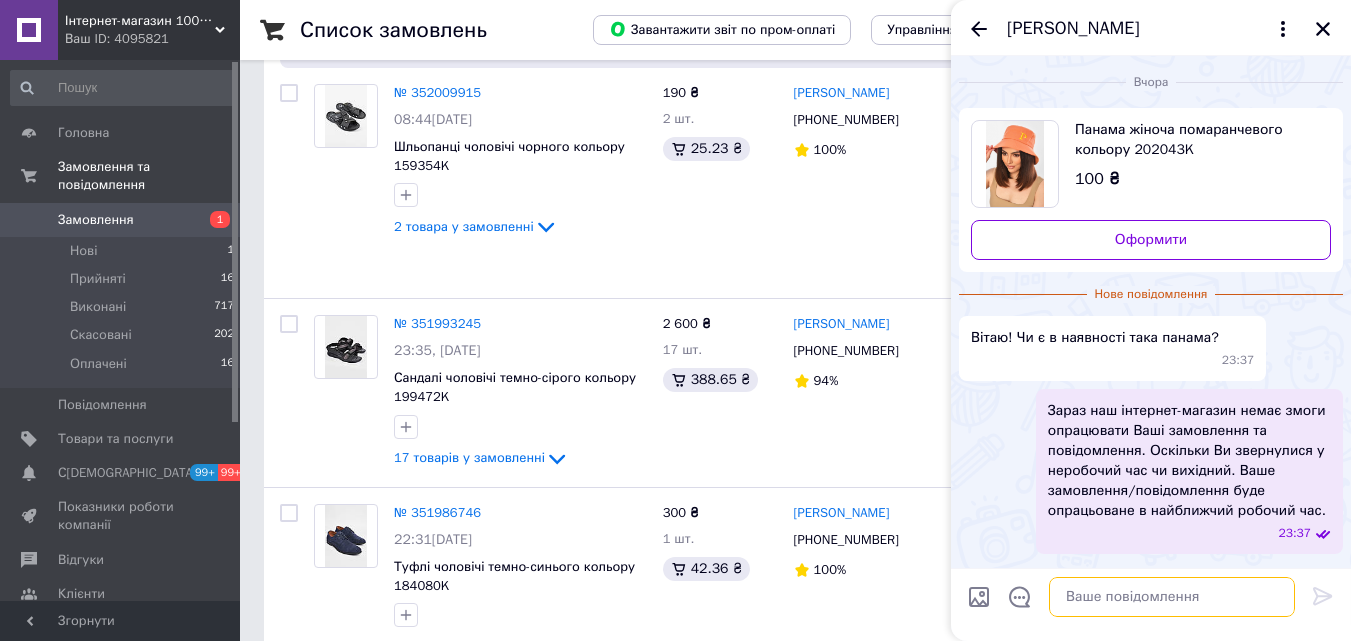 click at bounding box center [1172, 597] 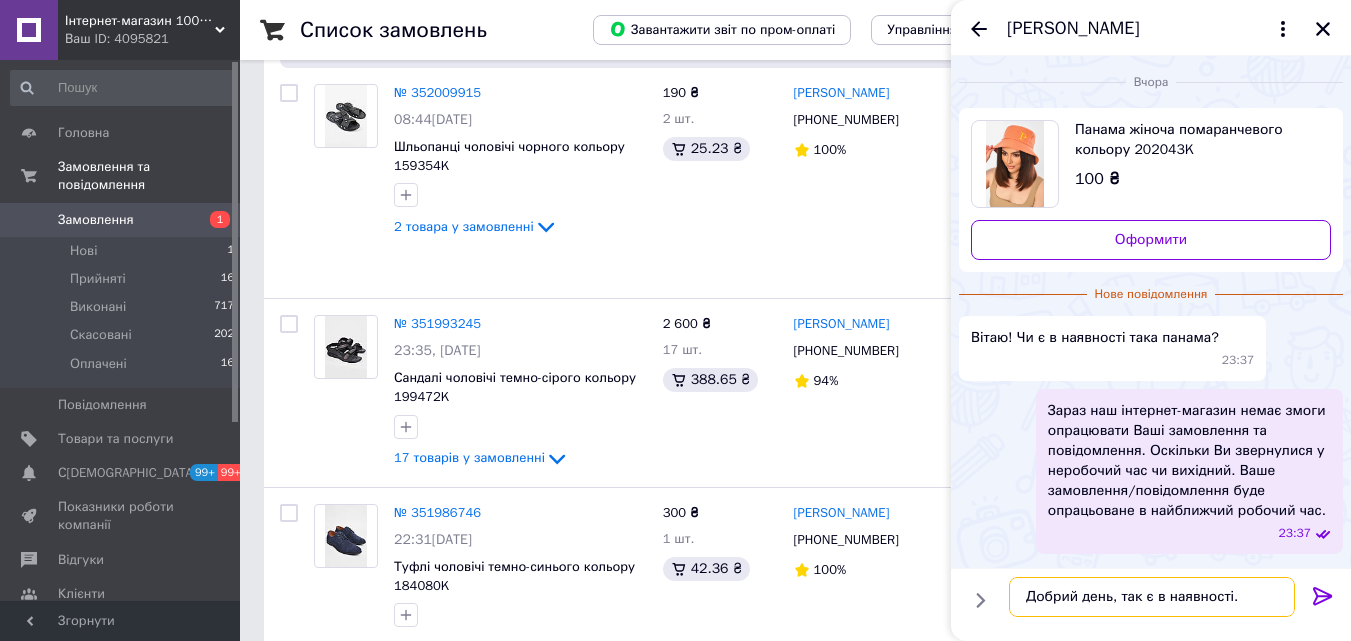 type on "Добрий день, так є в наявності." 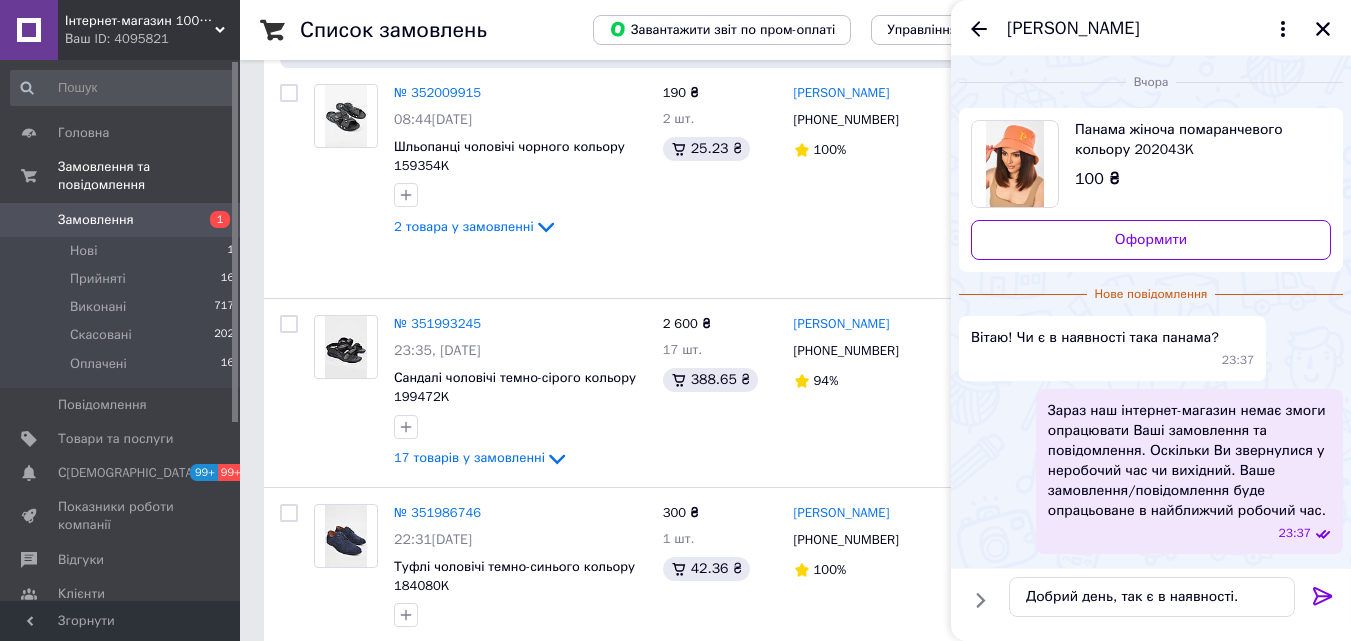 click 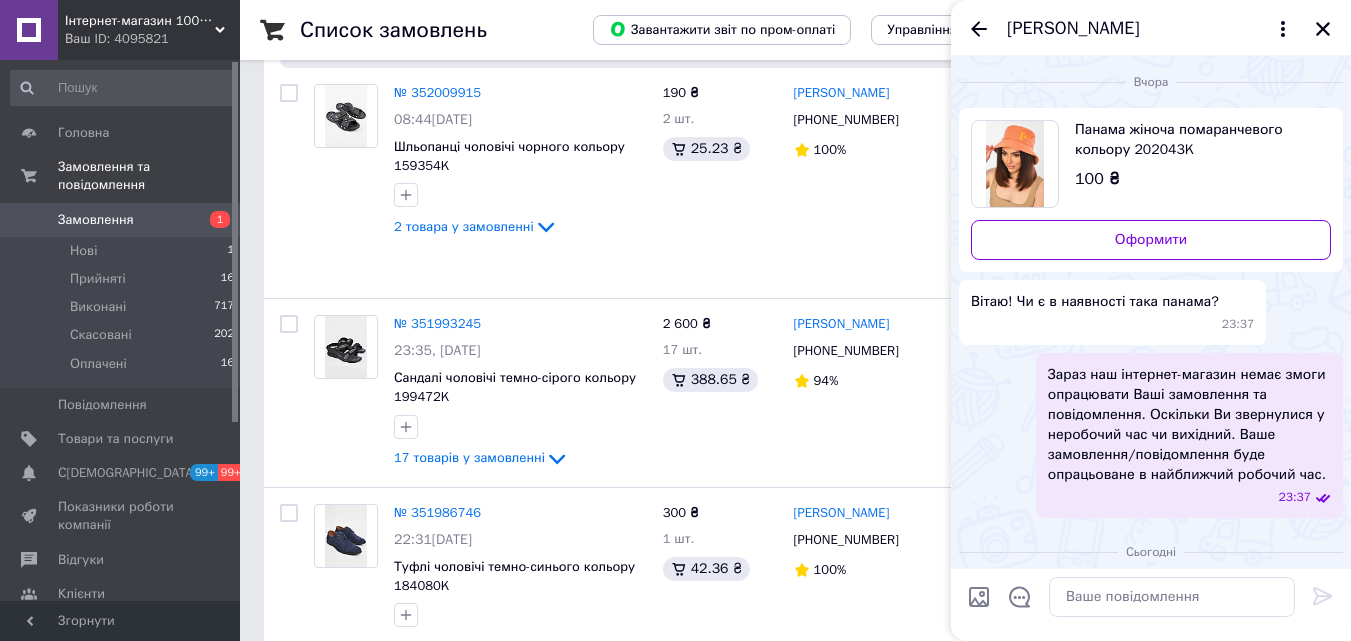 scroll, scrollTop: 43, scrollLeft: 0, axis: vertical 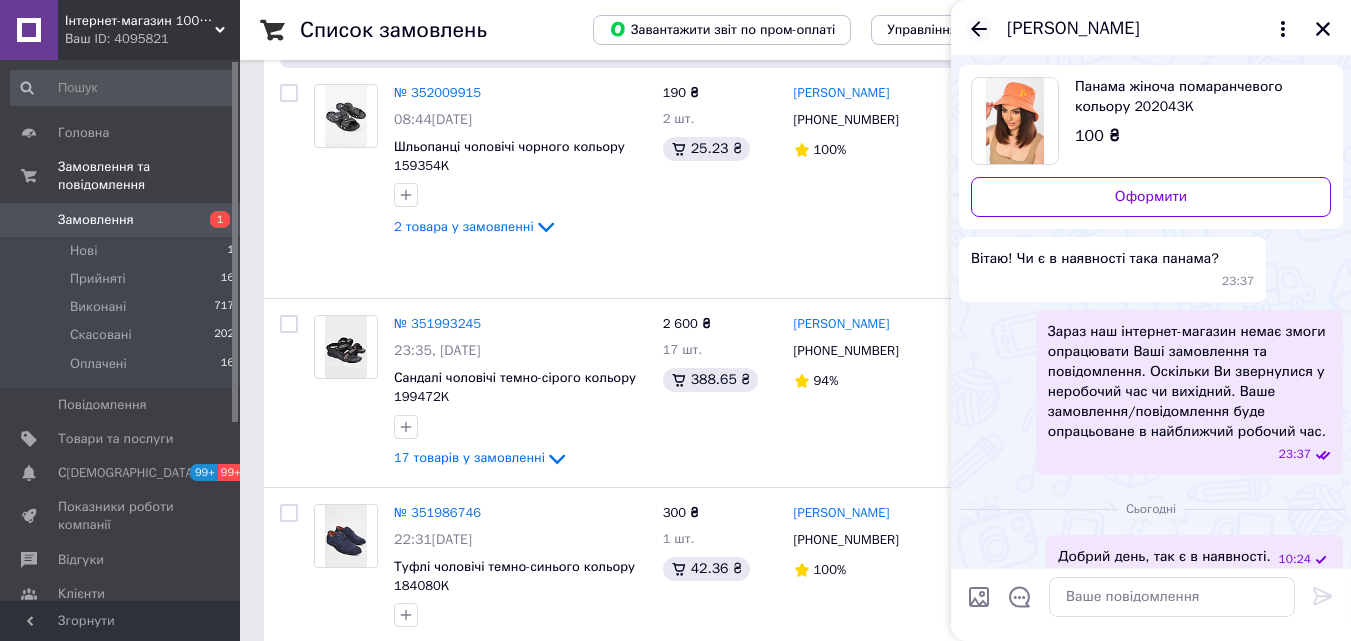 click 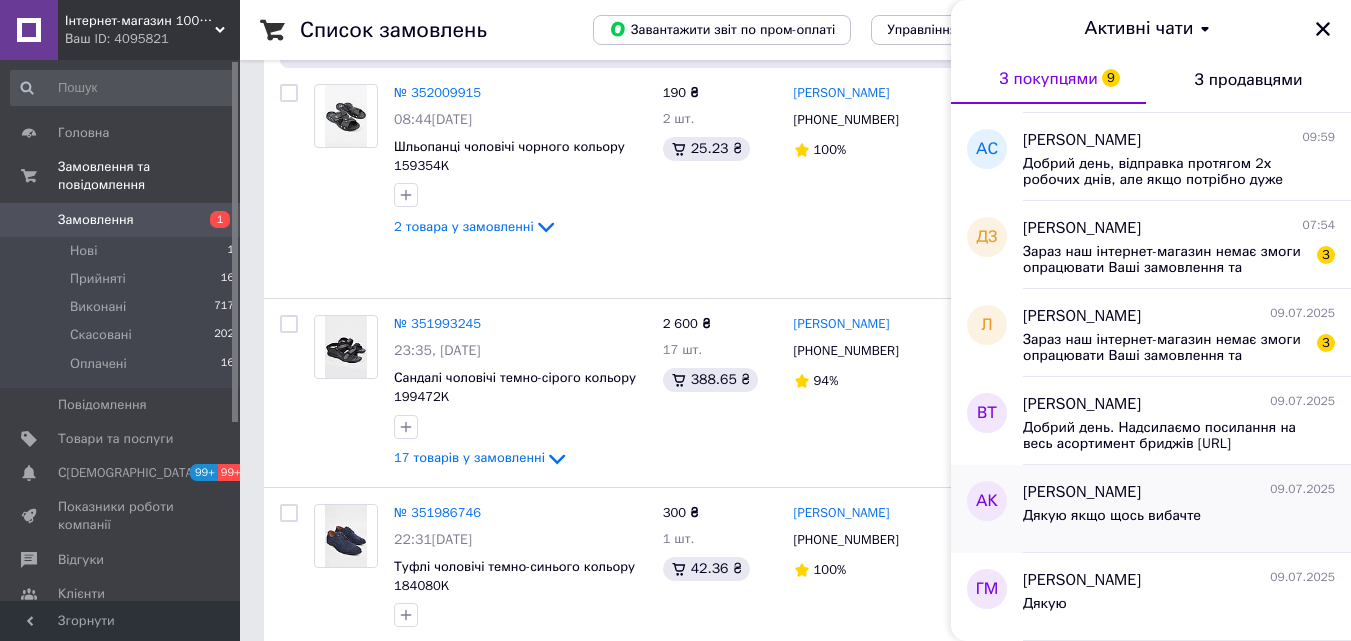 scroll, scrollTop: 200, scrollLeft: 0, axis: vertical 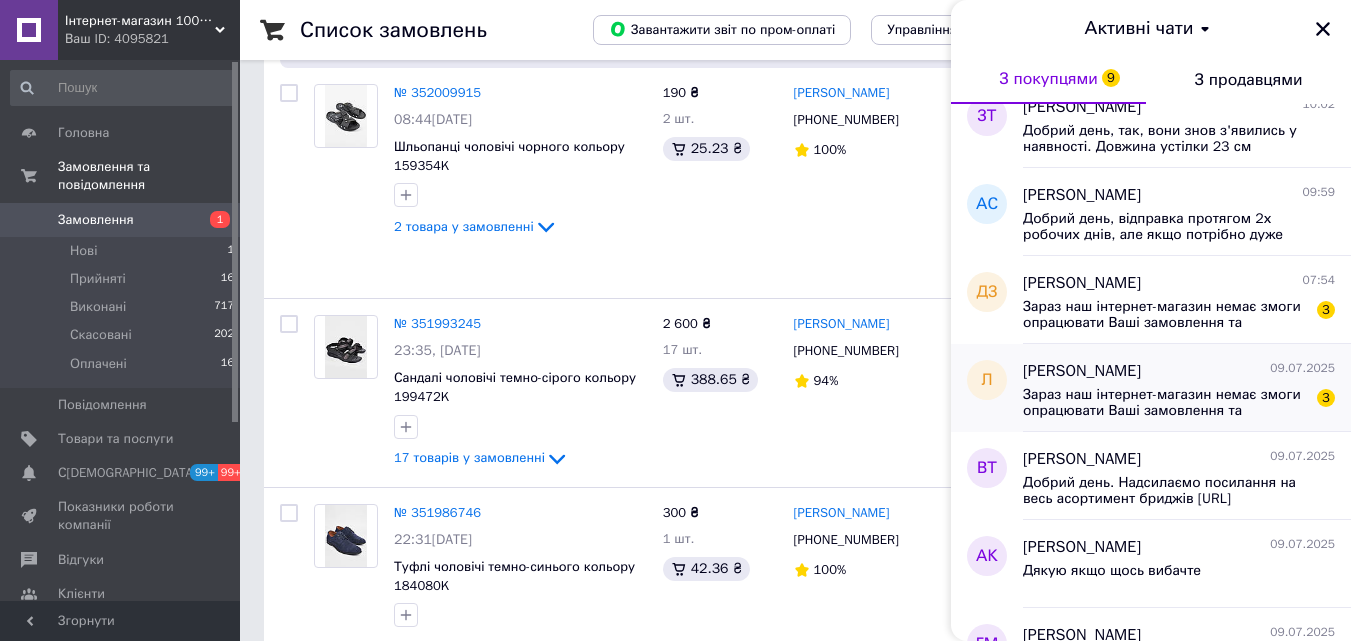 click on "Зараз наш інтернет-магазин немає змоги опрацювати Ваші замовлення та повідомлення. Оскільки Ви звернулися у неробочий час чи вихідний. Ваше замовлення/повідомлення буде опрацьоване в найближчий робочий час." at bounding box center (1165, 403) 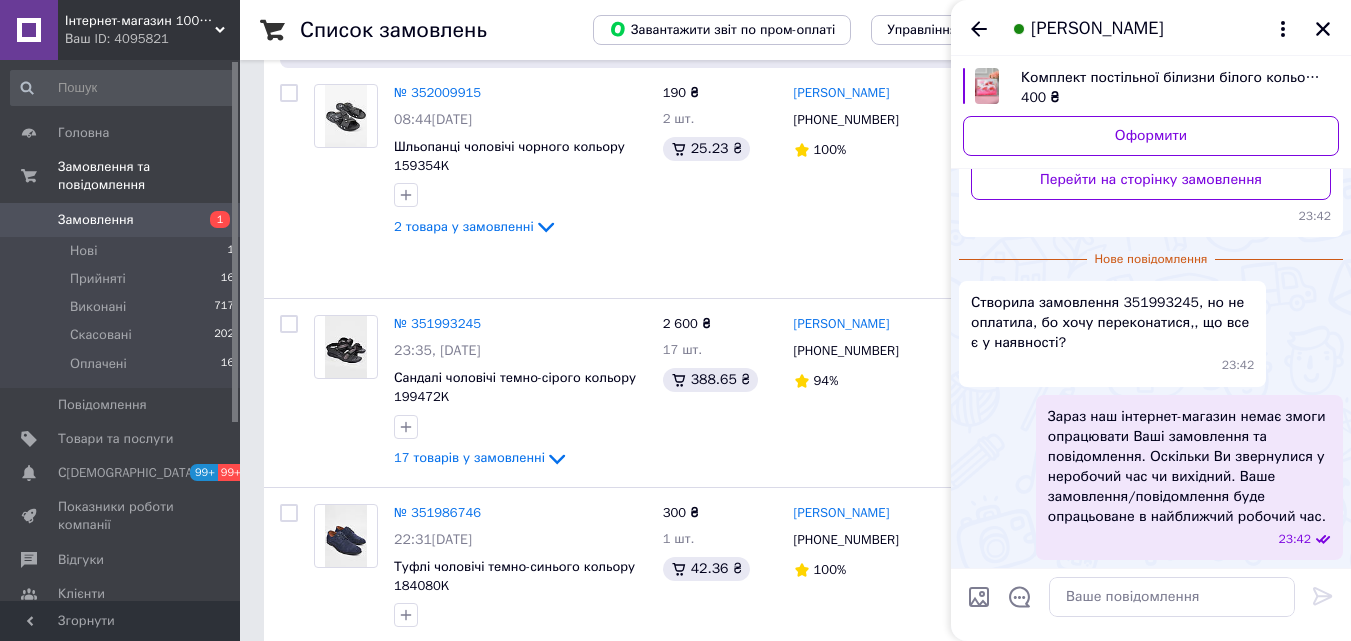 scroll, scrollTop: 1677, scrollLeft: 0, axis: vertical 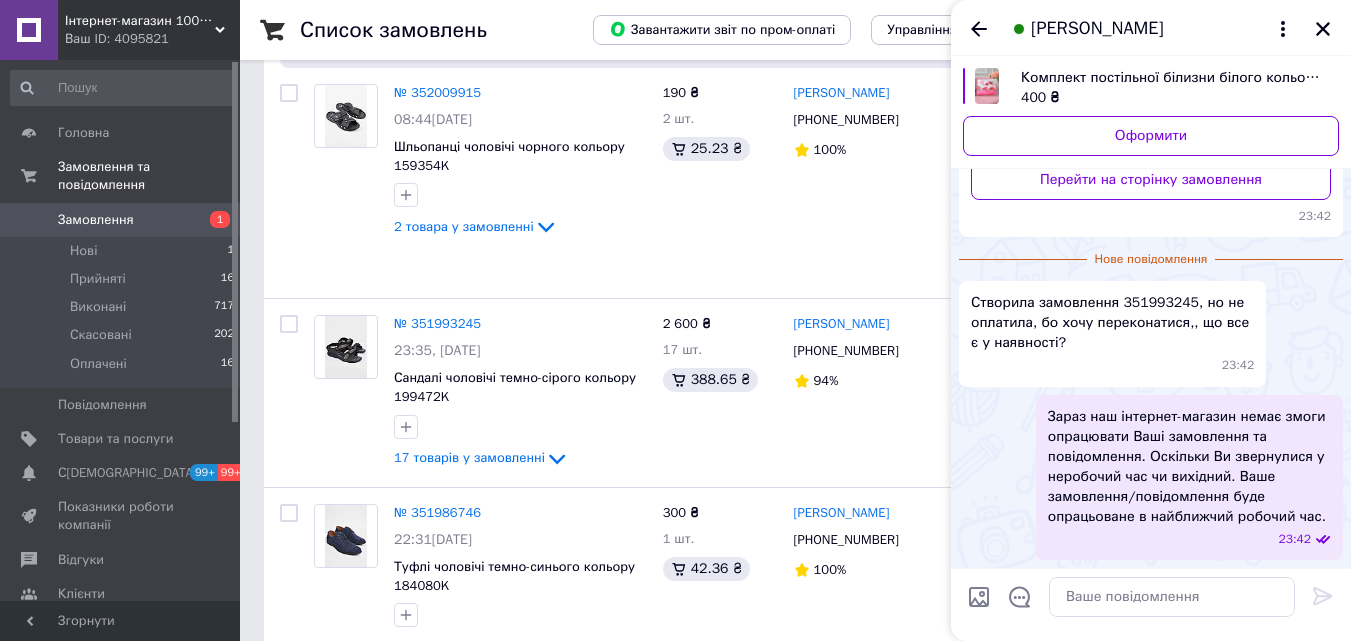 drag, startPoint x: 1173, startPoint y: 327, endPoint x: 1095, endPoint y: 329, distance: 78.025635 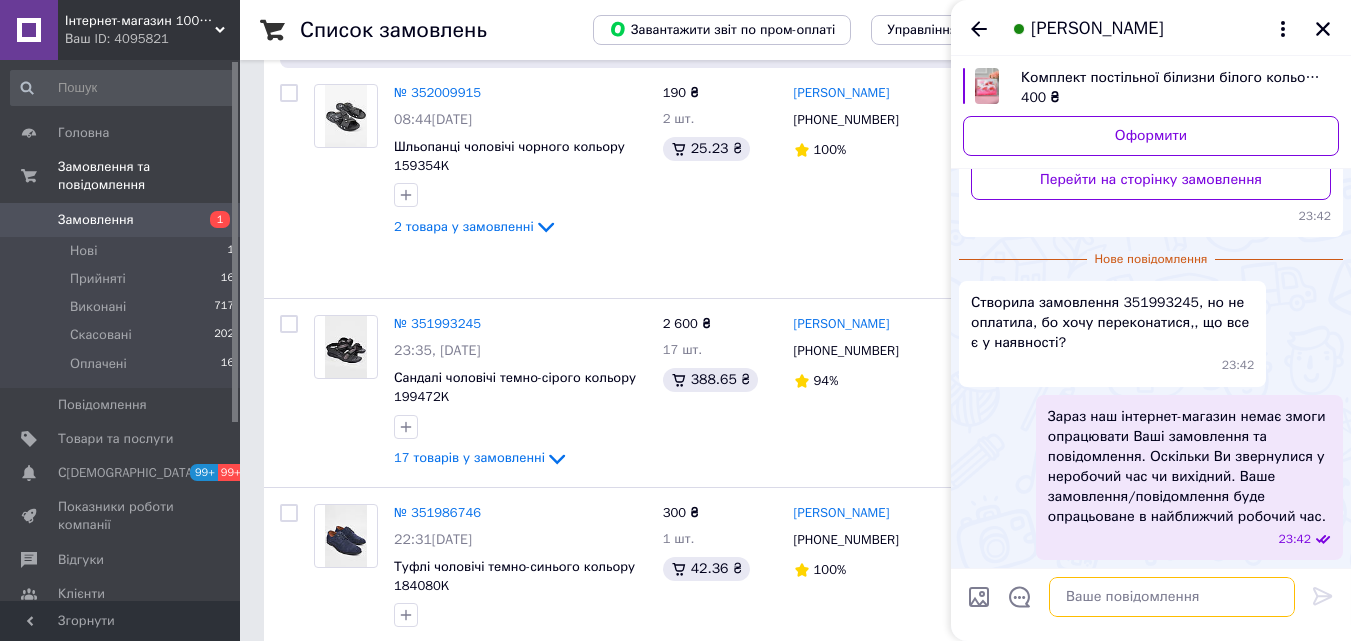 click at bounding box center [1172, 597] 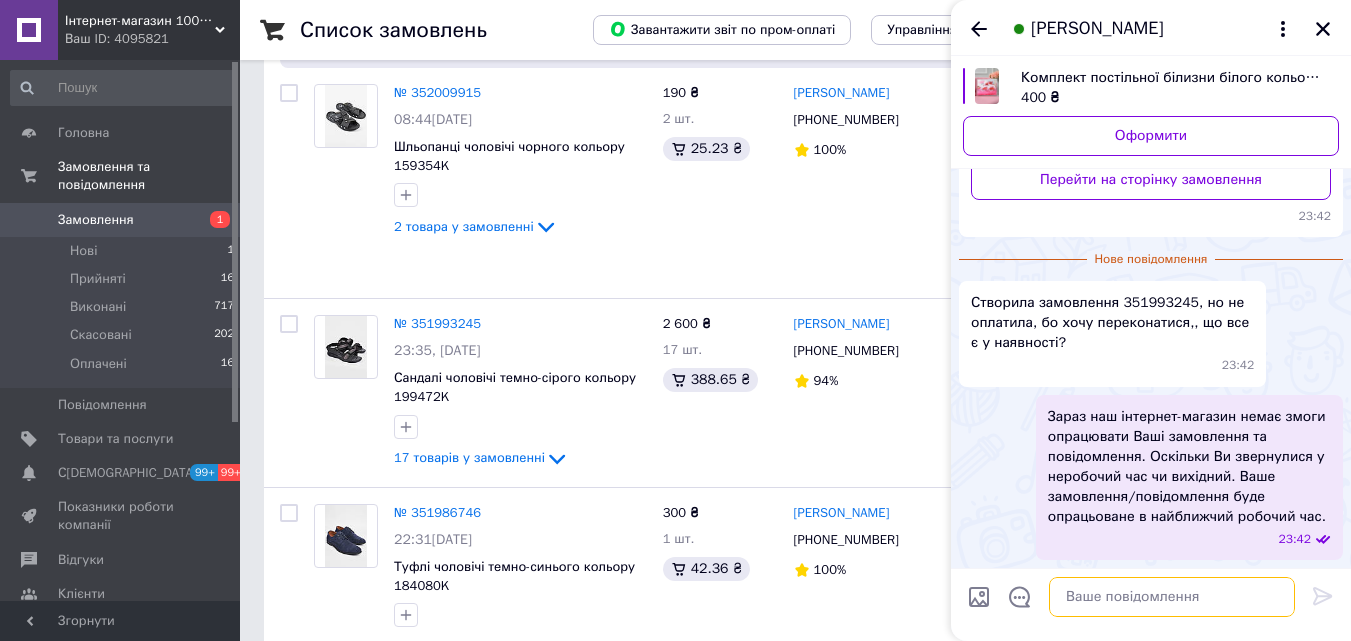 click at bounding box center [1172, 597] 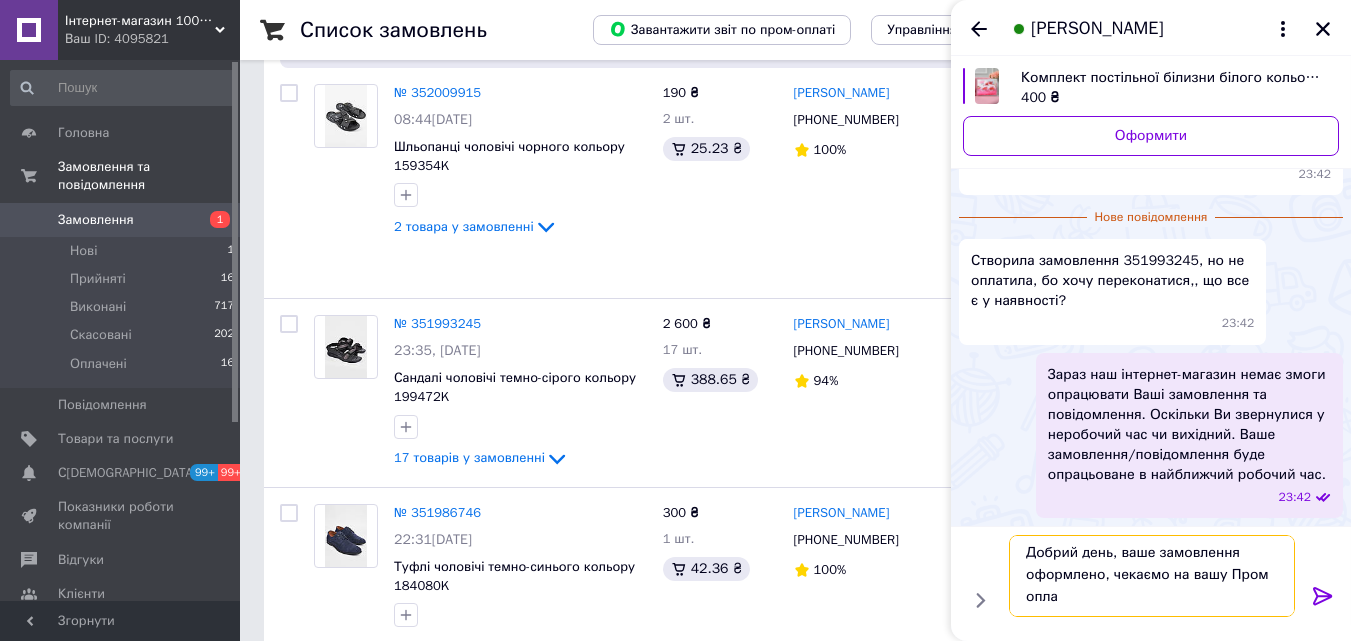 scroll, scrollTop: 2, scrollLeft: 0, axis: vertical 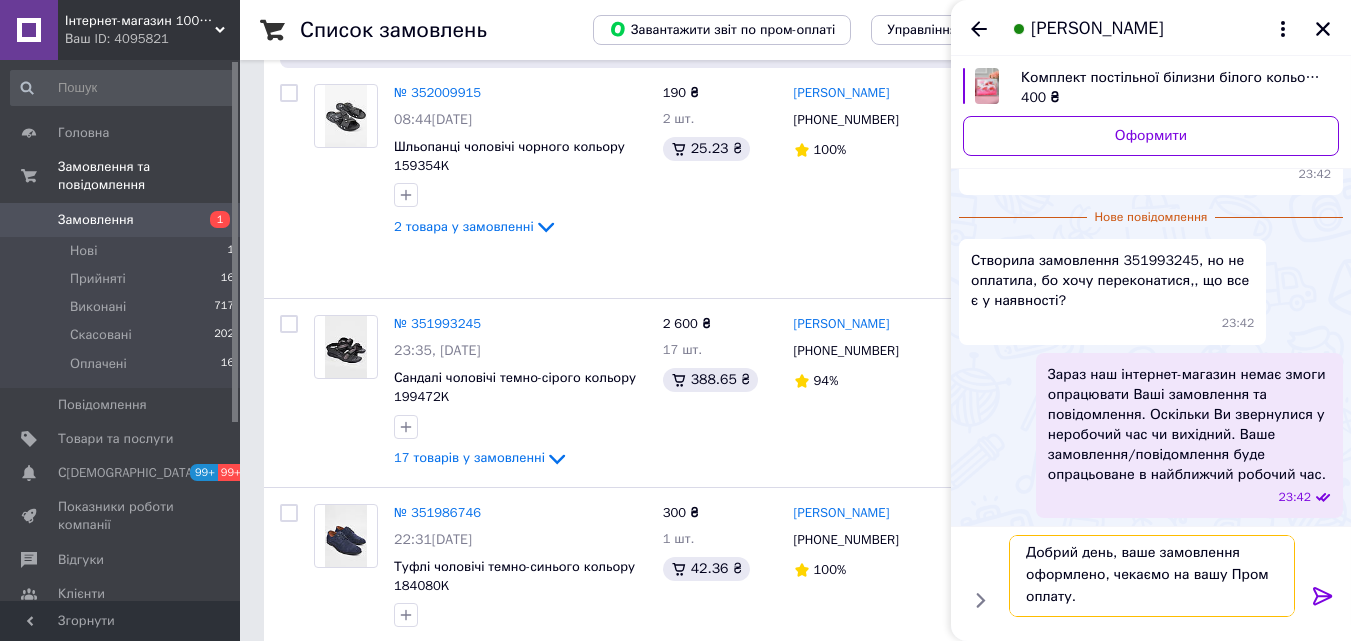 type on "Добрий день, ваше замовлення  оформлено, чекаємо на вашу Пром оплату." 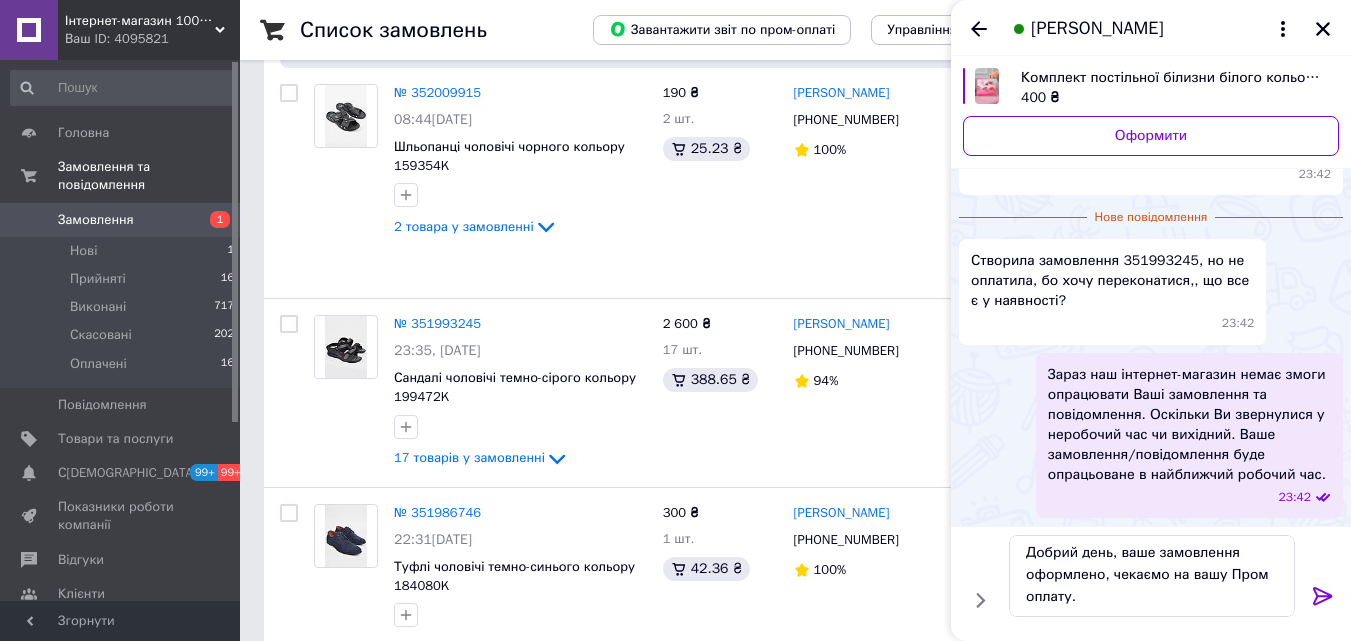 click 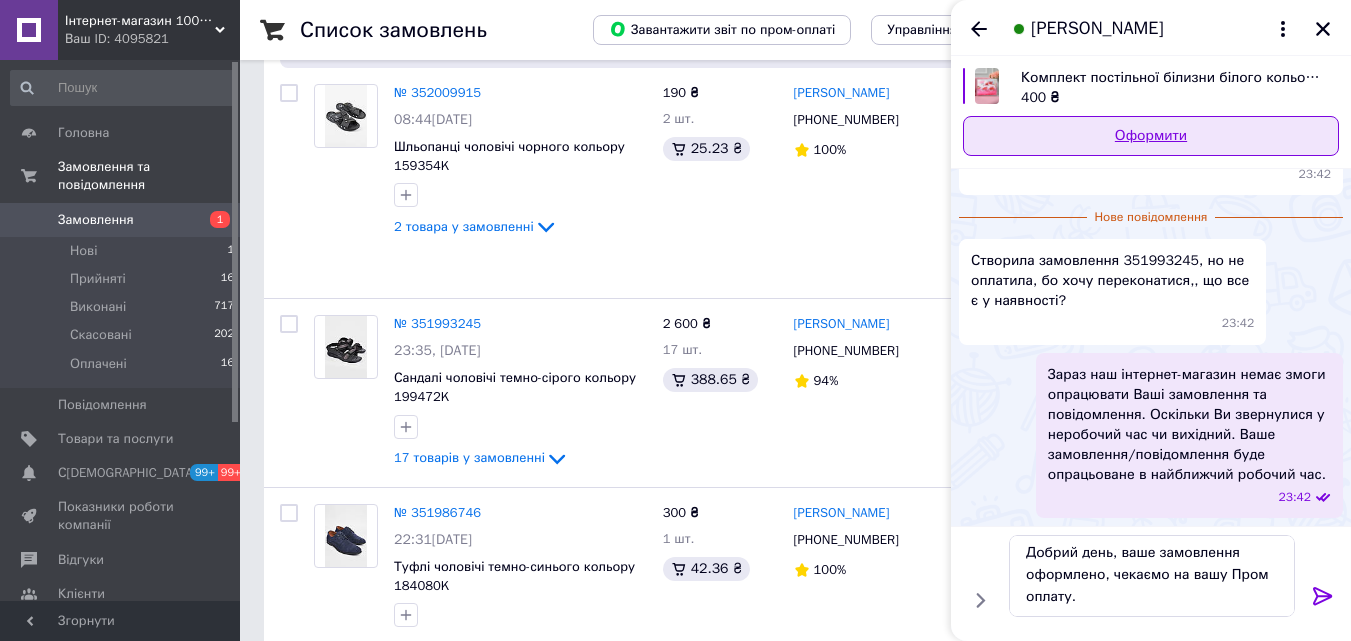 type 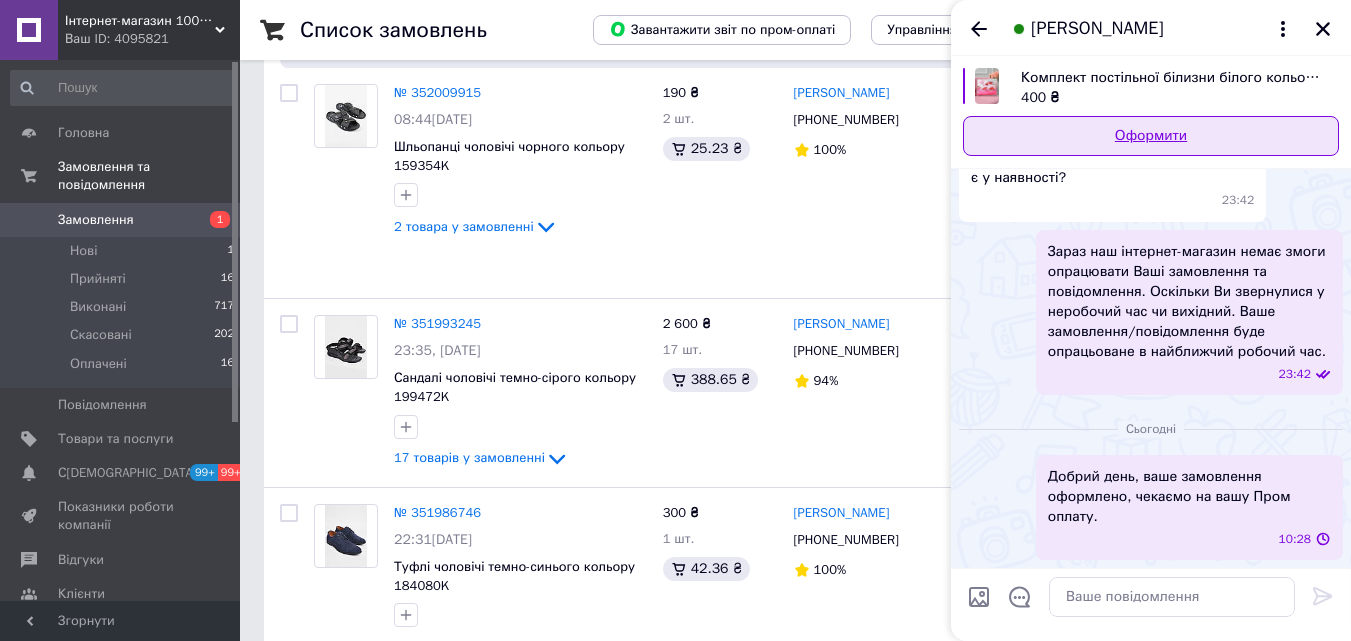 scroll, scrollTop: 0, scrollLeft: 0, axis: both 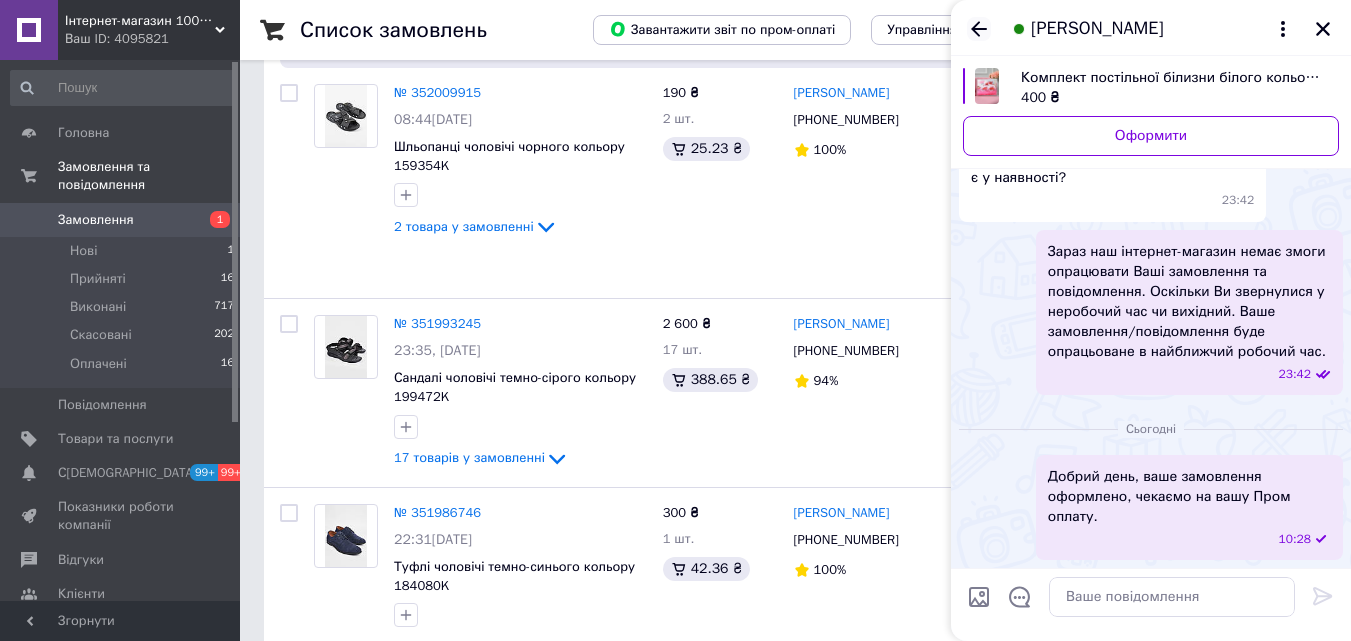 click 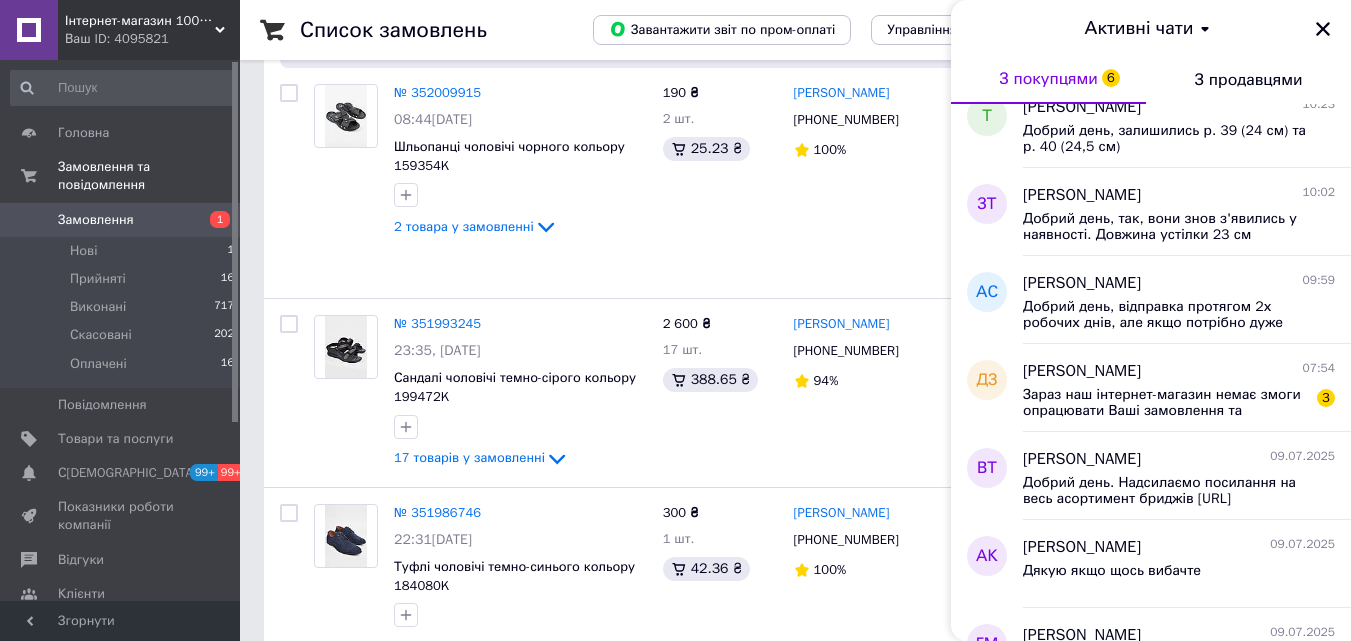 scroll, scrollTop: 300, scrollLeft: 0, axis: vertical 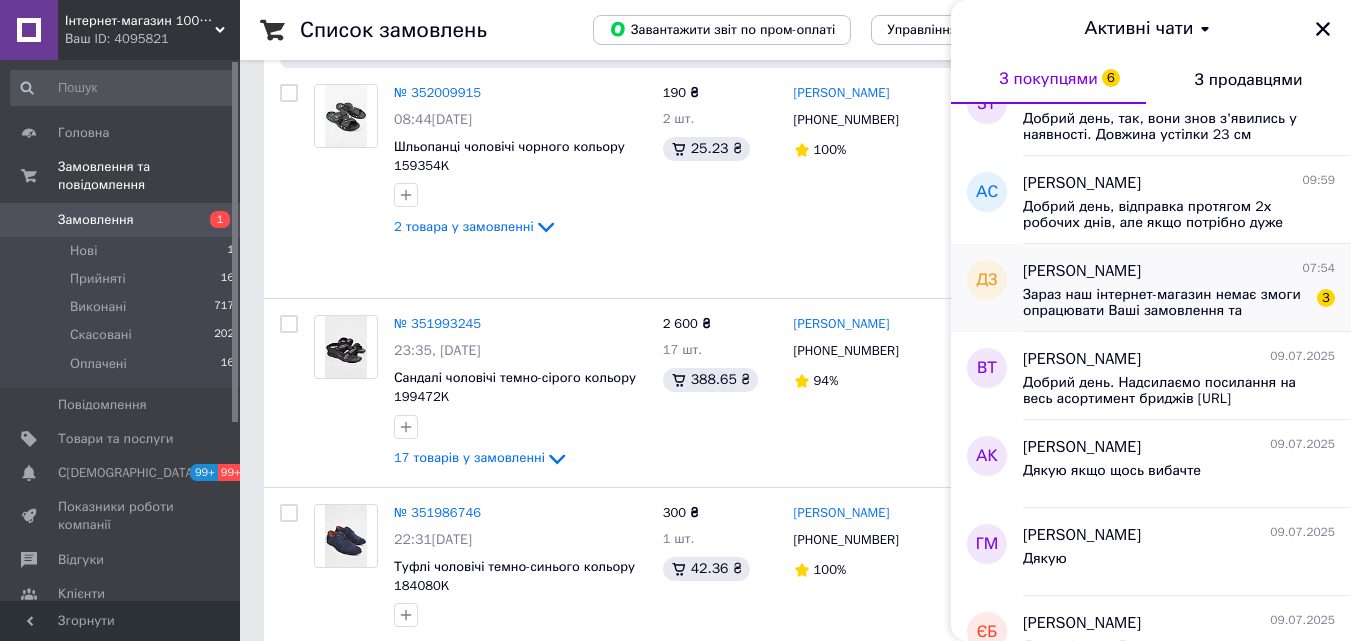 click on "Зараз наш інтернет-магазин немає змоги опрацювати Ваші замовлення та повідомлення. Оскільки Ви звернулися у неробочий час чи вихідний. Ваше замовлення/повідомлення буде опрацьоване в найближчий робочий час. 3" at bounding box center (1179, 301) 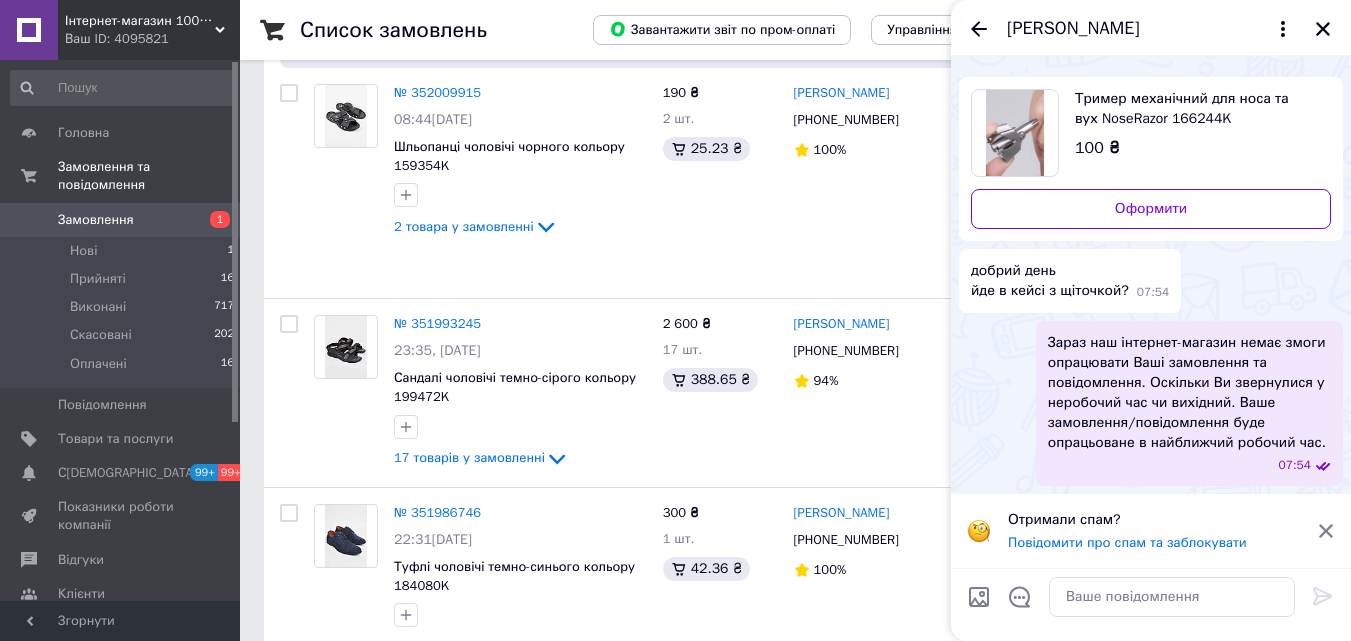 scroll, scrollTop: 30, scrollLeft: 0, axis: vertical 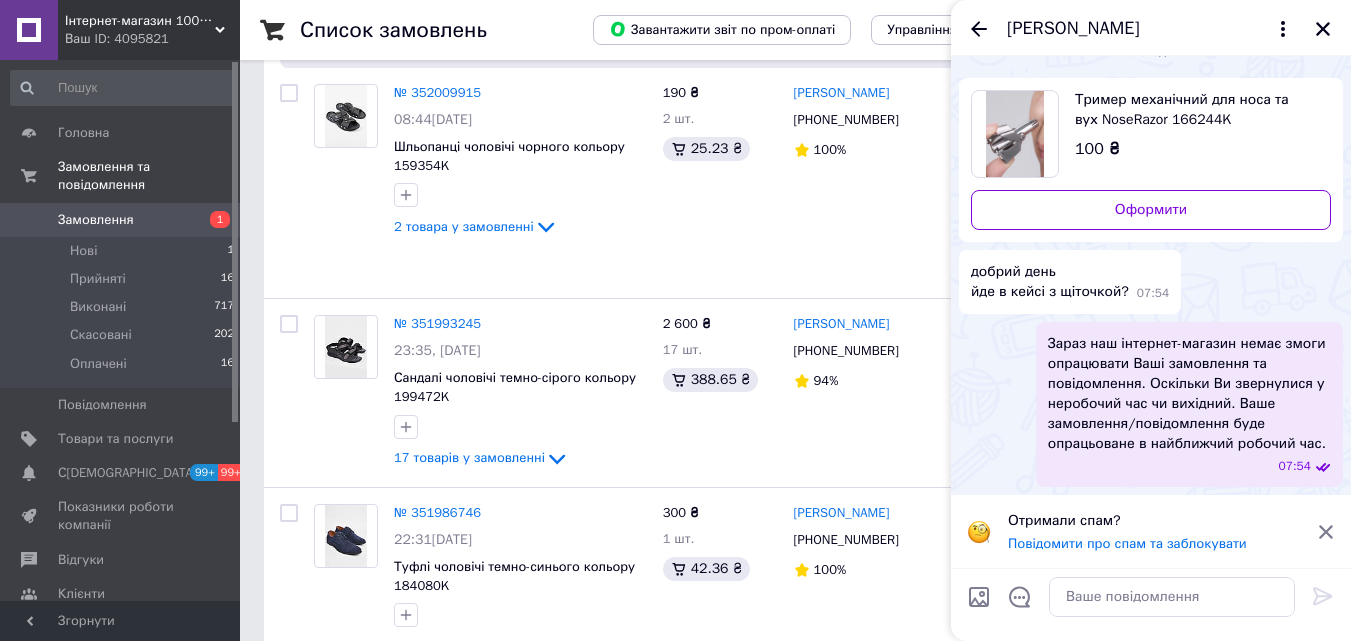click 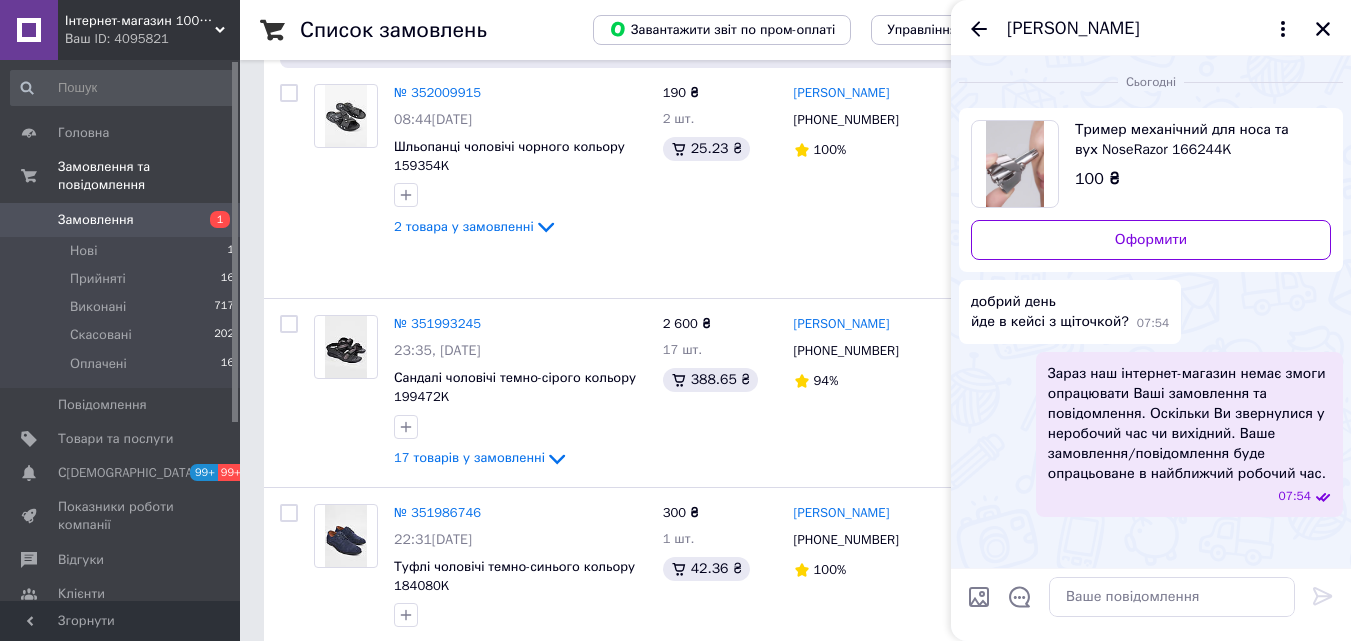 scroll, scrollTop: 0, scrollLeft: 0, axis: both 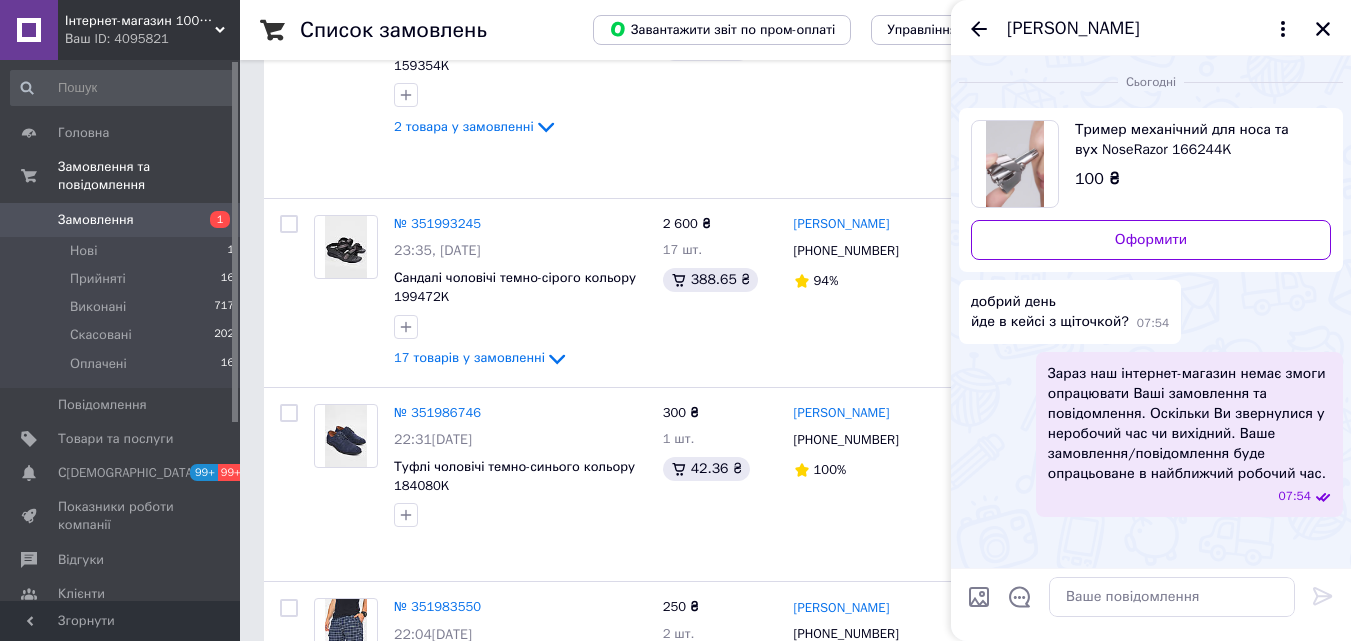 click on "Тример механічний для носа та вух NoseRazor 166244K" at bounding box center (1195, 140) 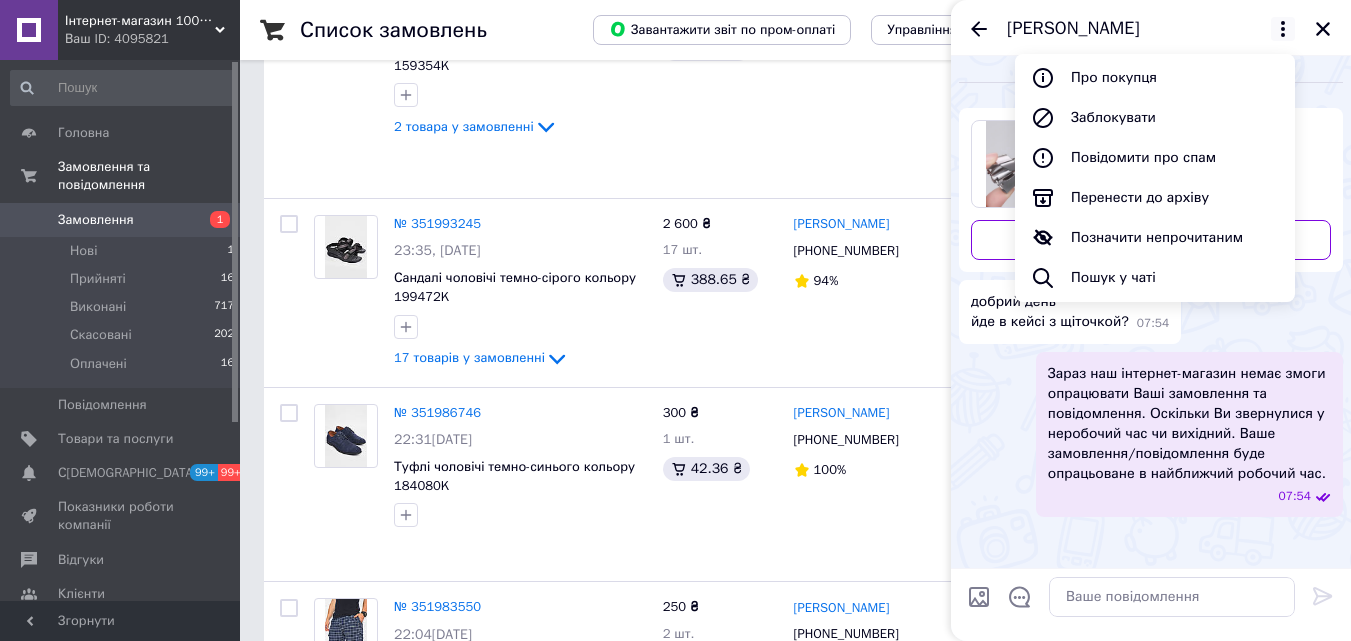drag, startPoint x: 1004, startPoint y: 30, endPoint x: 1165, endPoint y: 15, distance: 161.69725 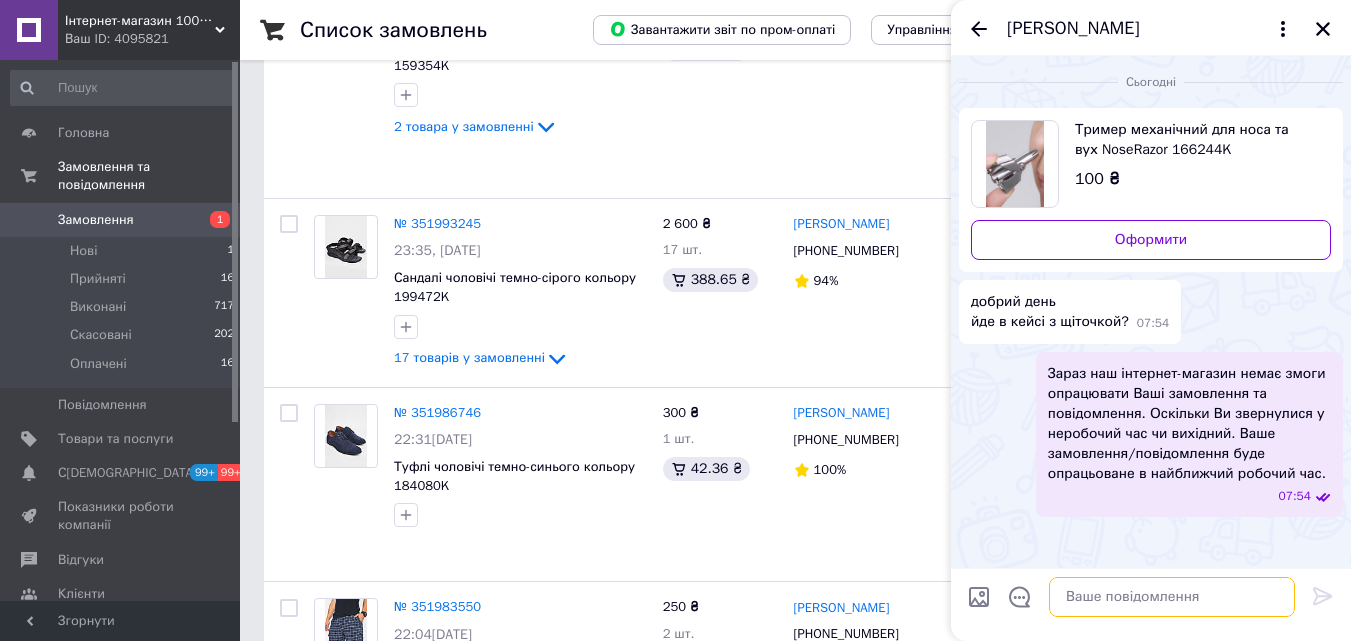 click at bounding box center (1172, 597) 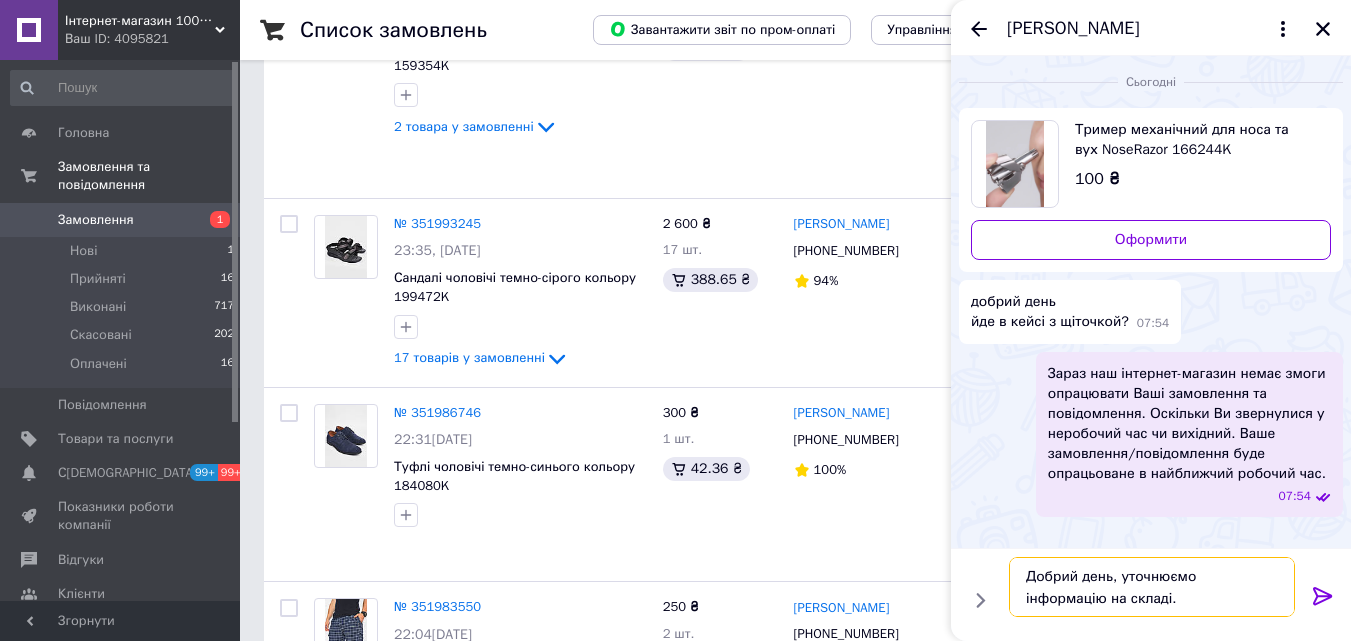 type on "Добрий день, уточнюємо інформацію на складі." 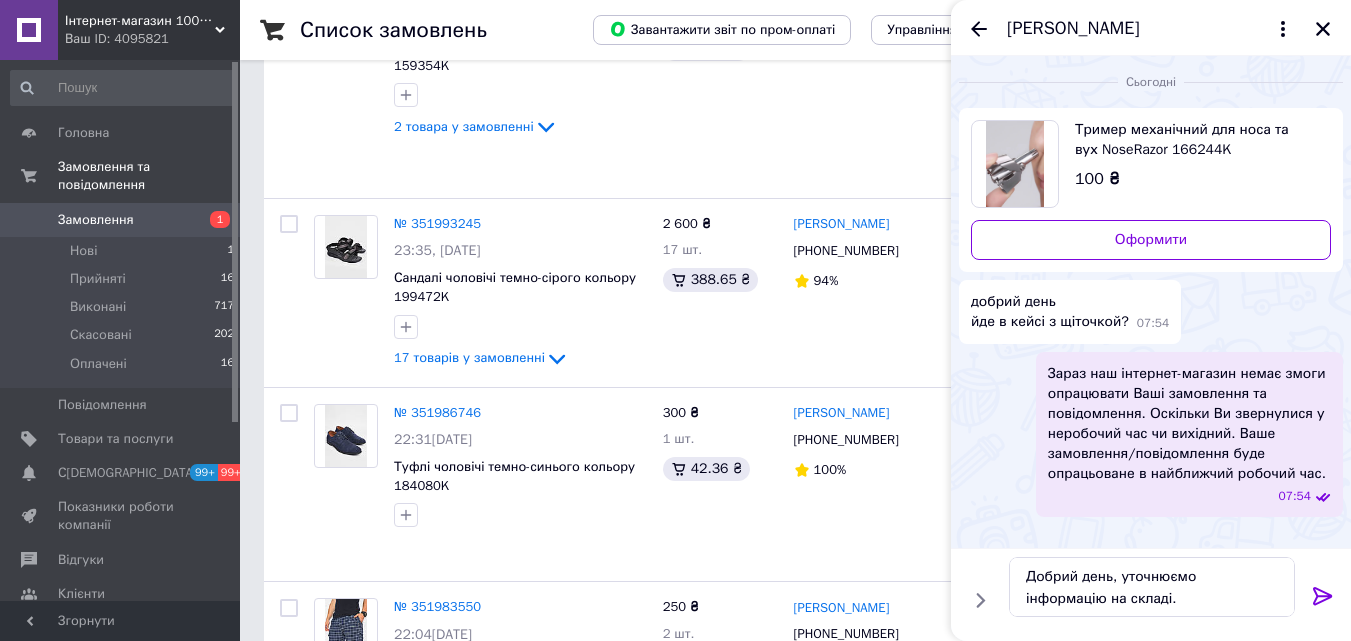 click 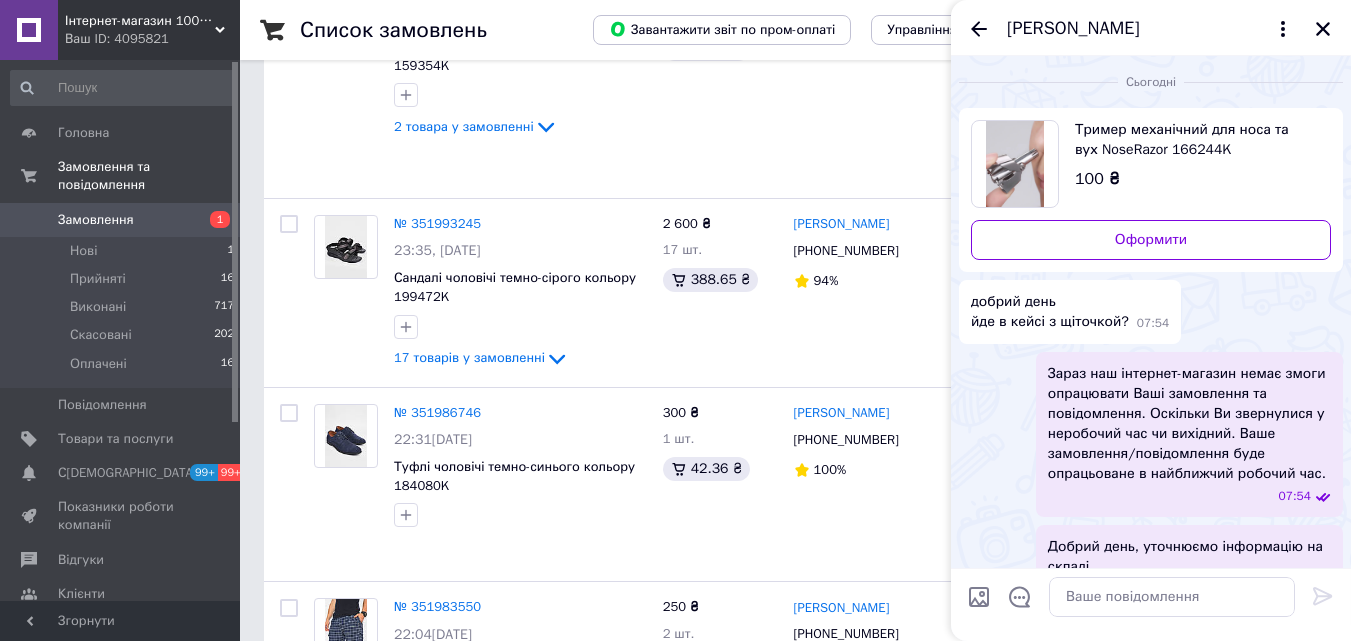 scroll, scrollTop: 50, scrollLeft: 0, axis: vertical 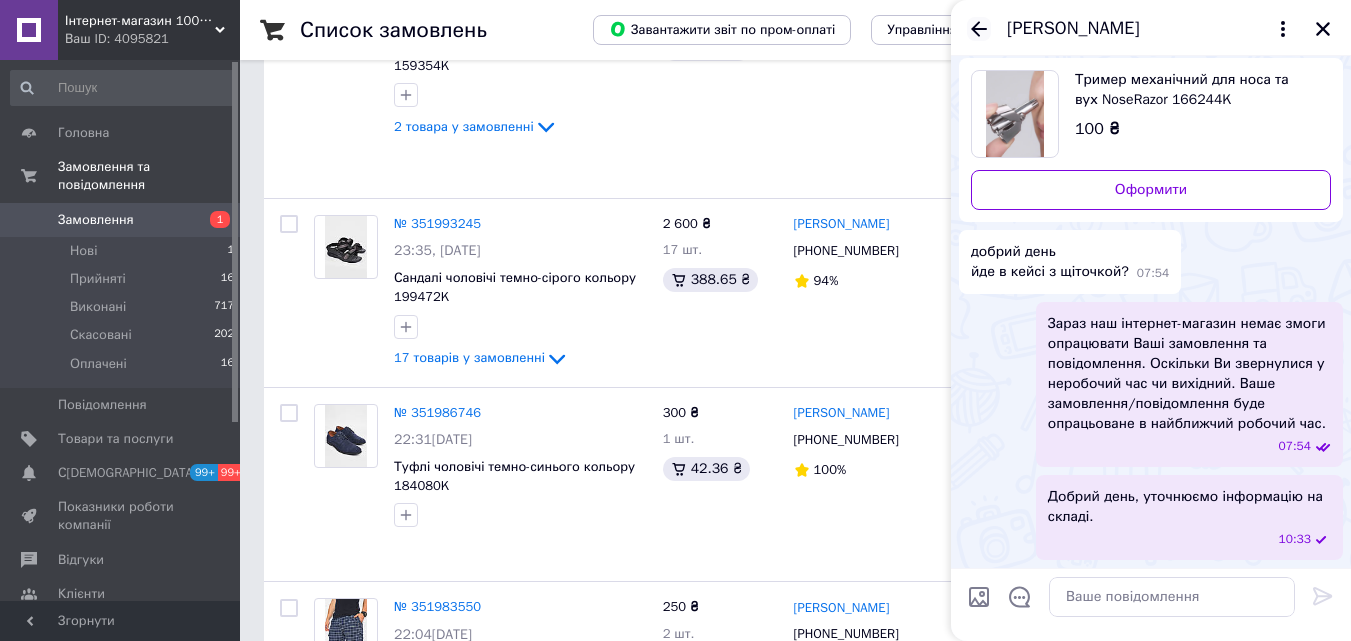 click 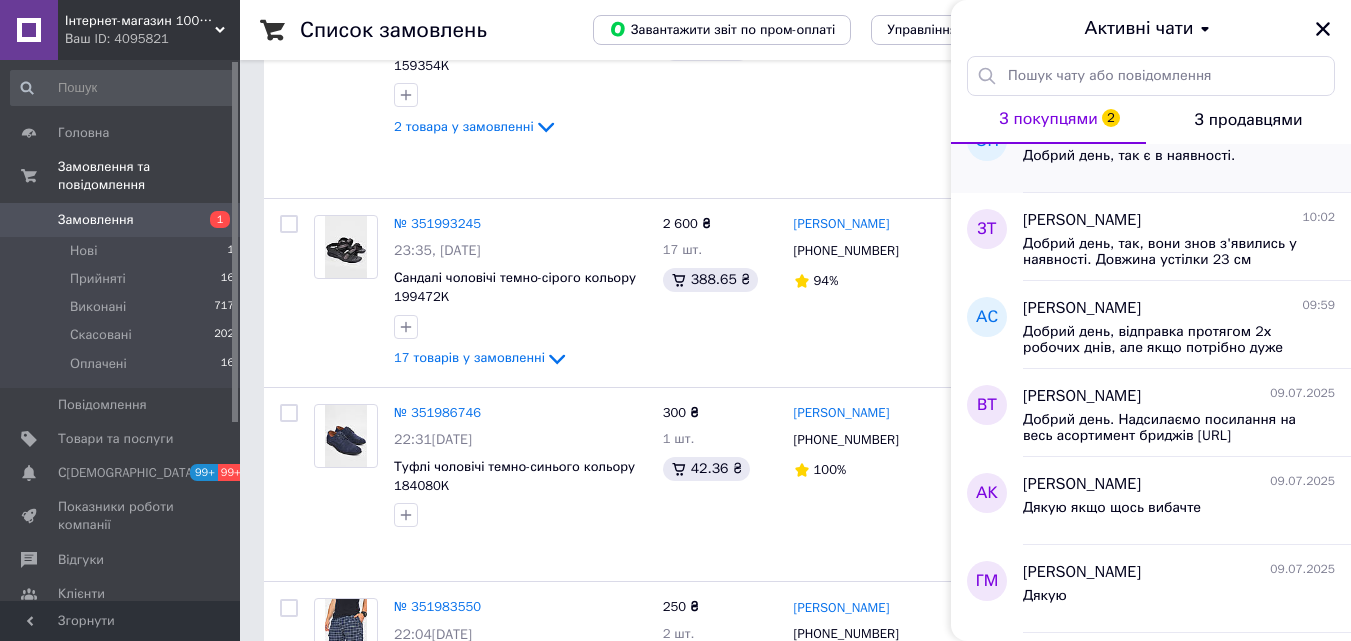 scroll, scrollTop: 0, scrollLeft: 0, axis: both 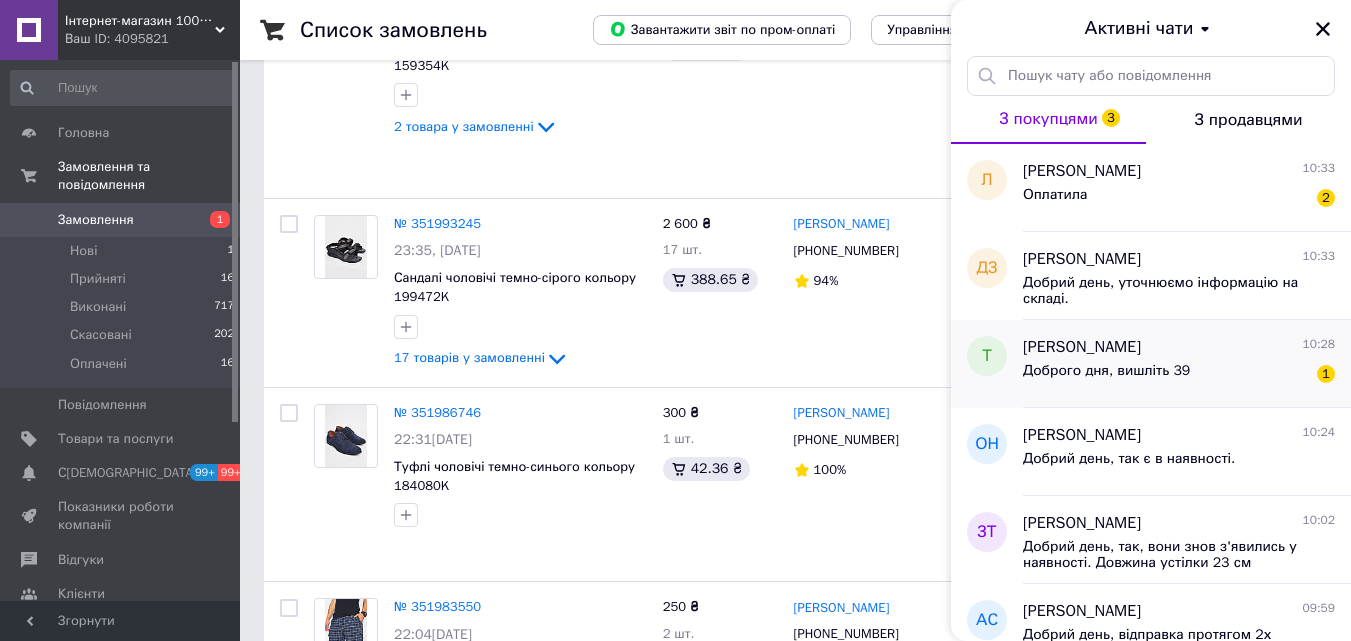 click on "Доброго дня, вишліть 39" at bounding box center (1106, 371) 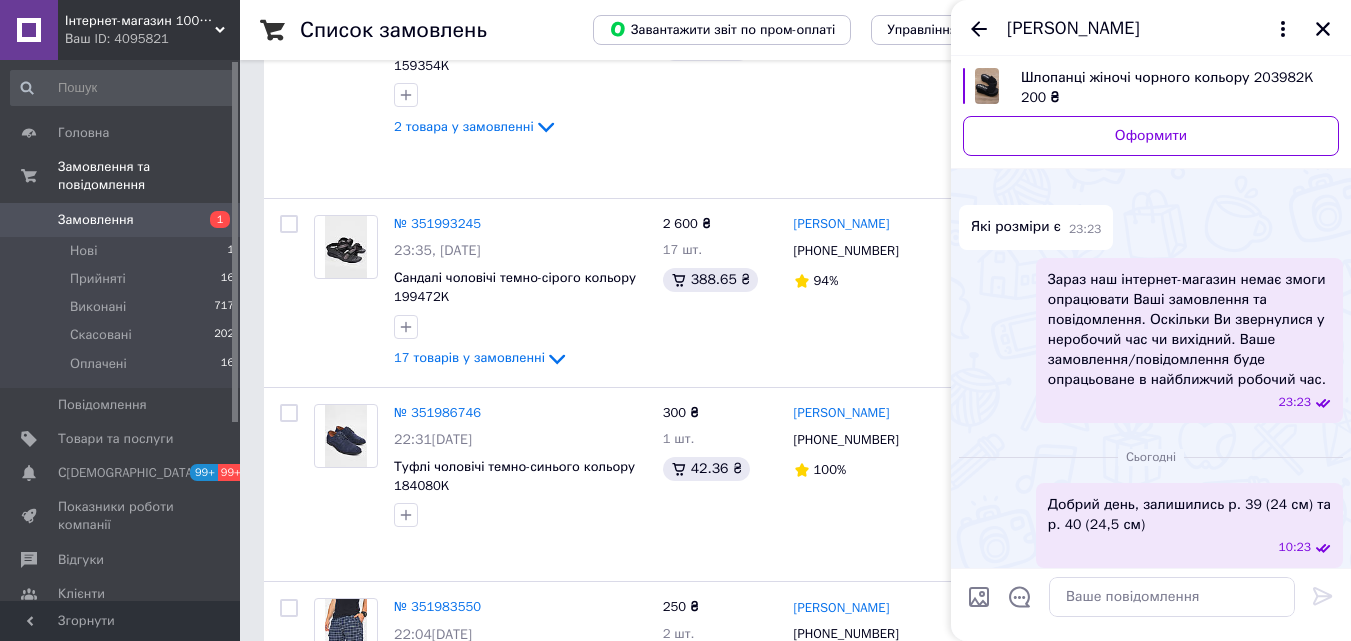 scroll, scrollTop: 122, scrollLeft: 0, axis: vertical 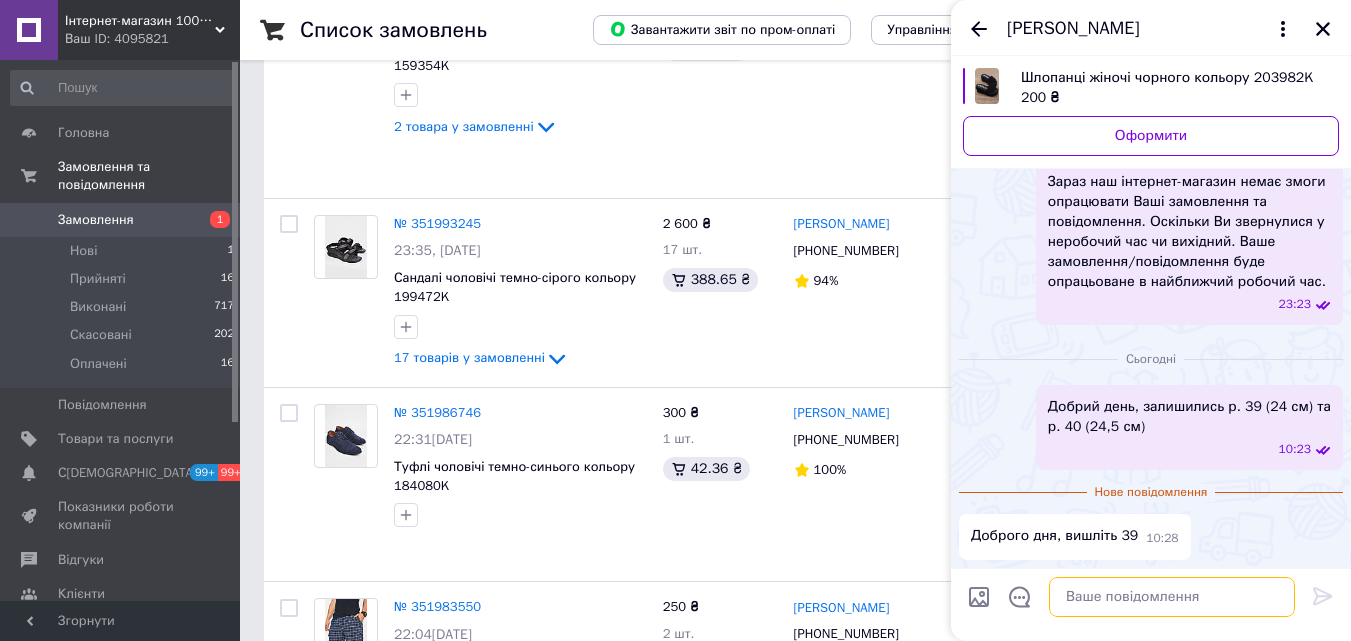 click at bounding box center (1172, 597) 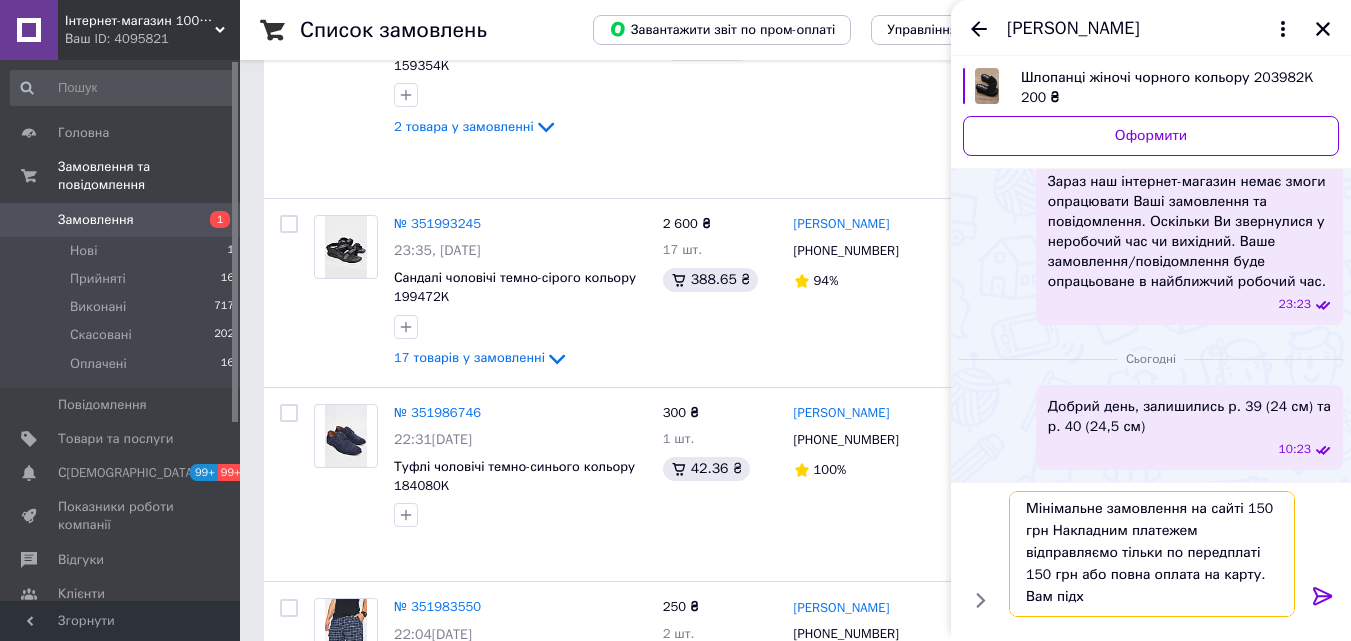 scroll, scrollTop: 2, scrollLeft: 0, axis: vertical 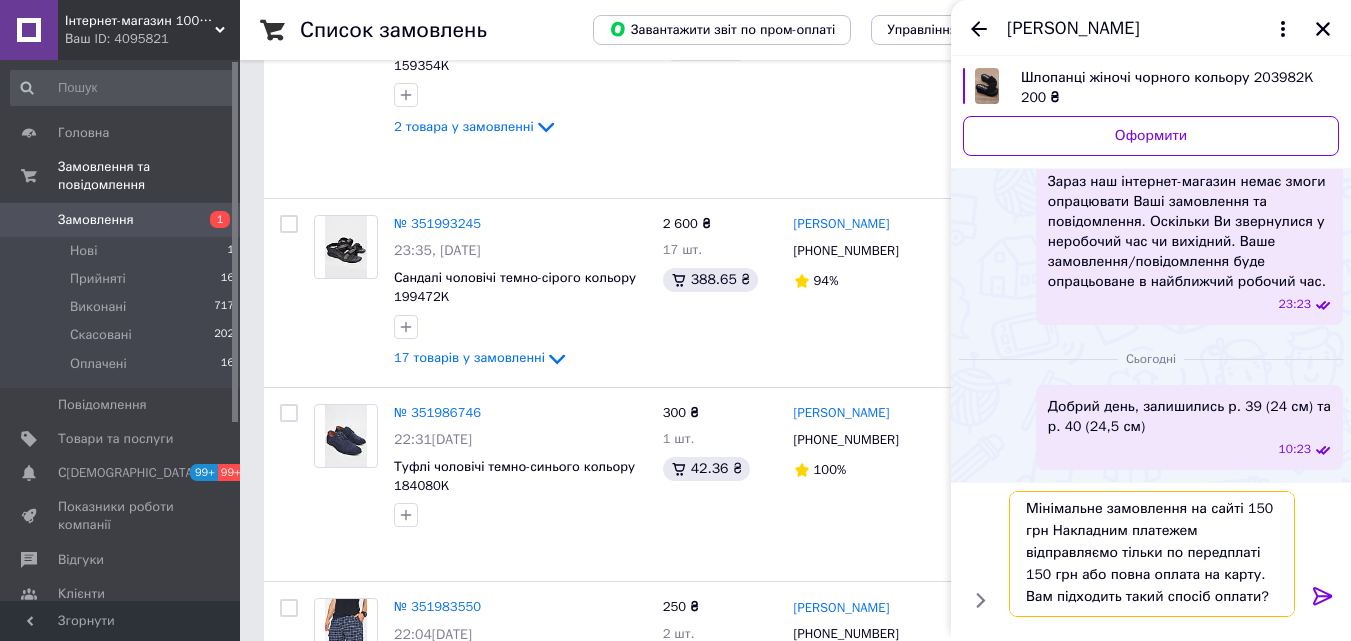 drag, startPoint x: 1024, startPoint y: 509, endPoint x: 1271, endPoint y: 598, distance: 262.54523 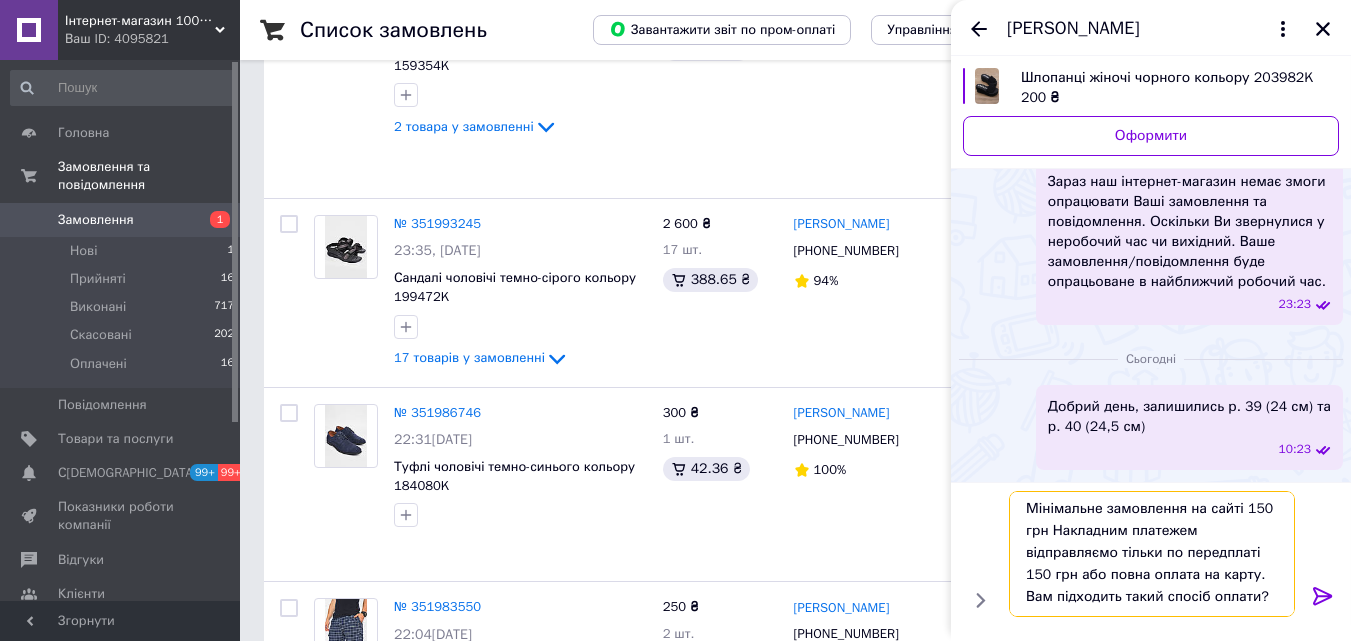 type on "Мінімальне замовлення на сайті 150 грн Накладним платежем відправляємо тільки по передплаті 150 грн або повна оплата на карту. Вам підходить такий спосіб оплати?" 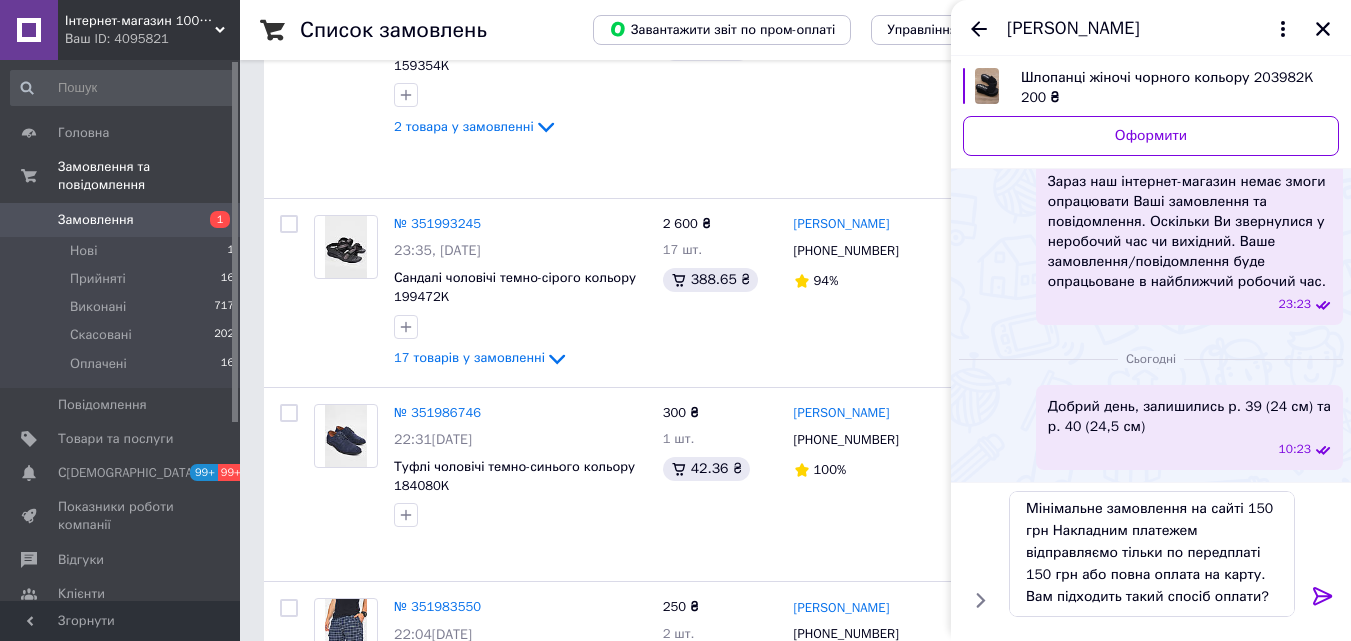 click 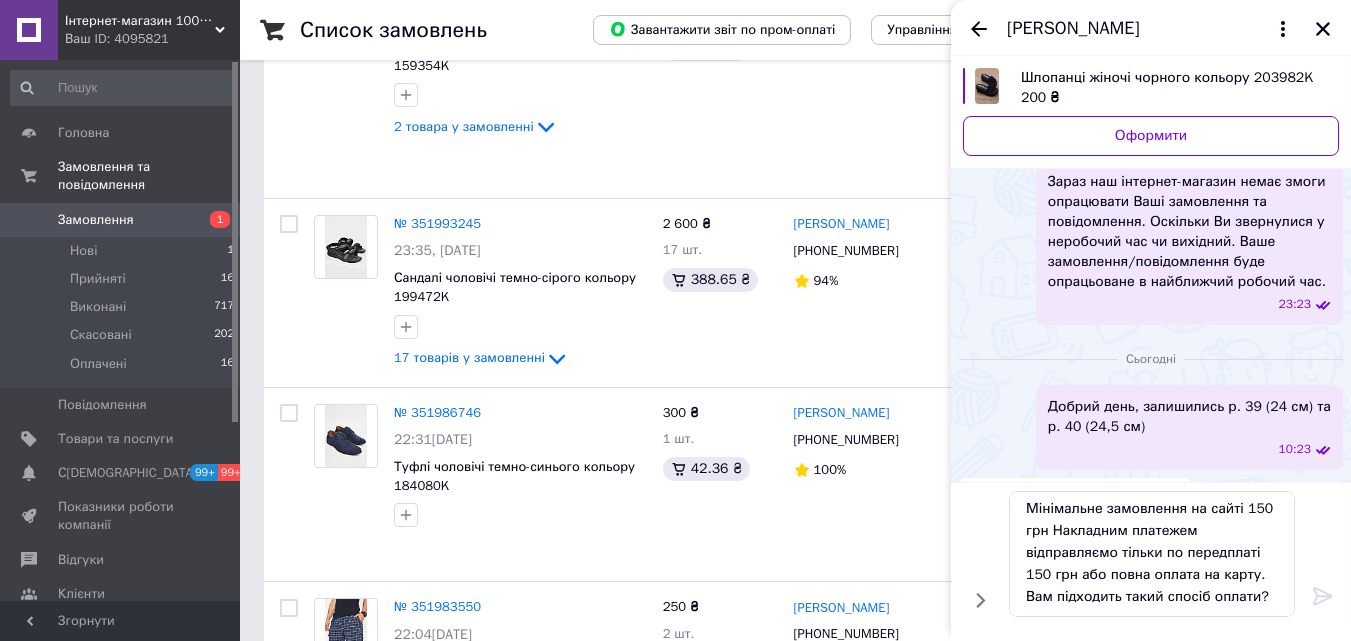 type 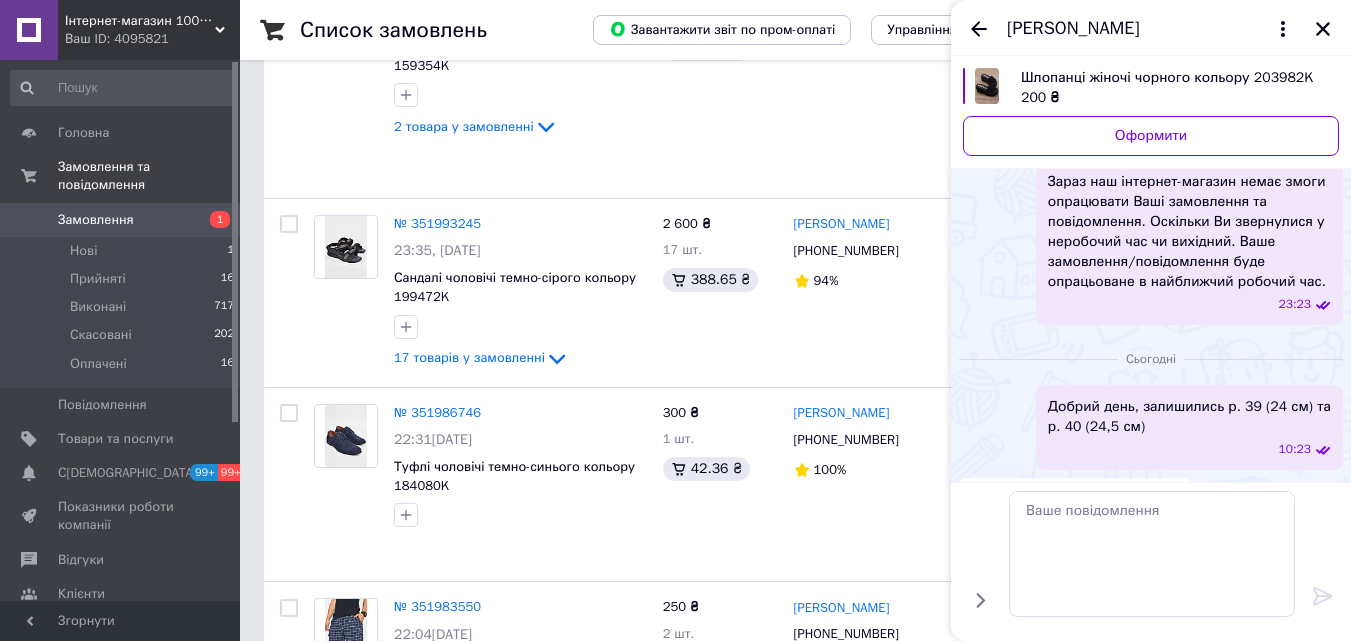 scroll, scrollTop: 0, scrollLeft: 0, axis: both 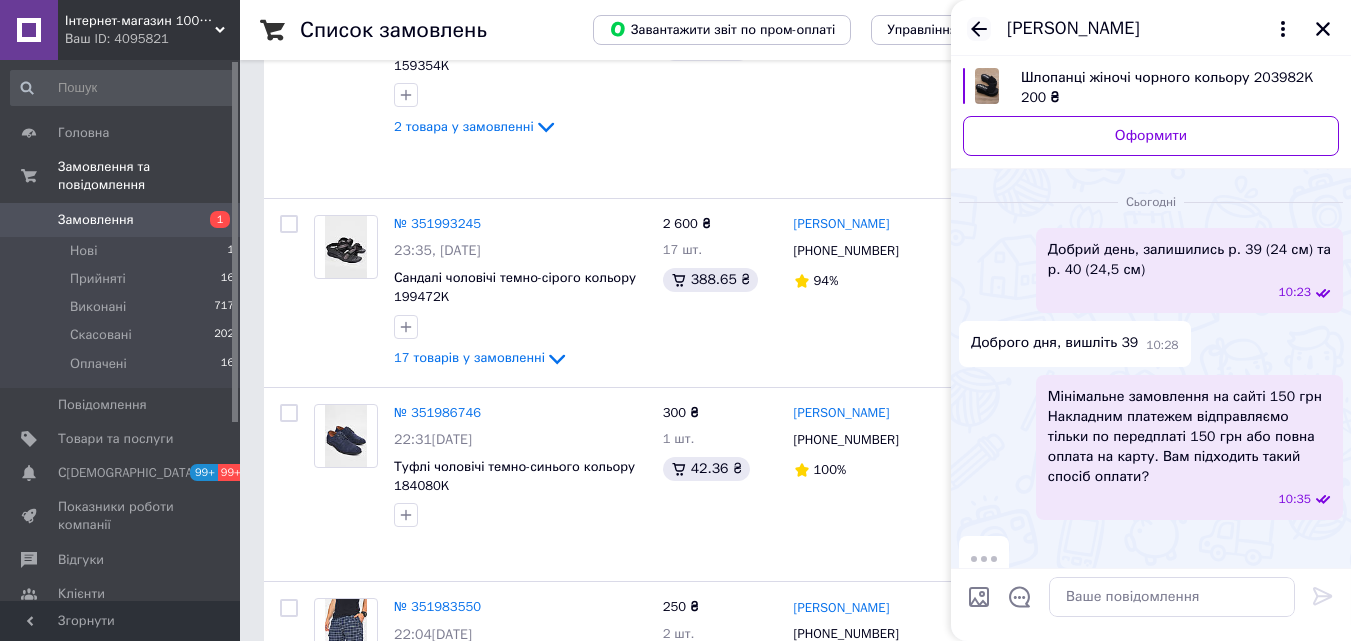 click 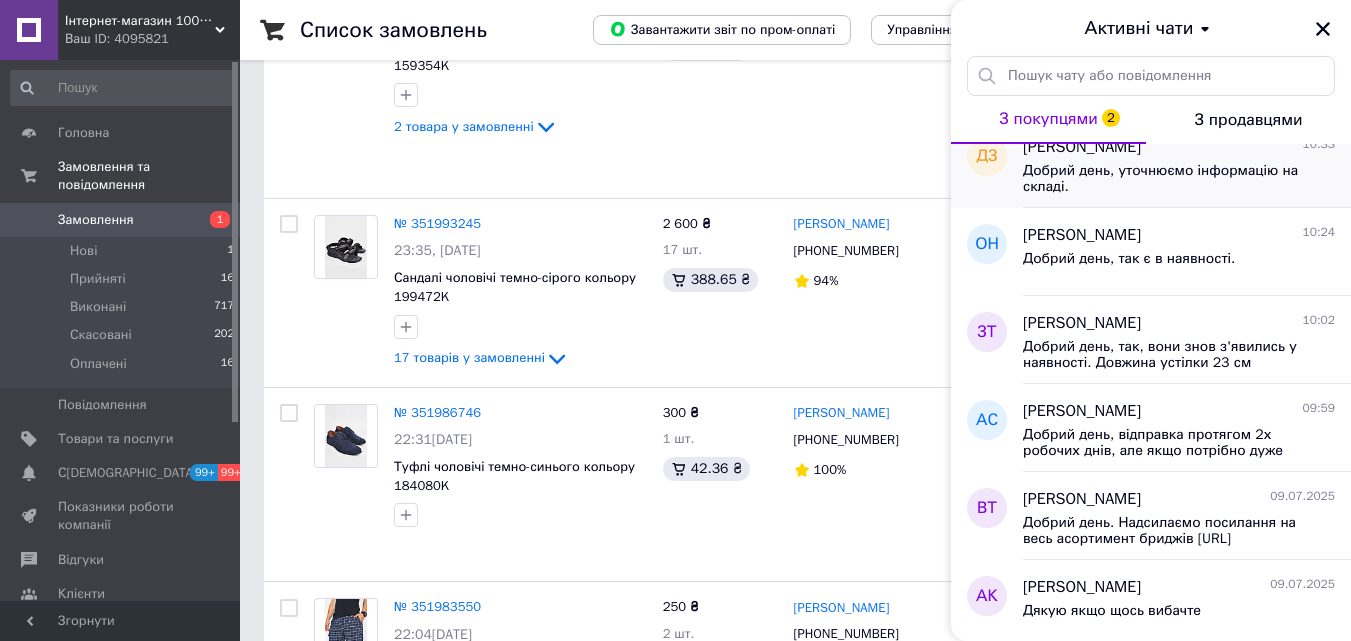 scroll, scrollTop: 0, scrollLeft: 0, axis: both 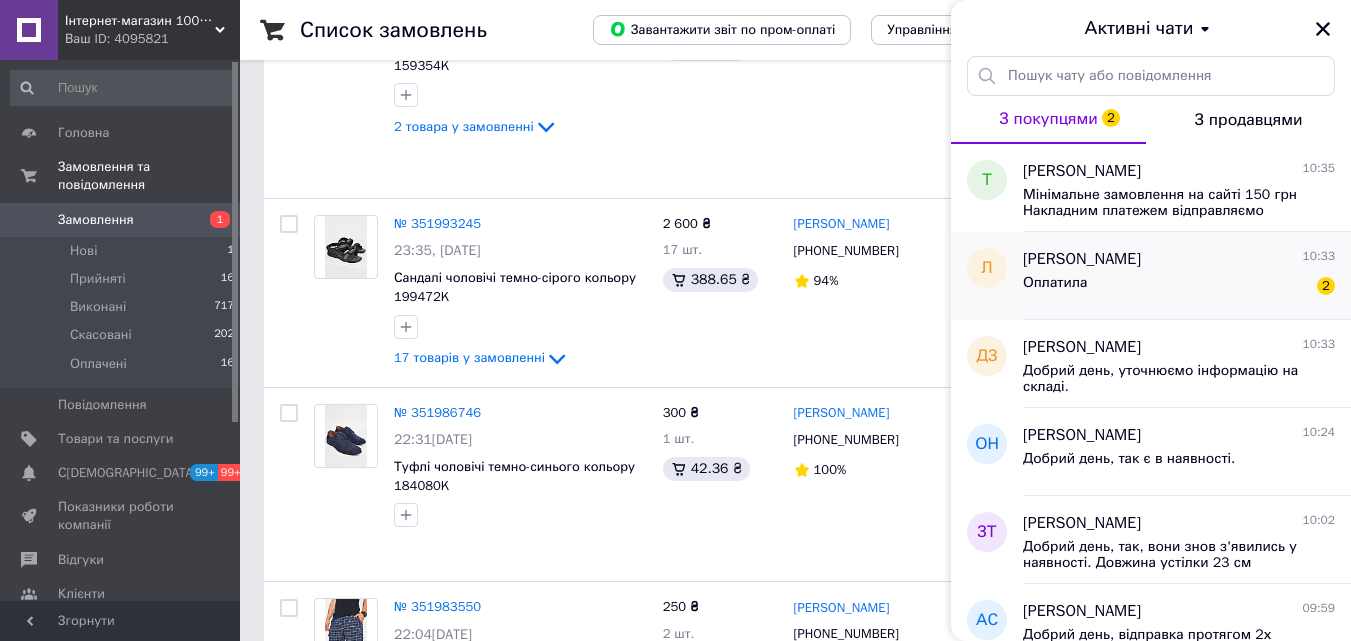 click on "Оплатила 2" at bounding box center [1179, 287] 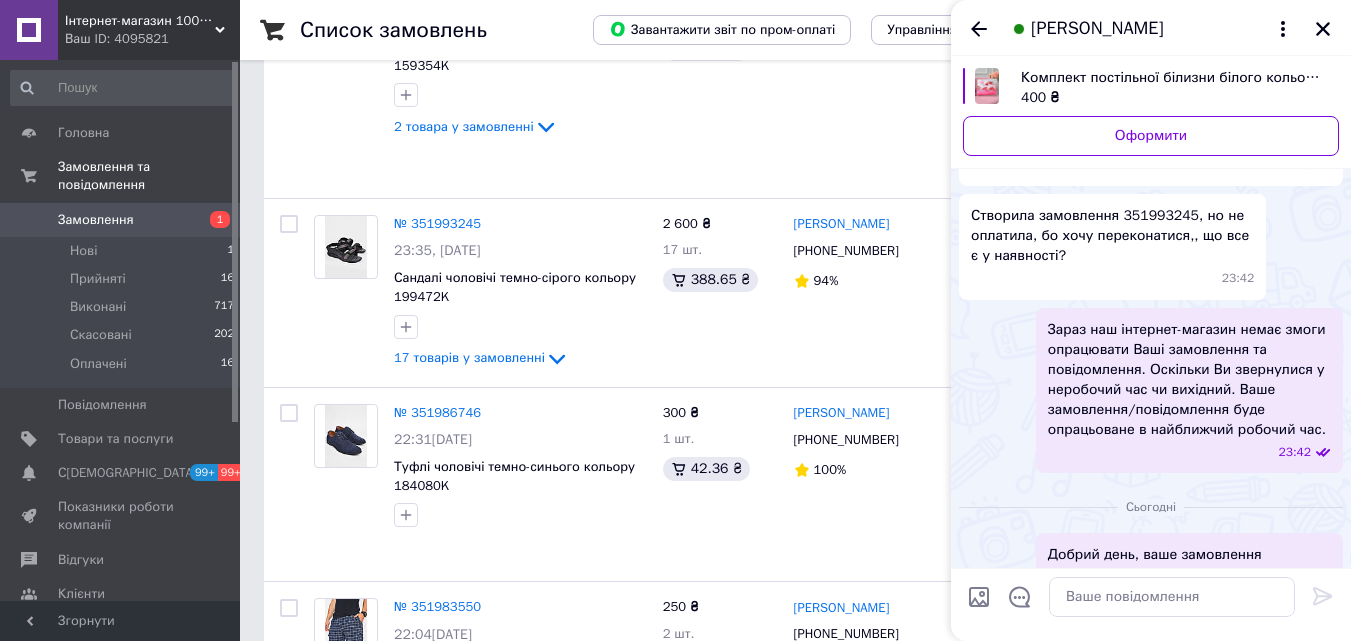 scroll, scrollTop: 1629, scrollLeft: 0, axis: vertical 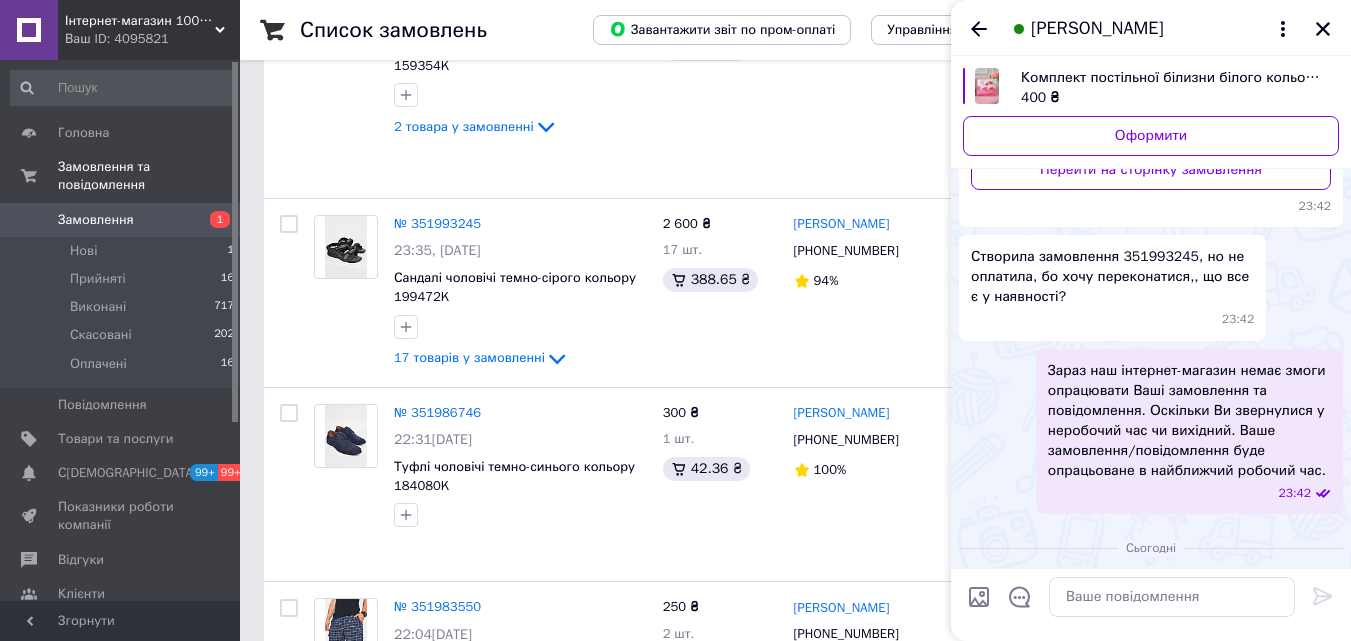 drag, startPoint x: 1173, startPoint y: 376, endPoint x: 1093, endPoint y: 375, distance: 80.00625 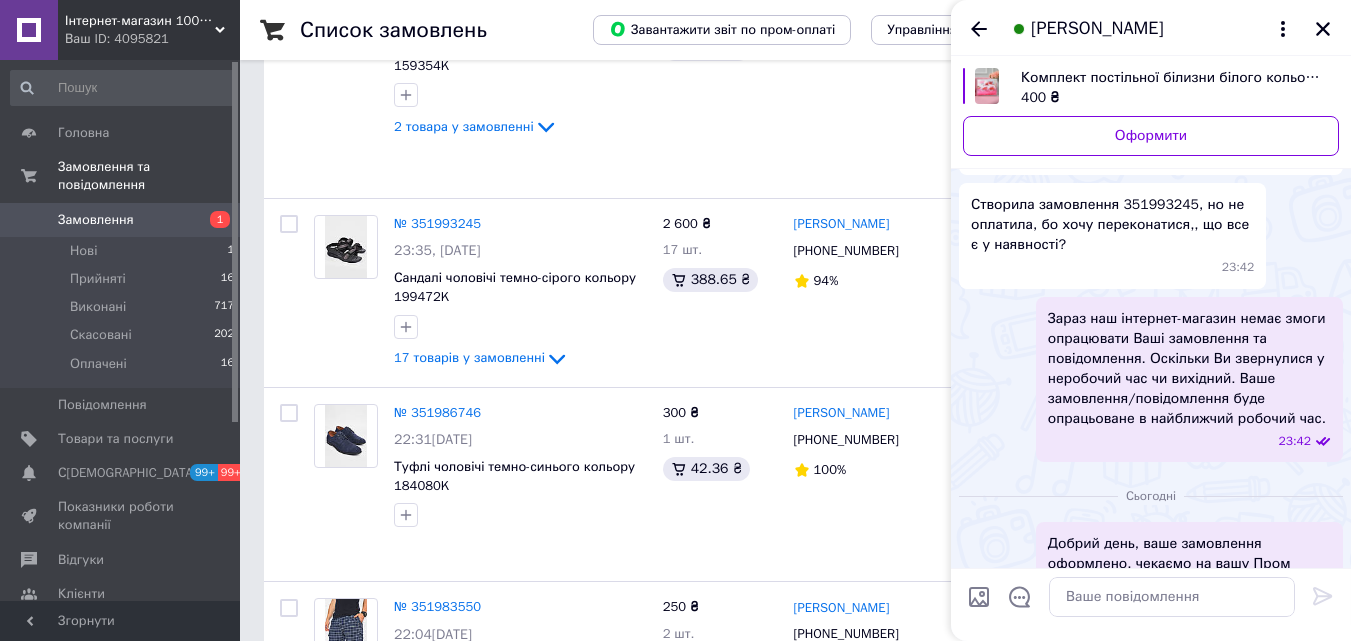 scroll, scrollTop: 1729, scrollLeft: 0, axis: vertical 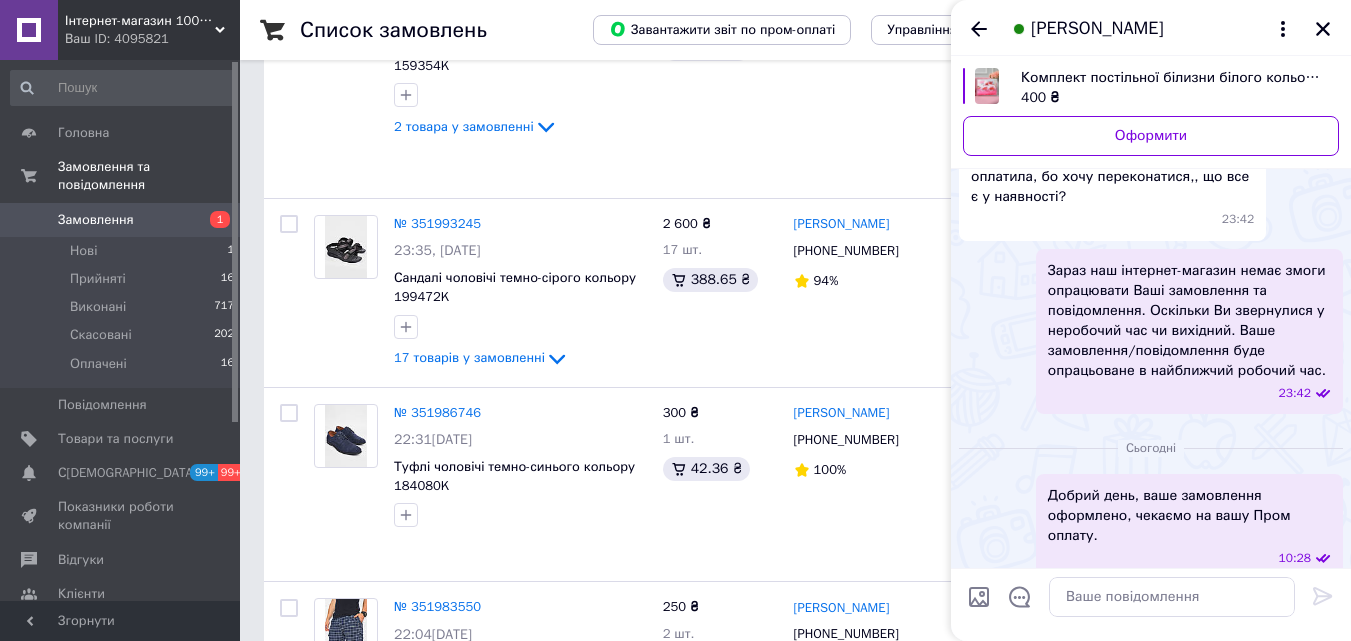 click on "Всього товарів:  17" at bounding box center (1151, -157) 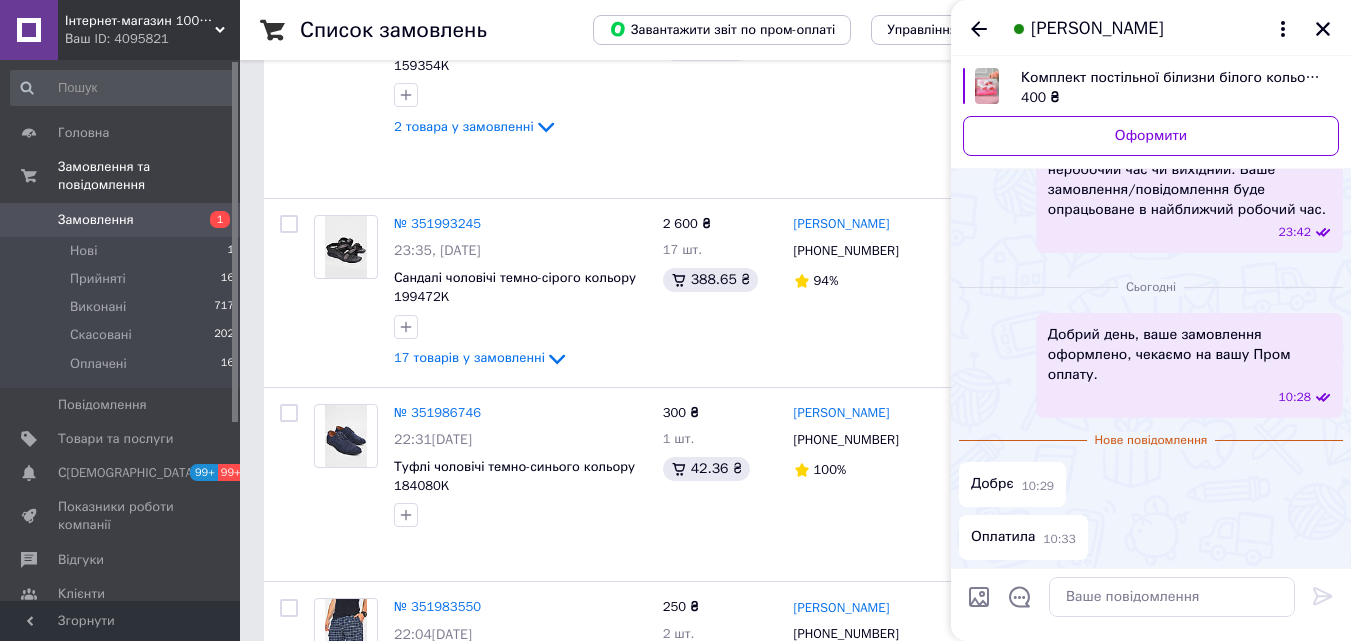 scroll, scrollTop: 2329, scrollLeft: 0, axis: vertical 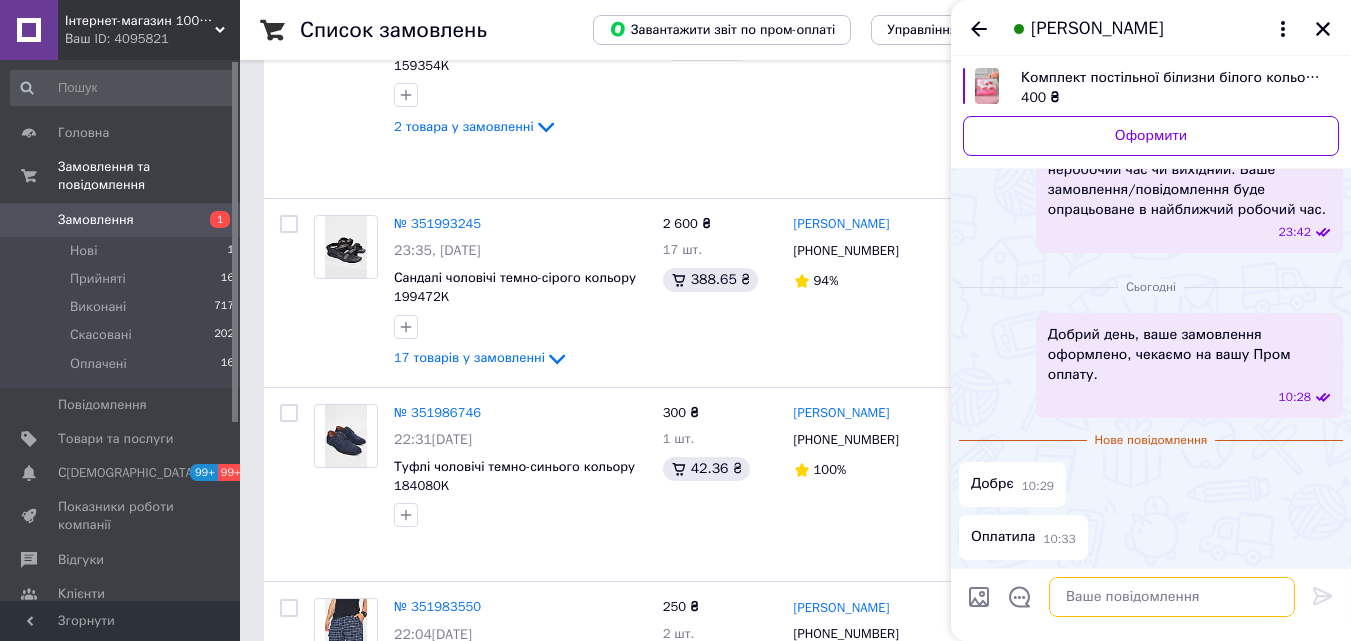 click at bounding box center (1172, 597) 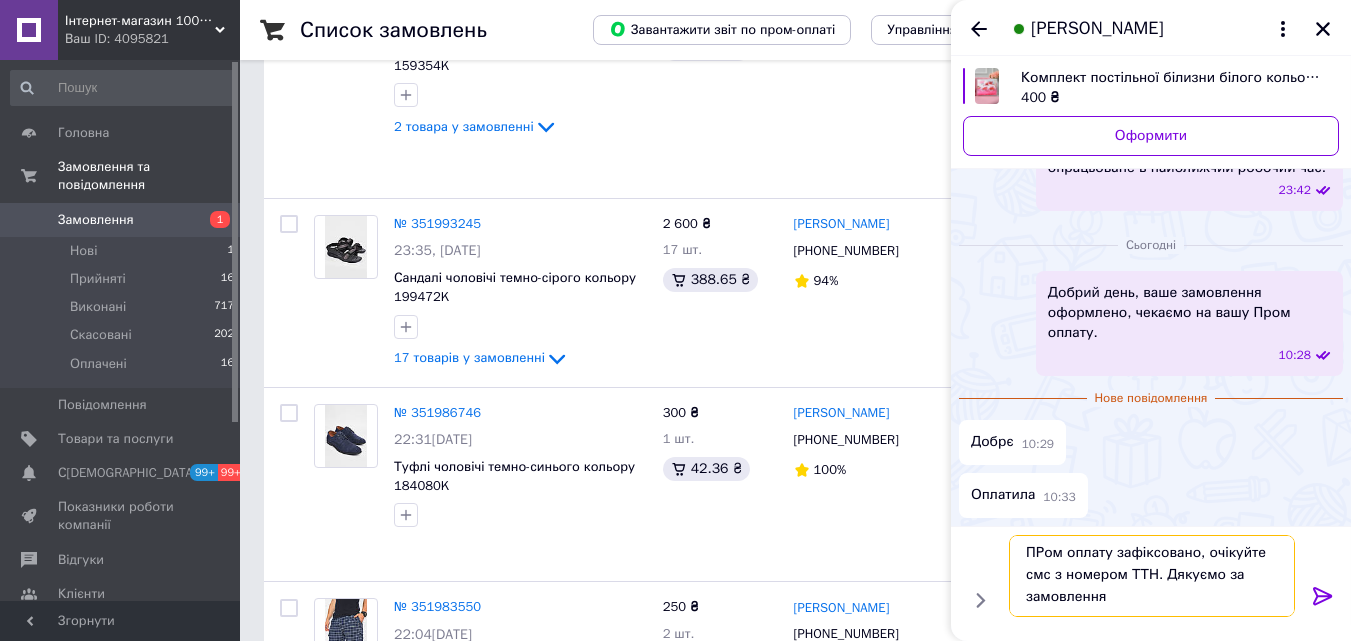 scroll, scrollTop: 2, scrollLeft: 0, axis: vertical 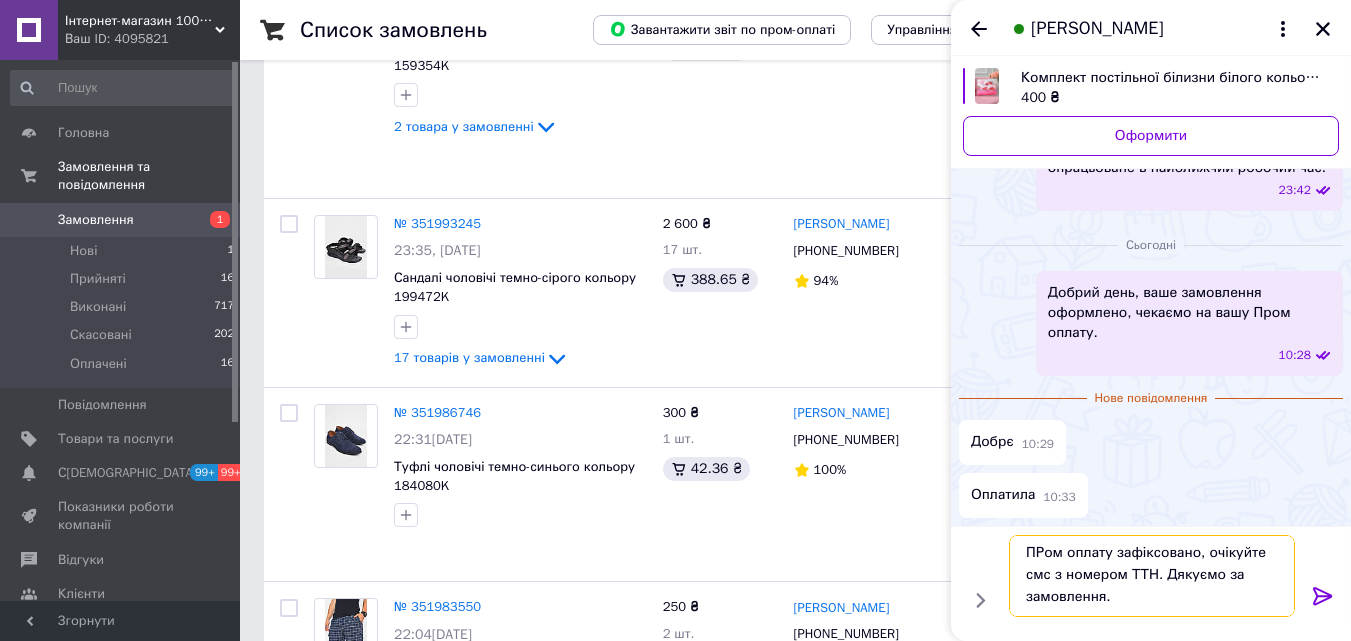 click on "ПРом оплату зафіксовано, очікуйте смс з номером ТТН. Дякуємо за замовлення." at bounding box center (1152, 576) 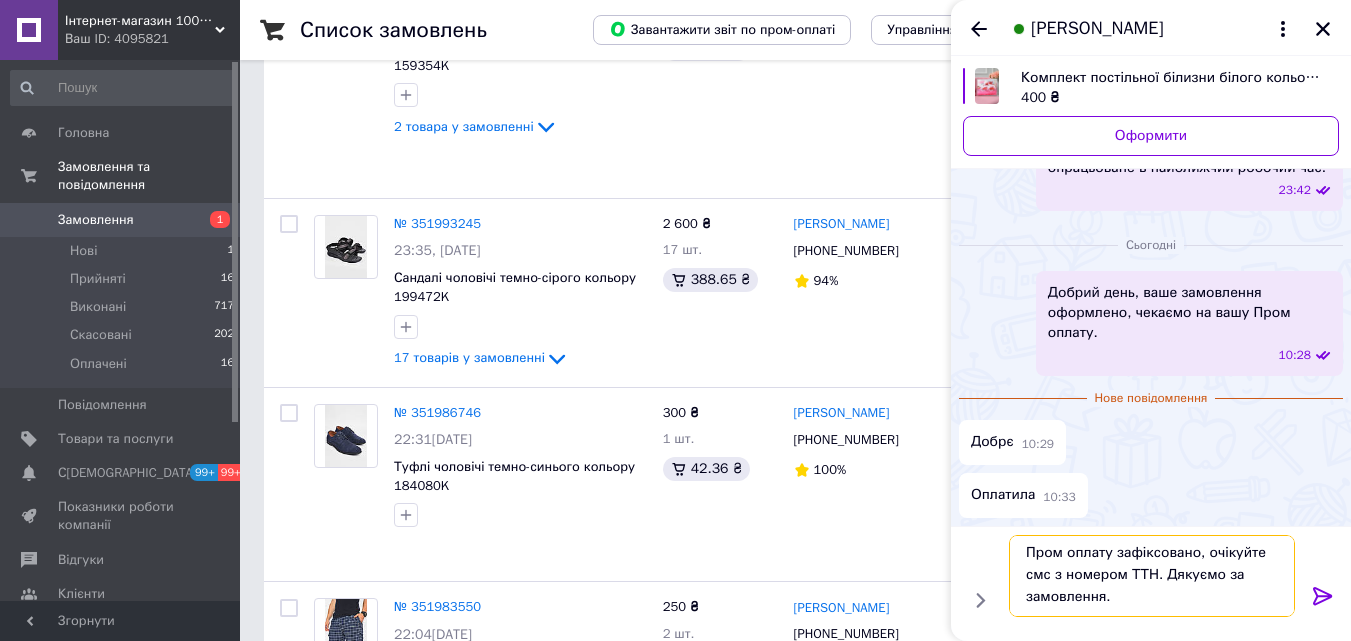click on "Пром оплату зафіксовано, очікуйте смс з номером ТТН. Дякуємо за замовлення." at bounding box center [1152, 576] 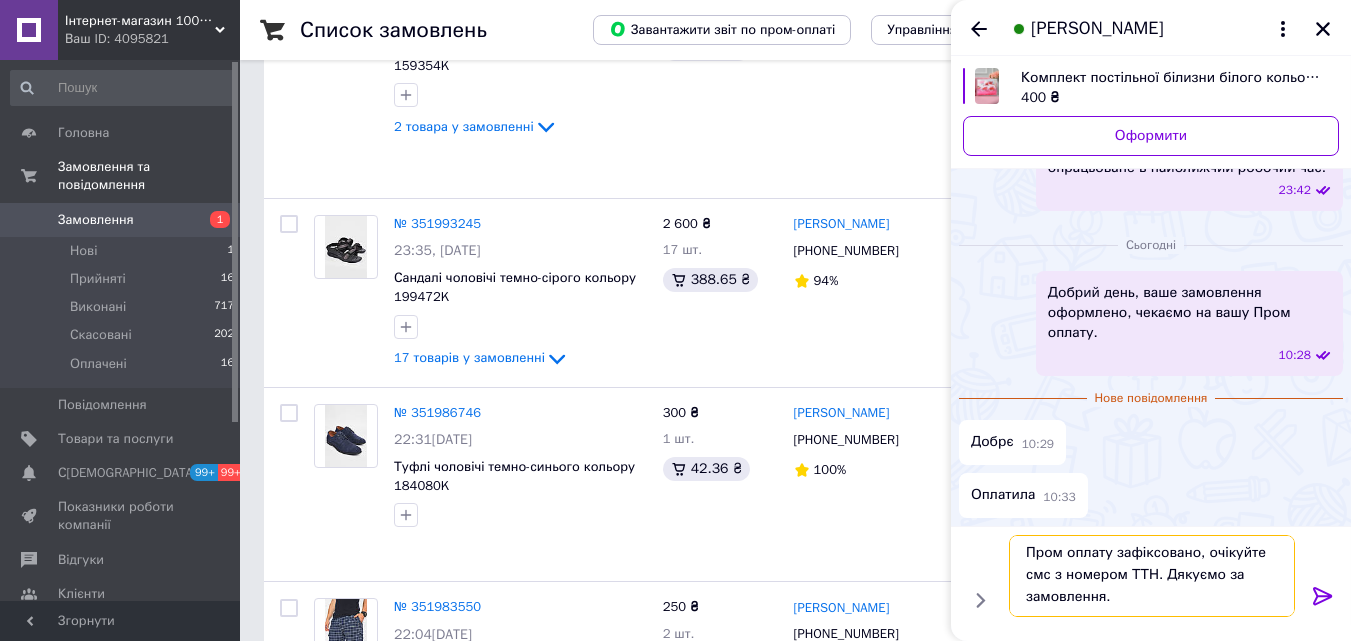 type on "Пром оплату зафіксовано, очікуйте смс з номером ТТН. Дякуємо за замовлення." 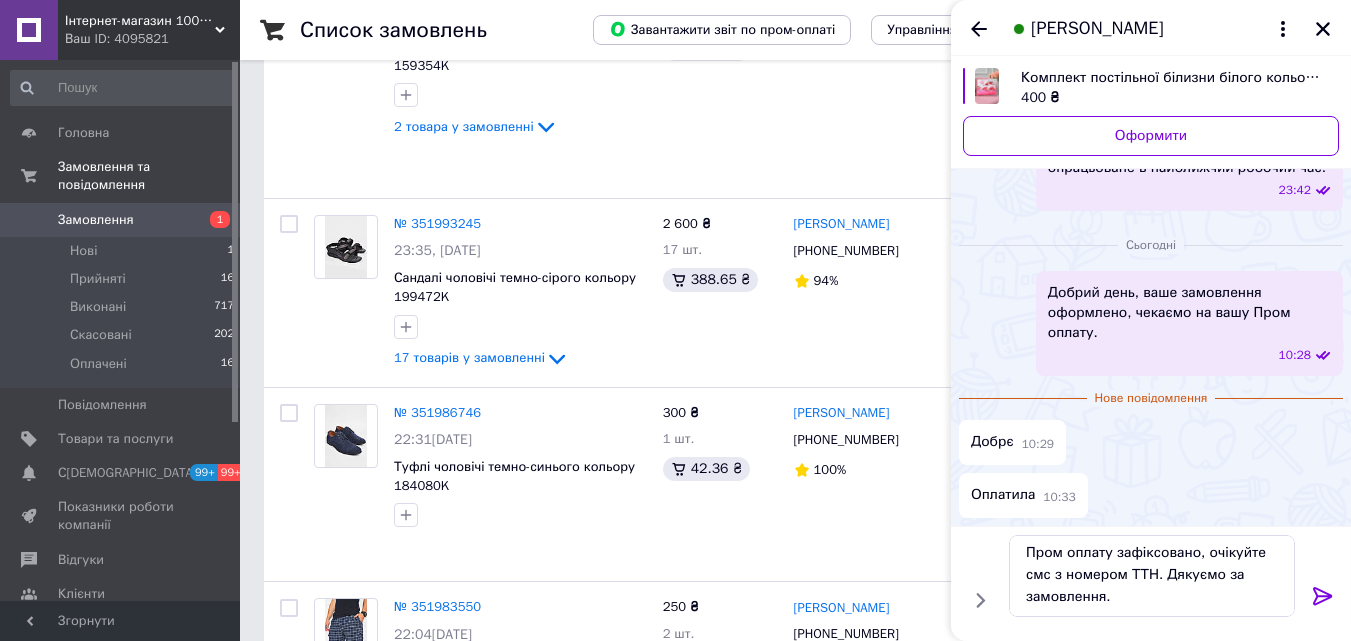 click 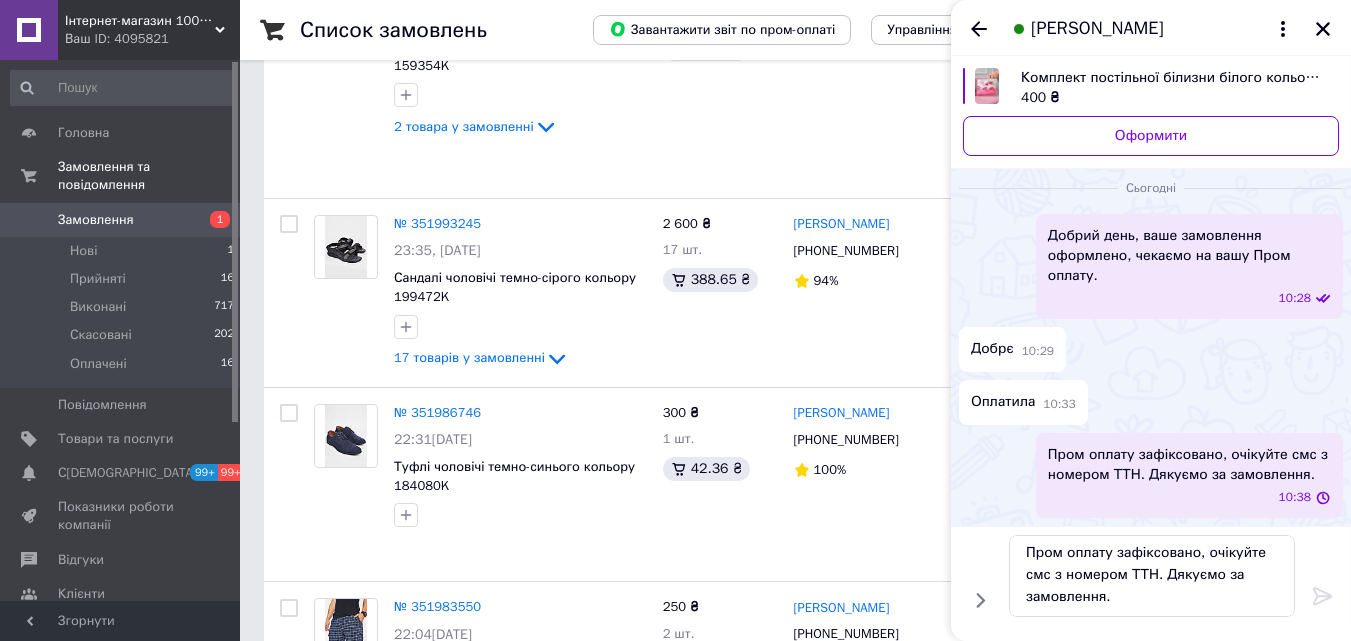 type 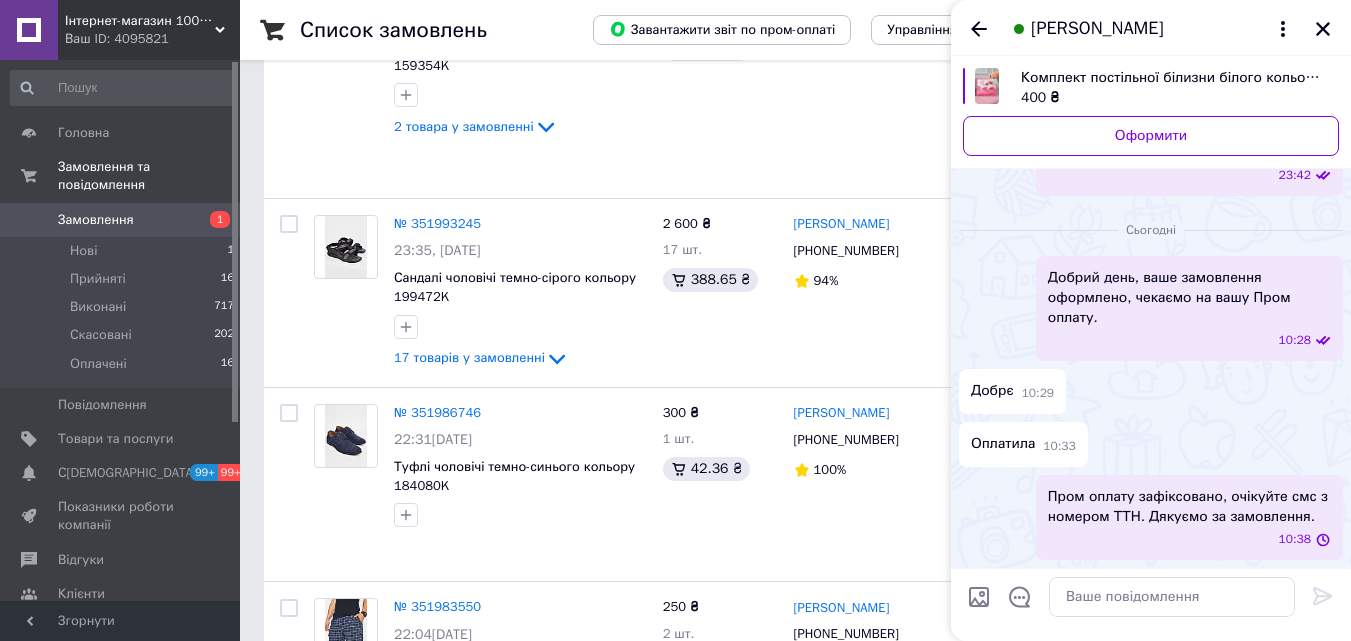 scroll, scrollTop: 0, scrollLeft: 0, axis: both 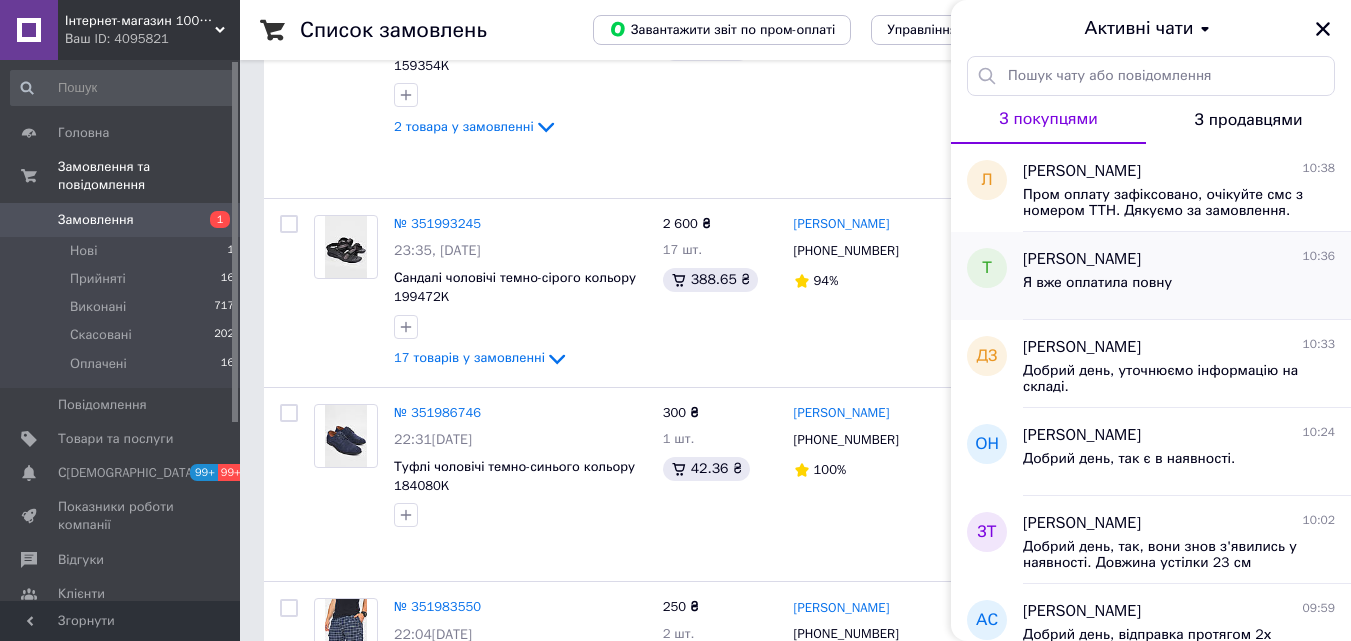 click on "[PERSON_NAME]" at bounding box center (1082, 259) 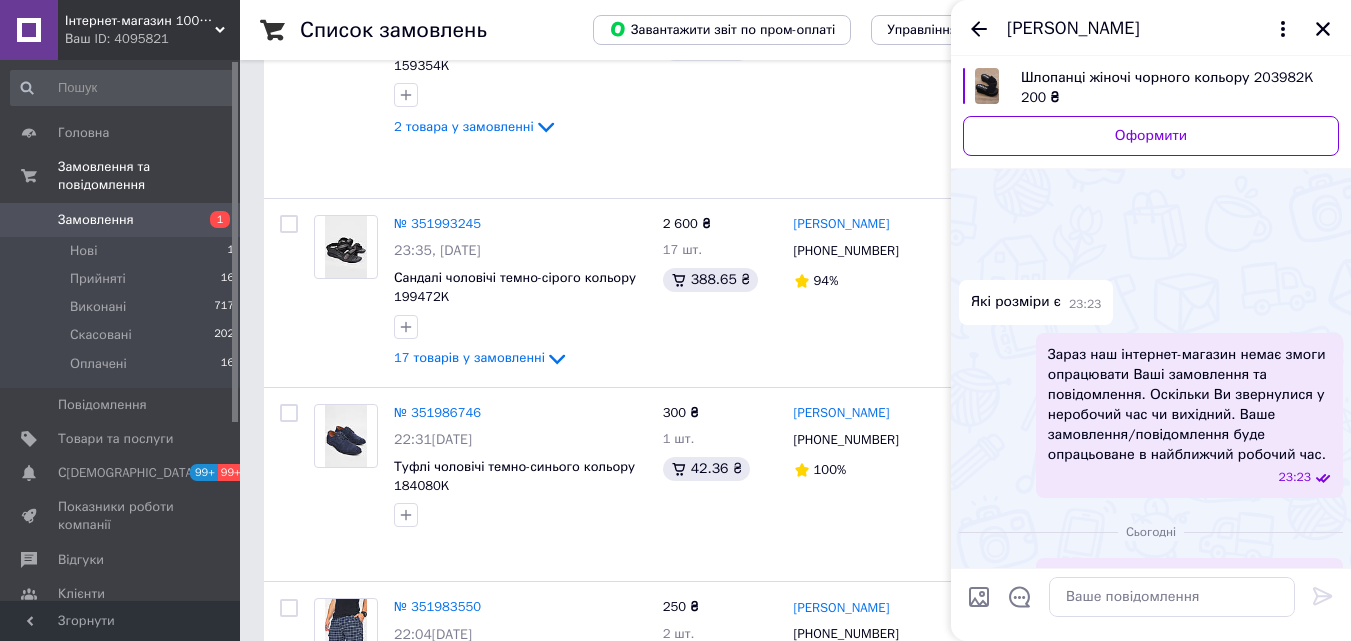 scroll, scrollTop: 323, scrollLeft: 0, axis: vertical 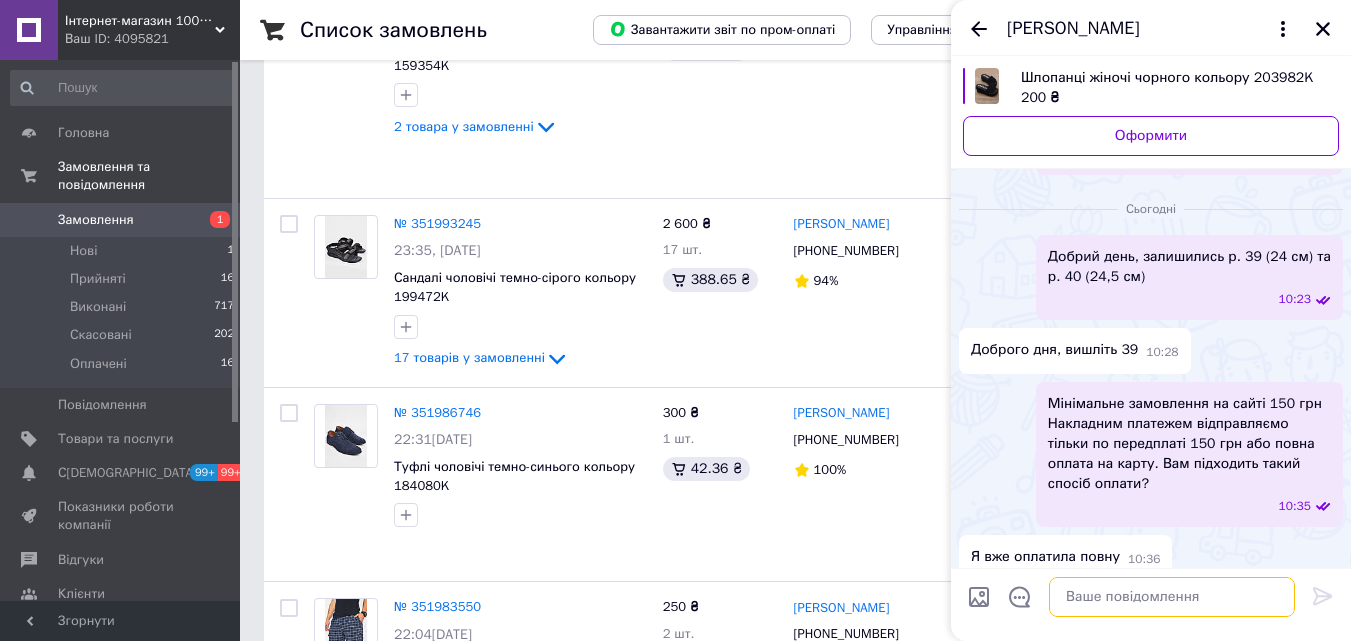 click at bounding box center (1172, 597) 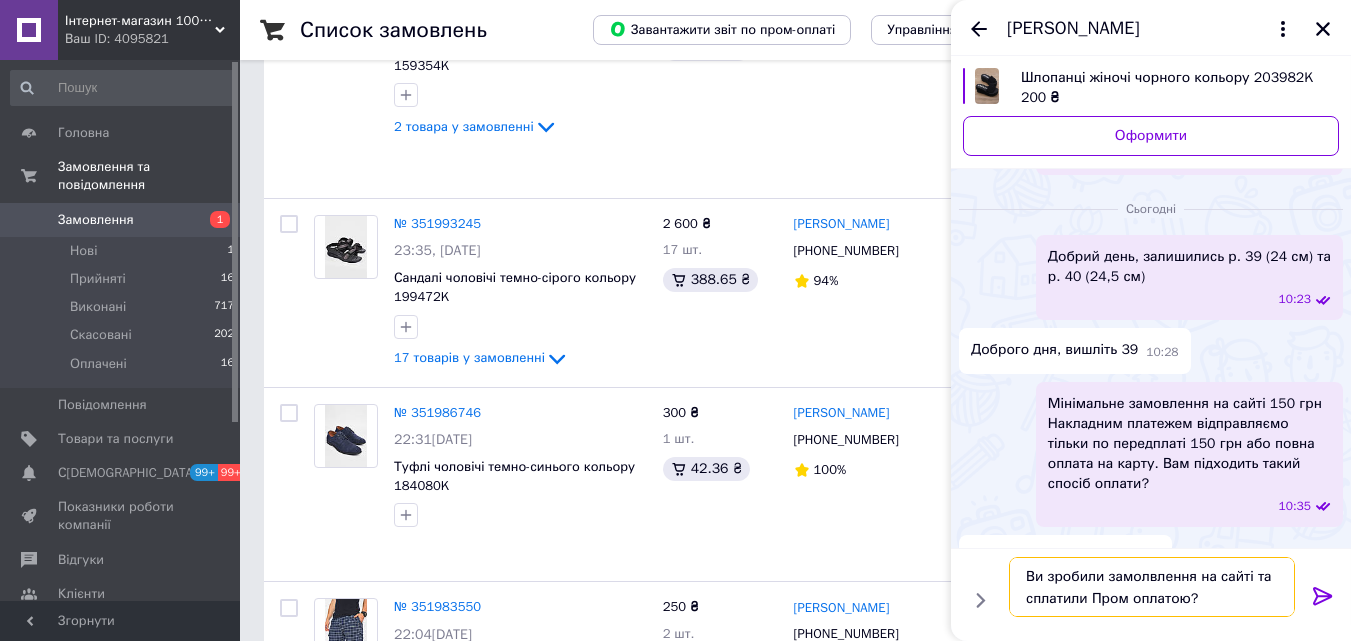 click on "Ви зробили замолвлення на сайті та сплатили Пром оплатою?" at bounding box center (1152, 587) 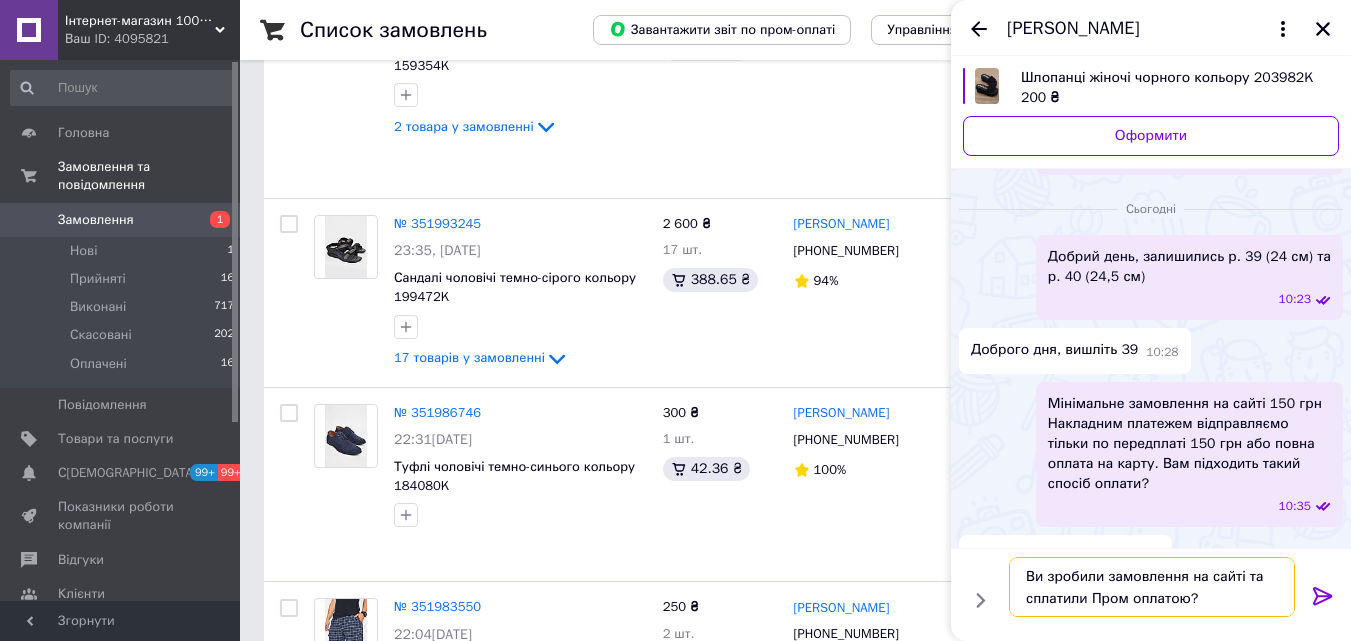 click on "Ви зробили замовлення на сайті та сплатили Пром оплатою?" at bounding box center (1152, 587) 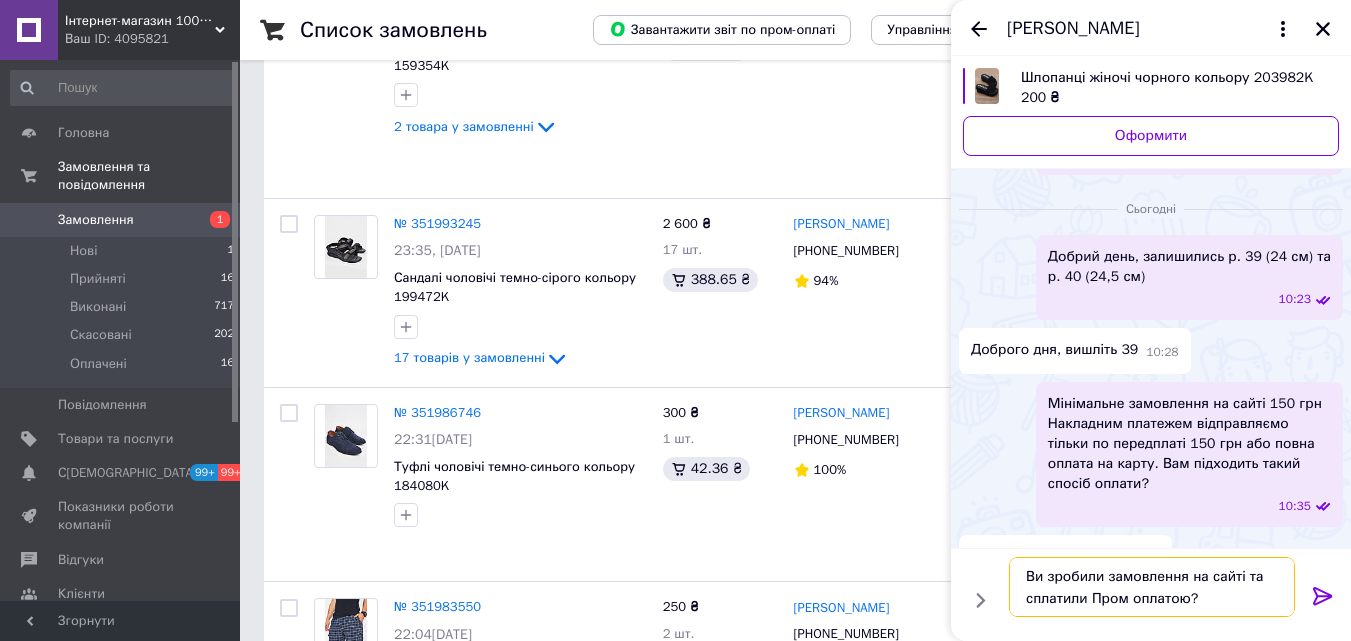type on "Ви зробили замовлення на сайті та сплатили Пром оплатою?" 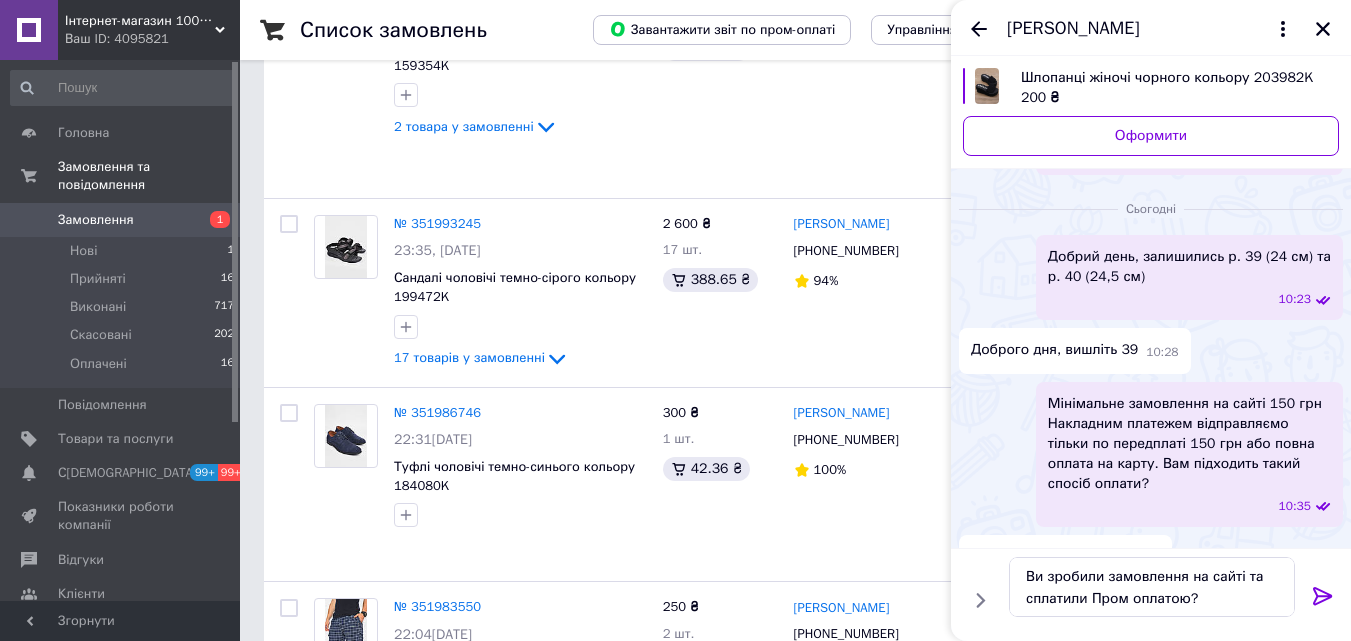 click 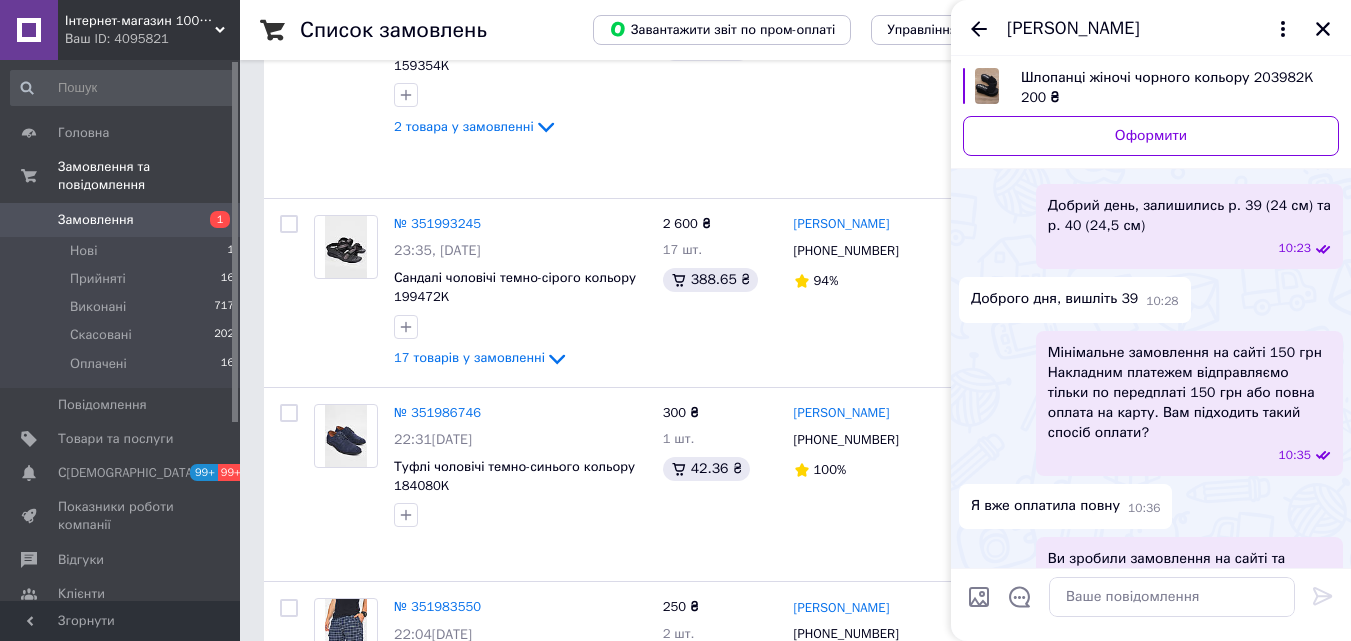 scroll, scrollTop: 365, scrollLeft: 0, axis: vertical 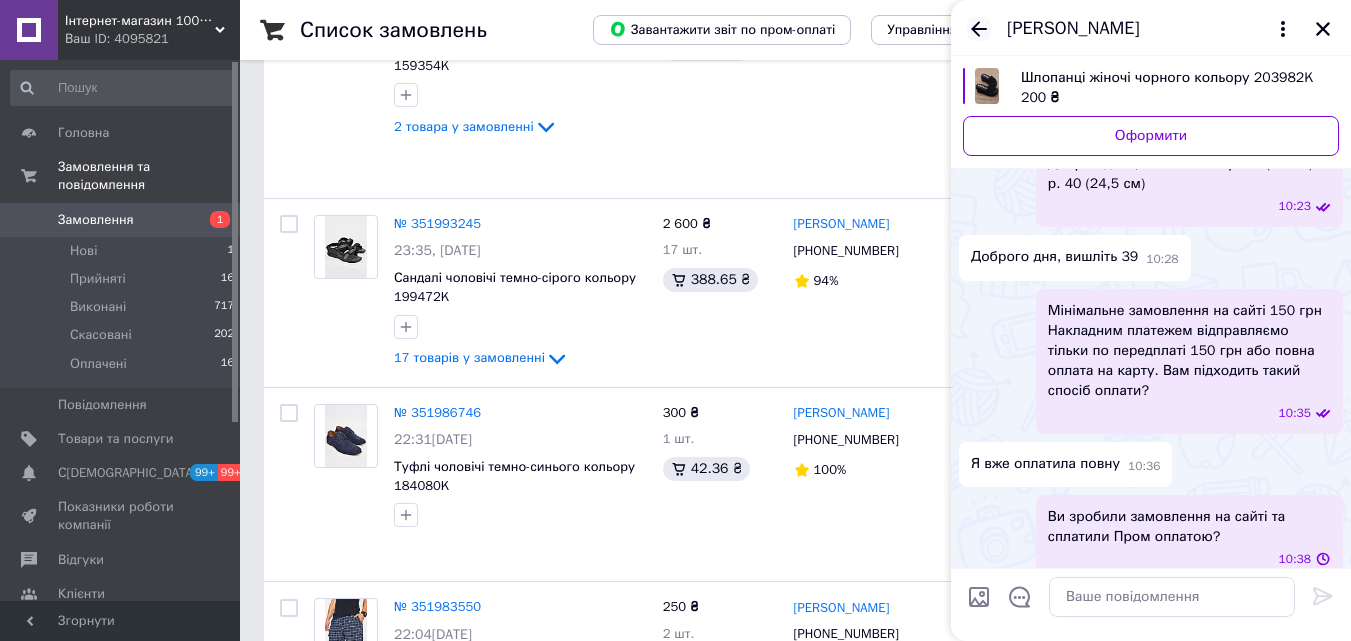 click 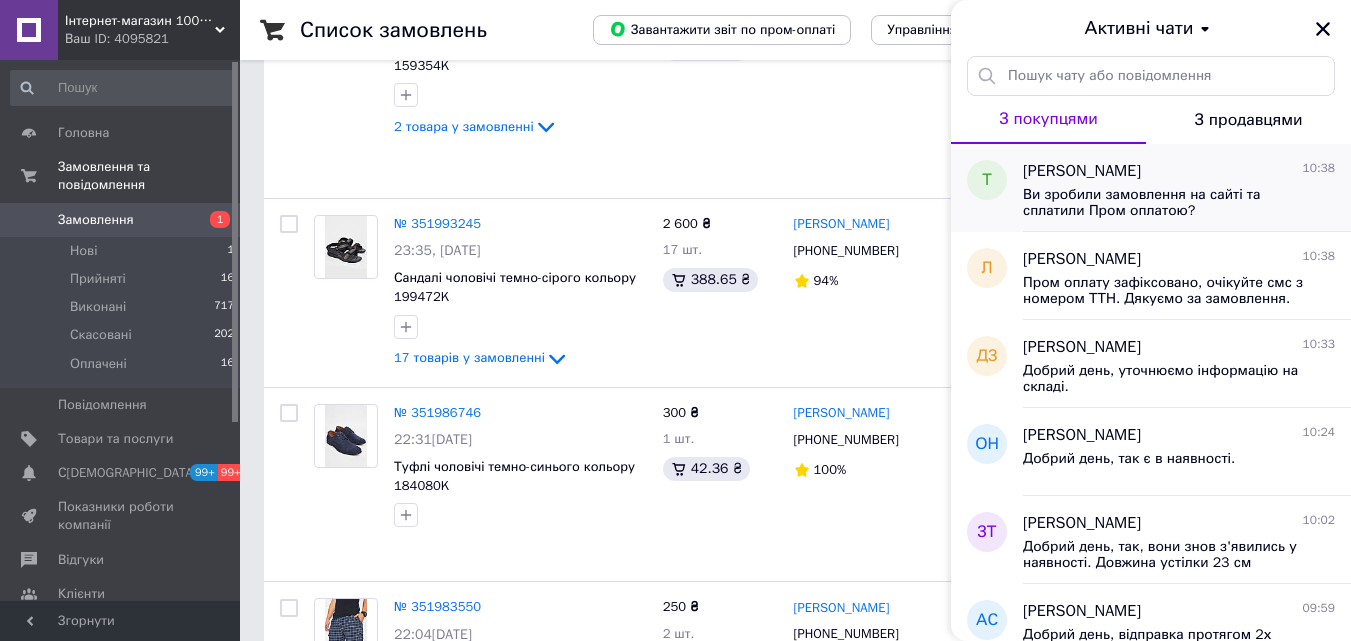 click on "[PERSON_NAME]" at bounding box center [1082, 171] 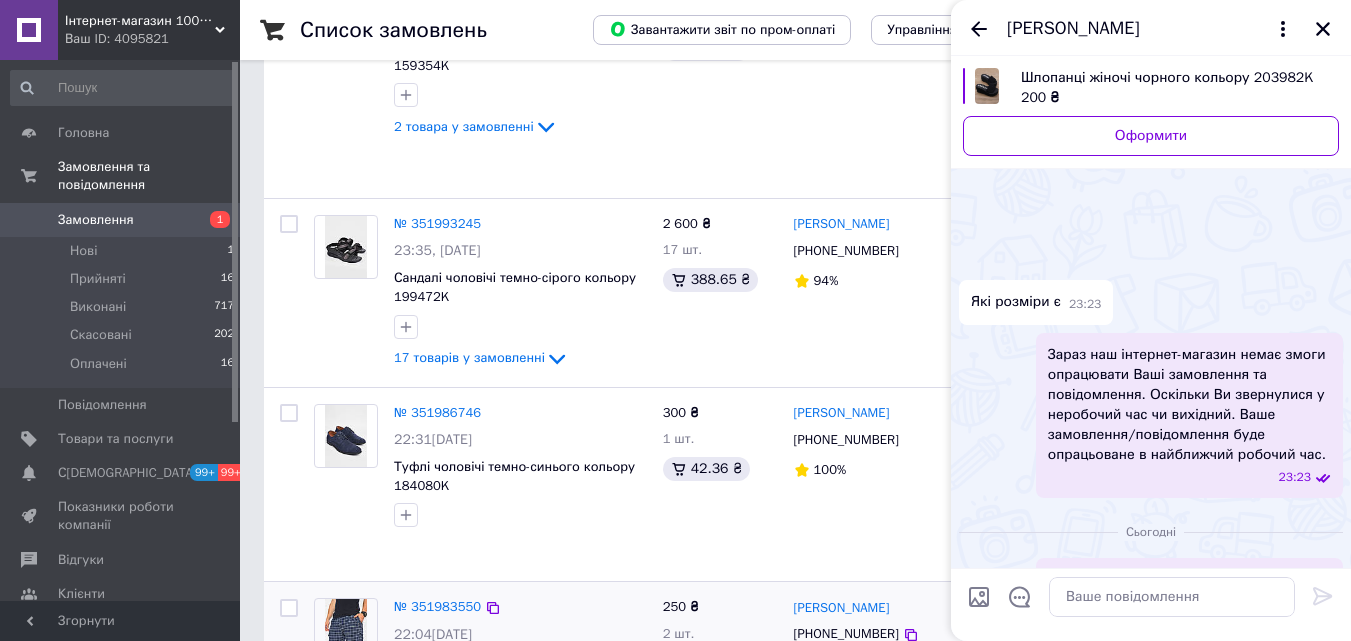 scroll, scrollTop: 416, scrollLeft: 0, axis: vertical 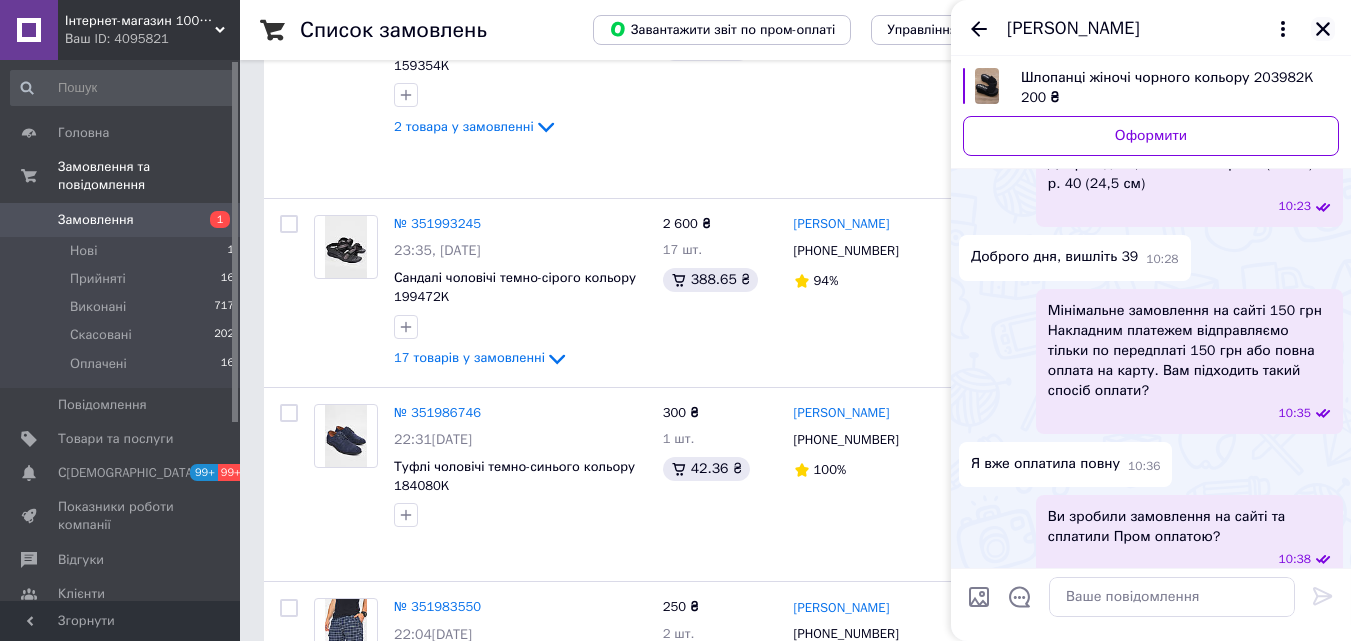 click 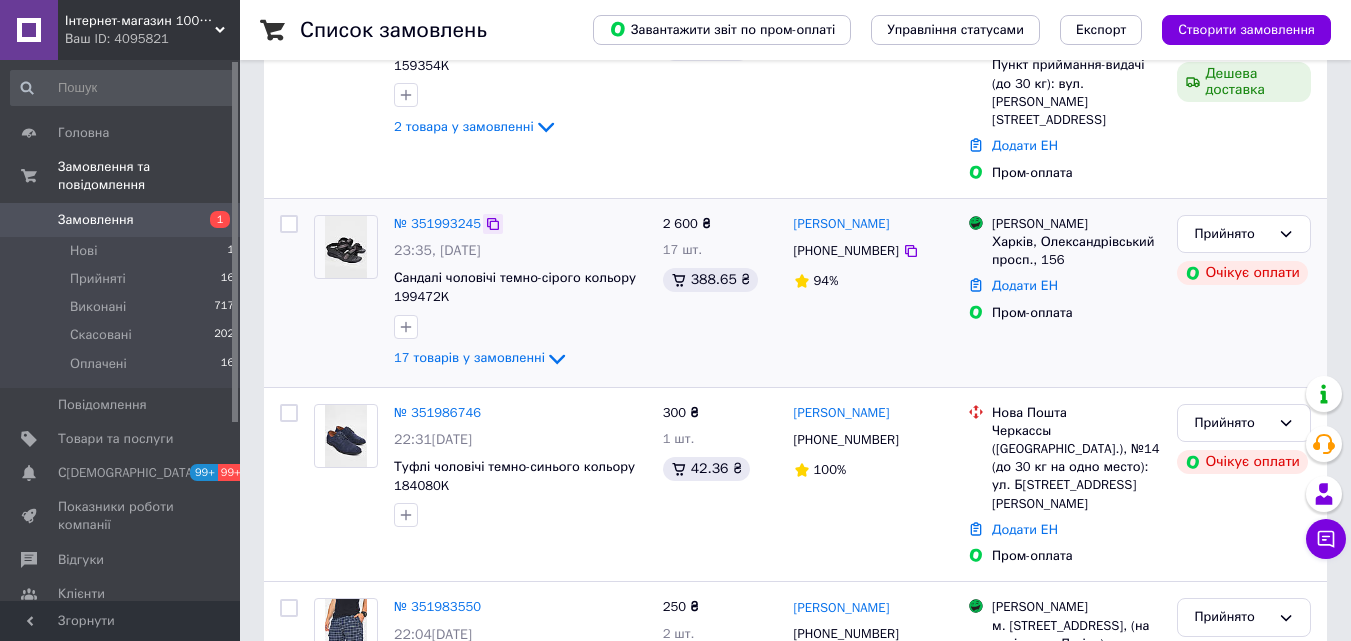 scroll, scrollTop: 0, scrollLeft: 0, axis: both 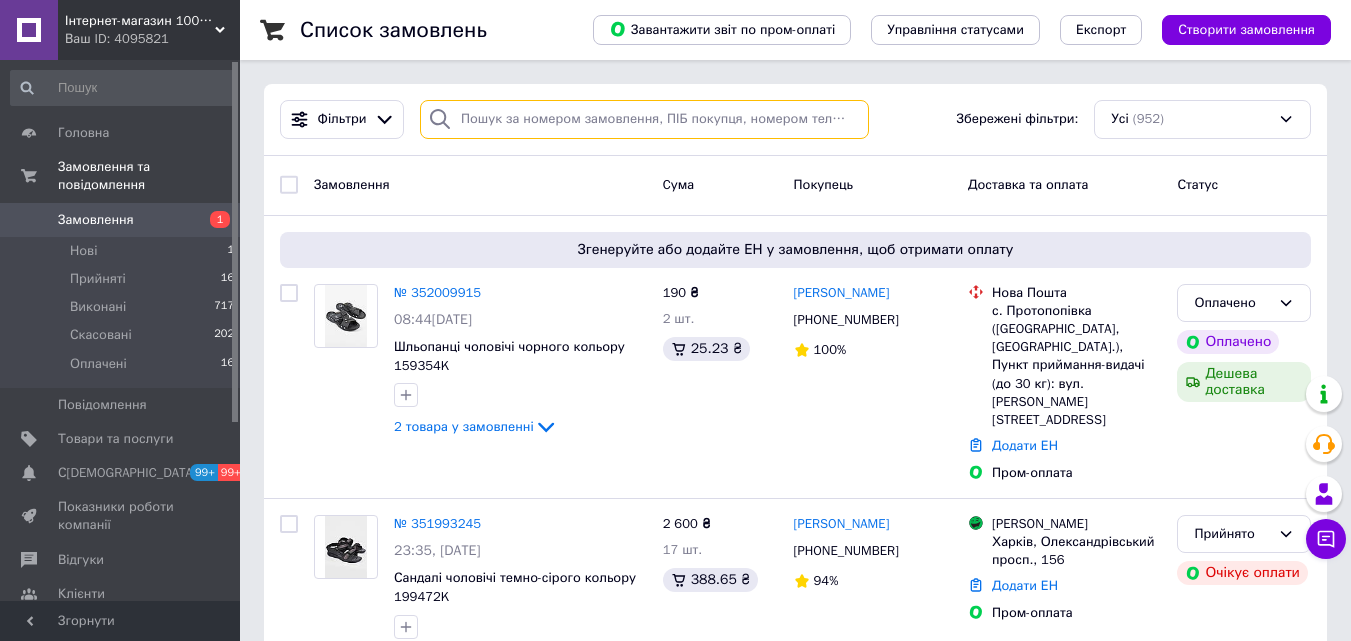 paste on "351937045" 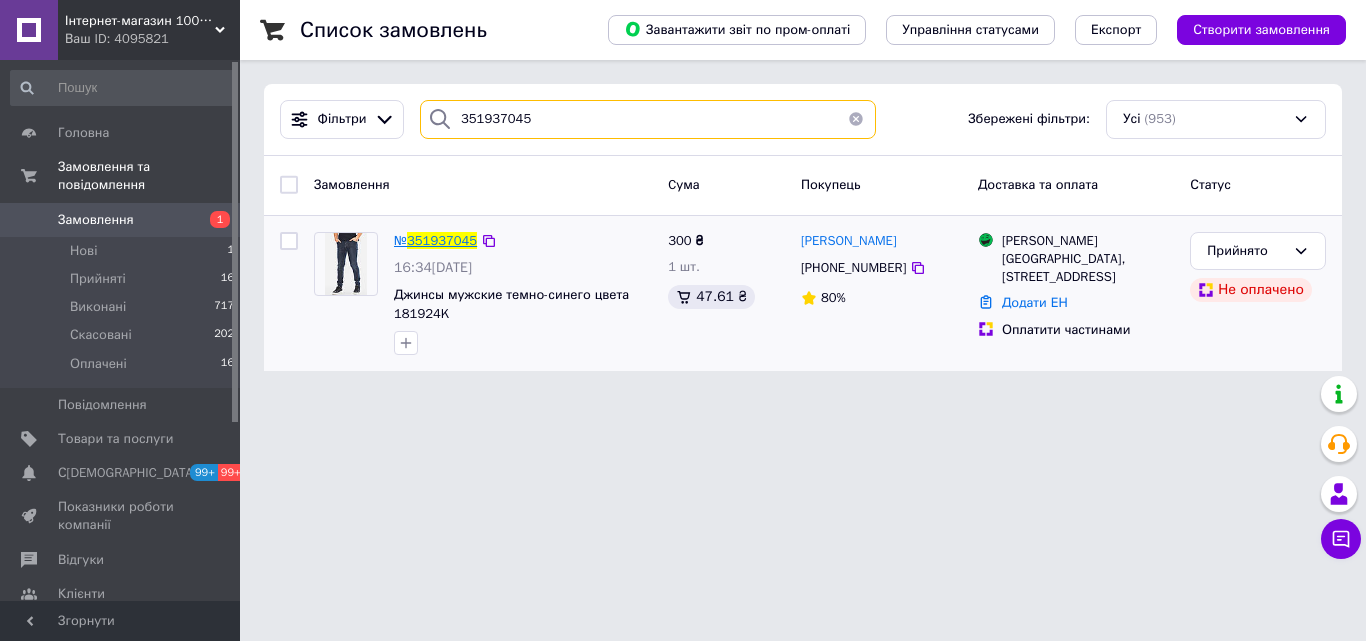 type on "351937045" 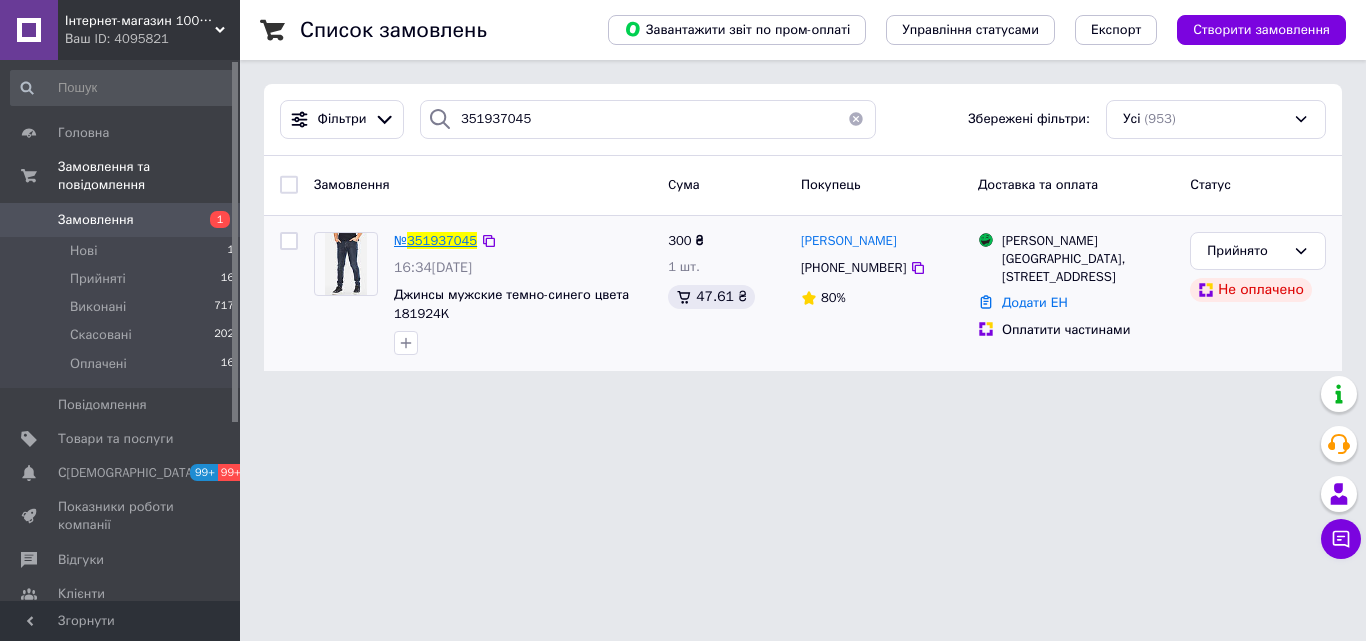 click on "351937045" at bounding box center (442, 240) 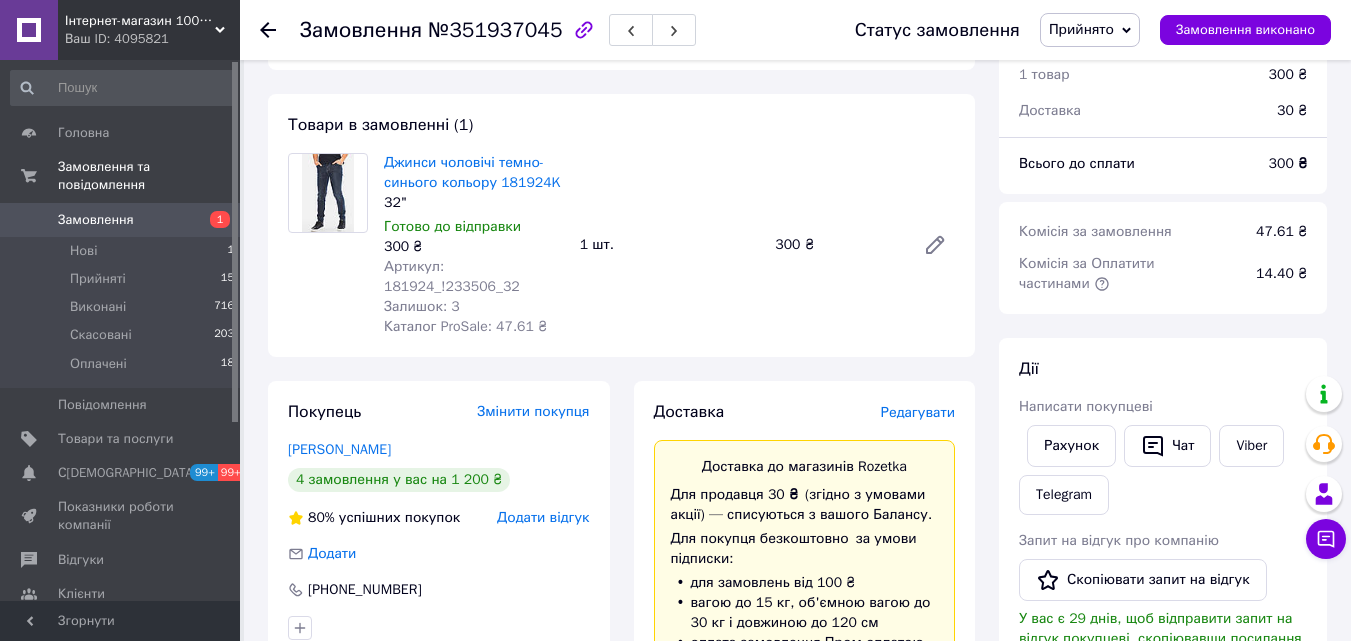 scroll, scrollTop: 0, scrollLeft: 0, axis: both 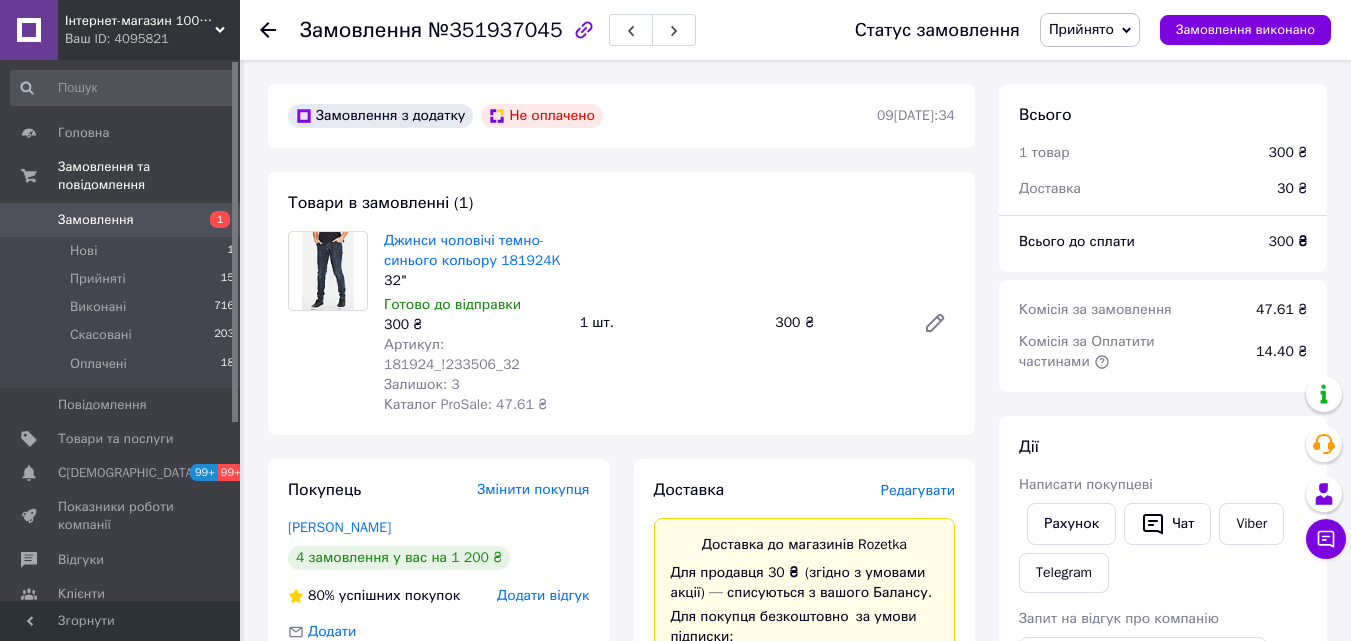 click 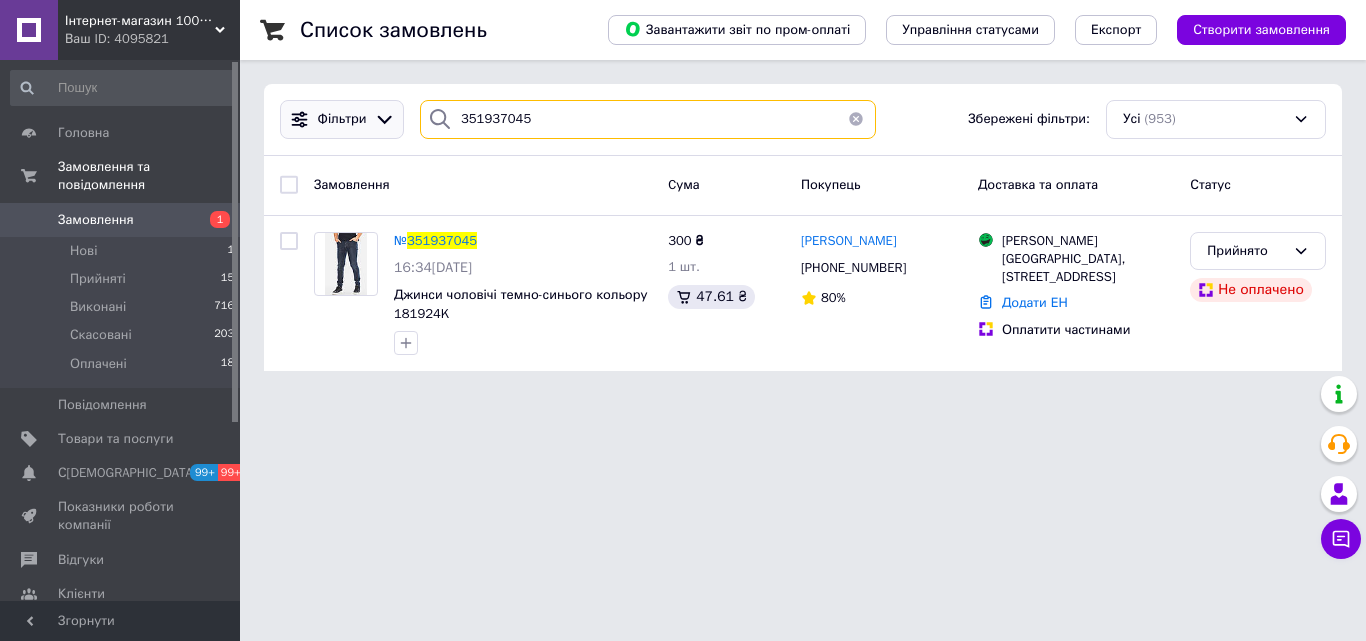 drag, startPoint x: 543, startPoint y: 121, endPoint x: 396, endPoint y: 134, distance: 147.57372 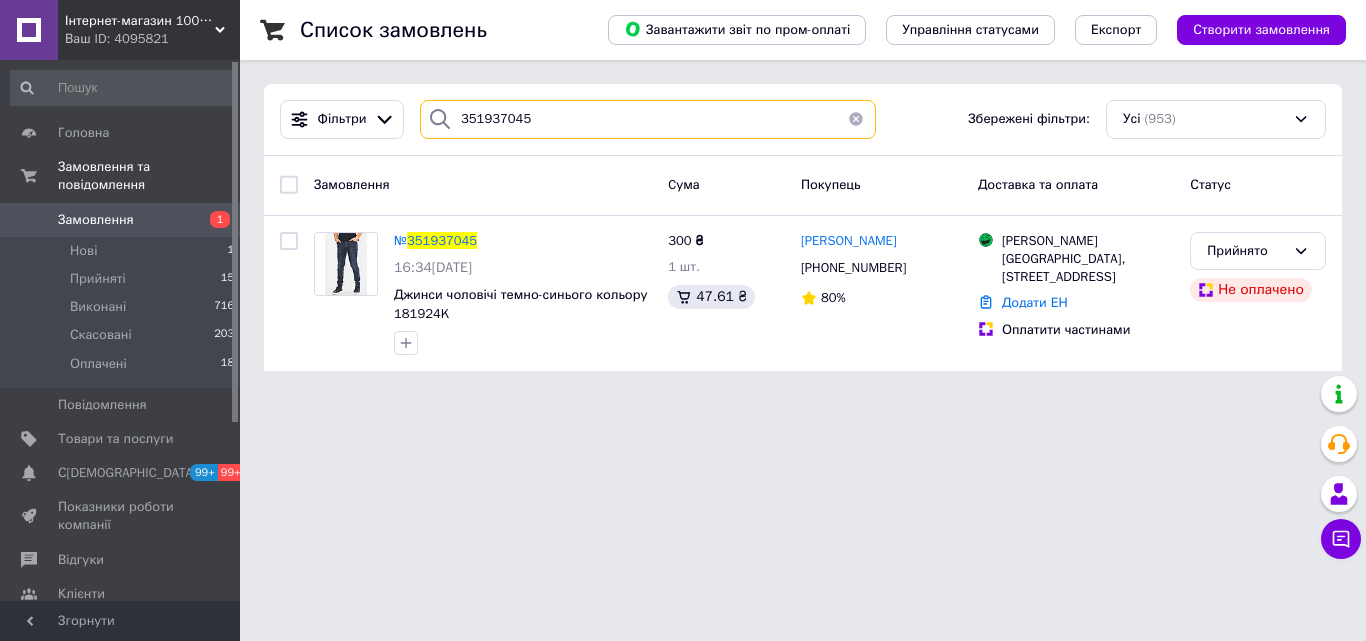 paste on "372" 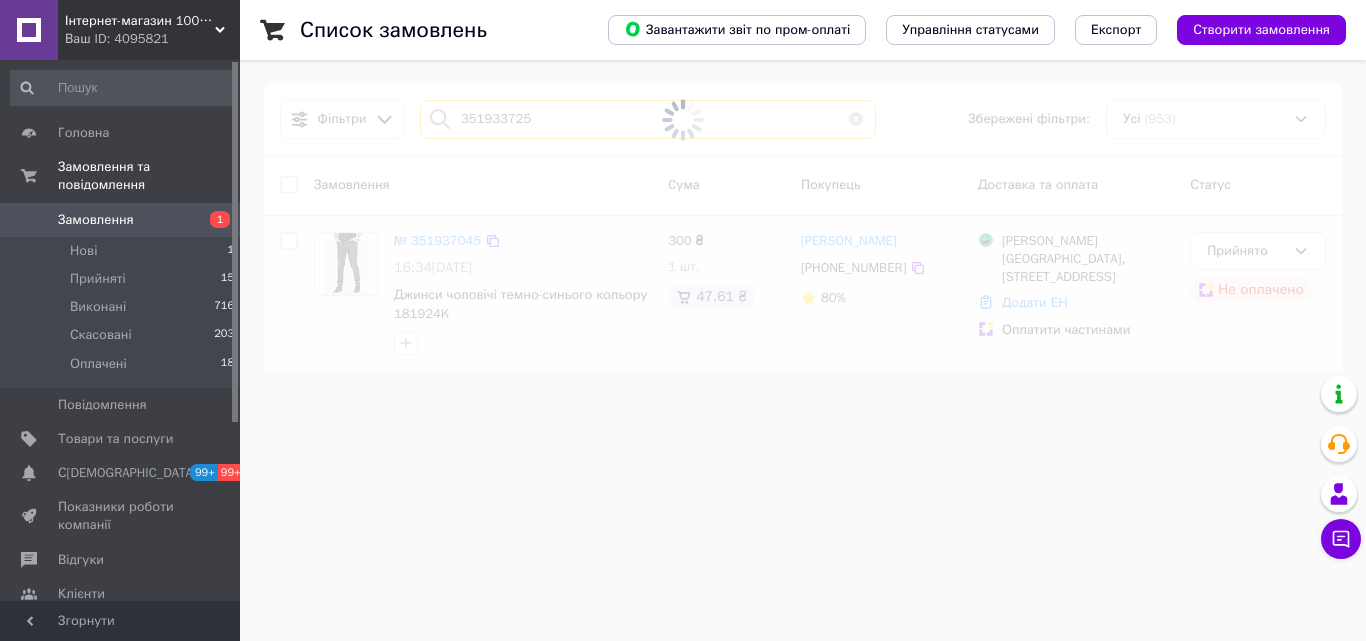 type on "351933725" 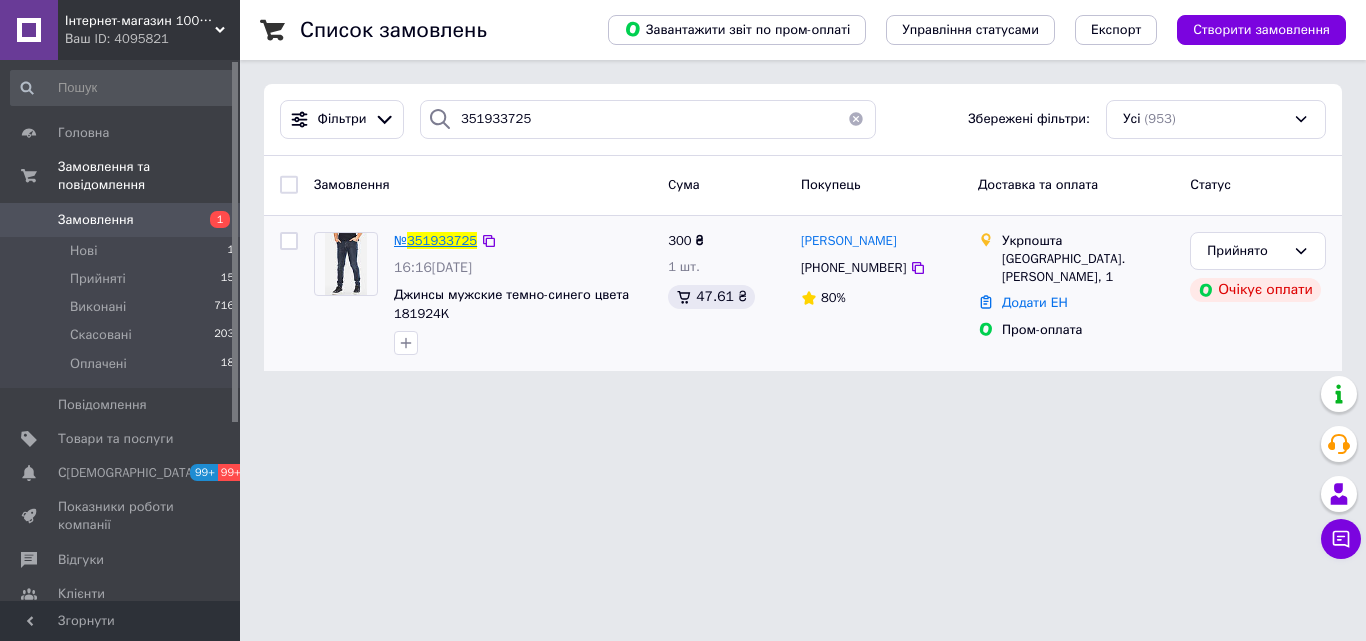 click on "351933725" at bounding box center (442, 240) 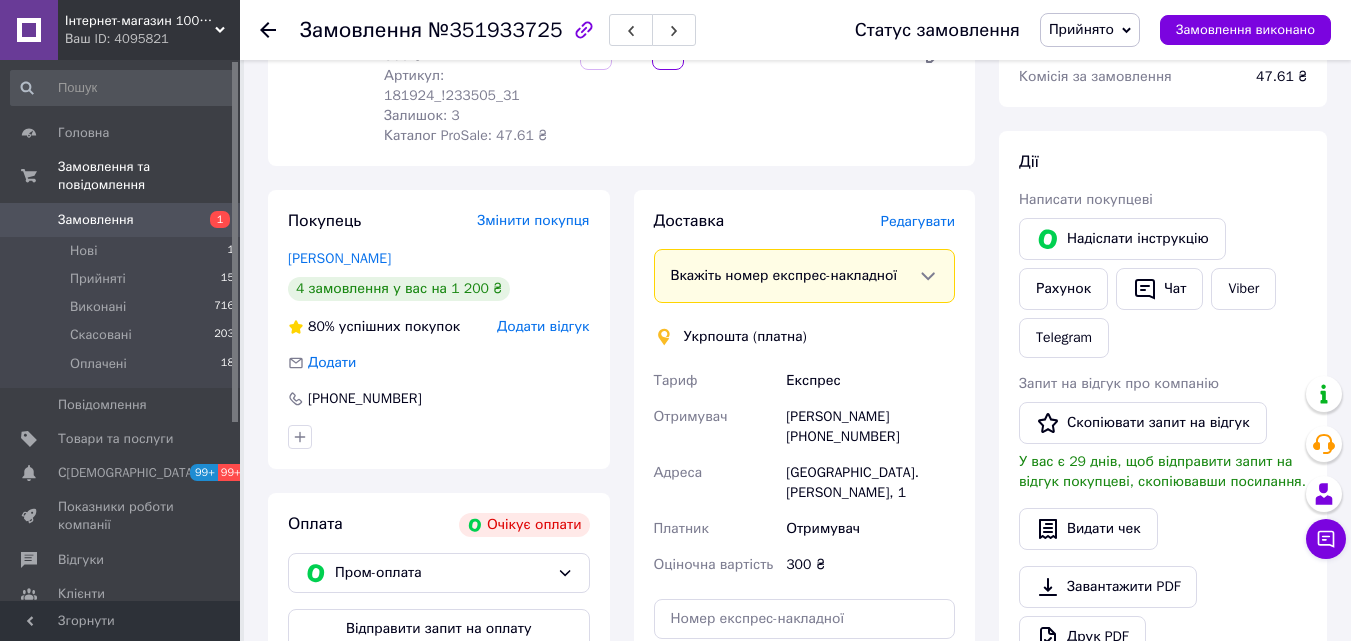 scroll, scrollTop: 0, scrollLeft: 0, axis: both 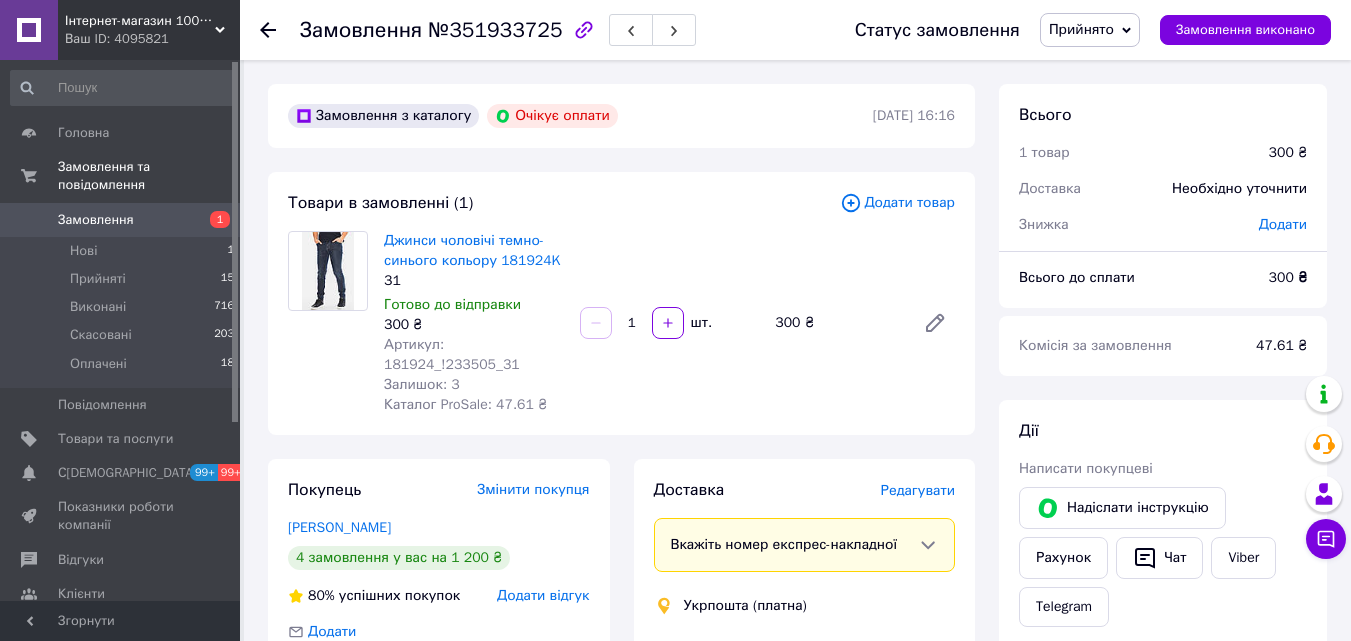 click 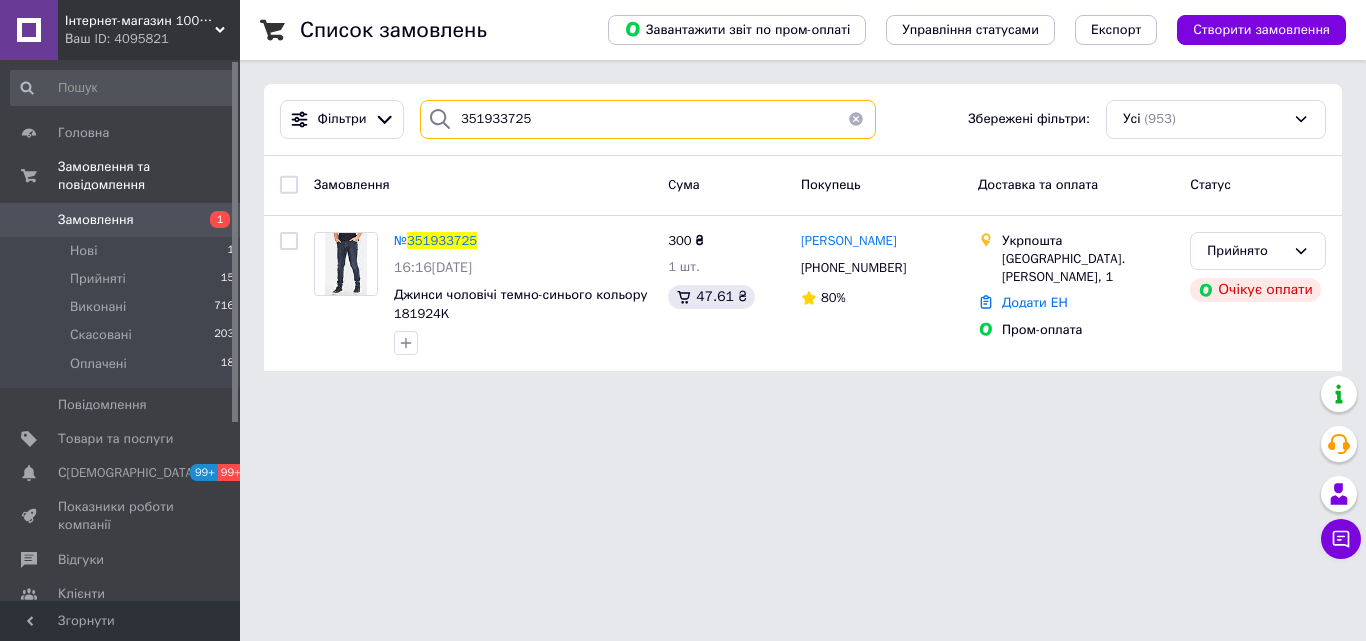 drag, startPoint x: 527, startPoint y: 124, endPoint x: 417, endPoint y: 136, distance: 110.65261 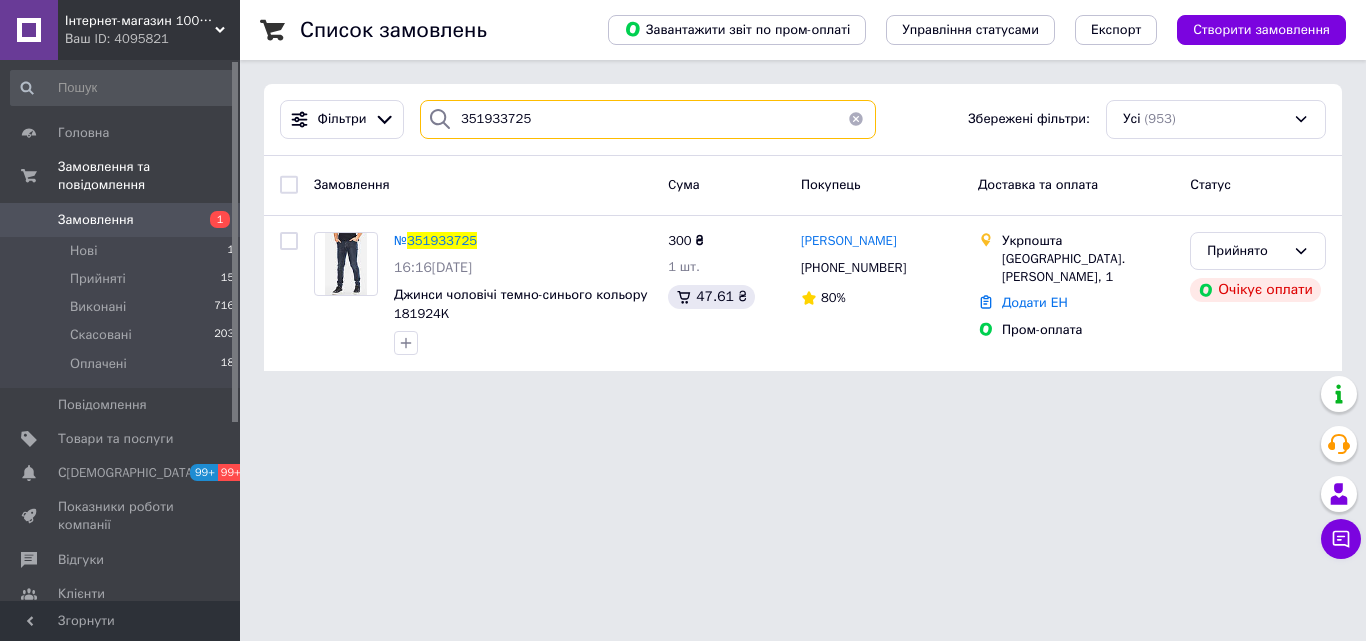 drag, startPoint x: 545, startPoint y: 127, endPoint x: 427, endPoint y: 121, distance: 118.15244 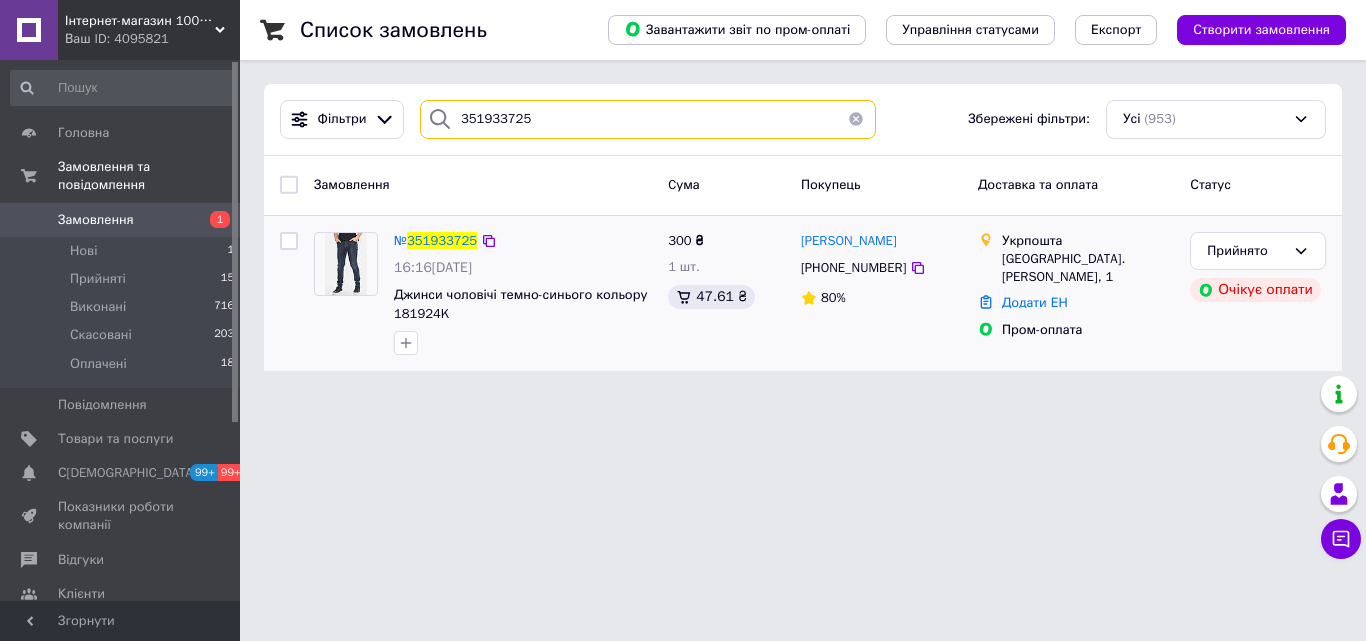 type on "351935301" 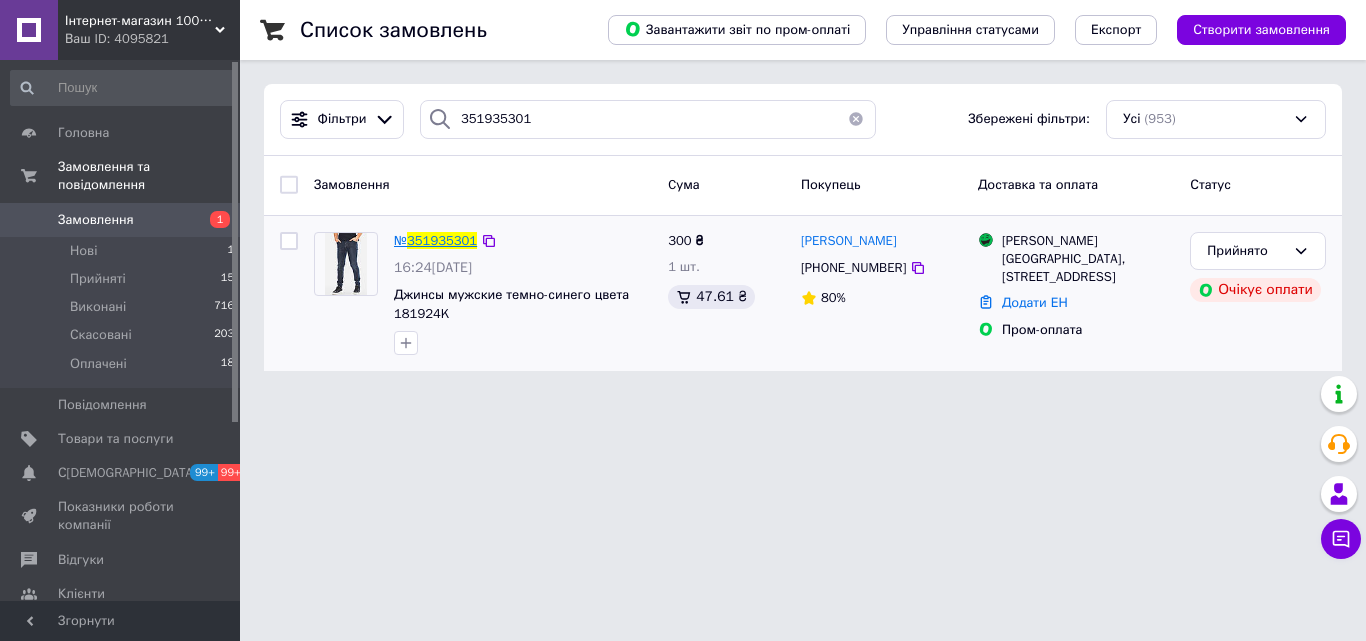 click on "351935301" at bounding box center [442, 240] 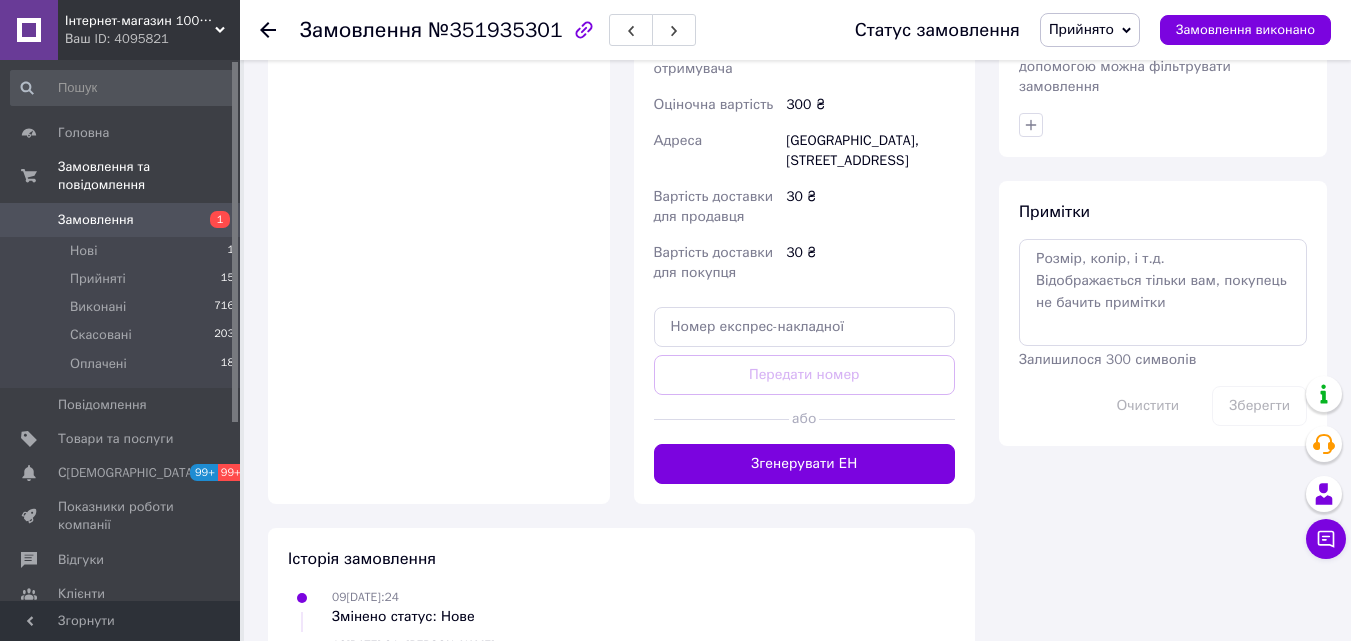 scroll, scrollTop: 1063, scrollLeft: 0, axis: vertical 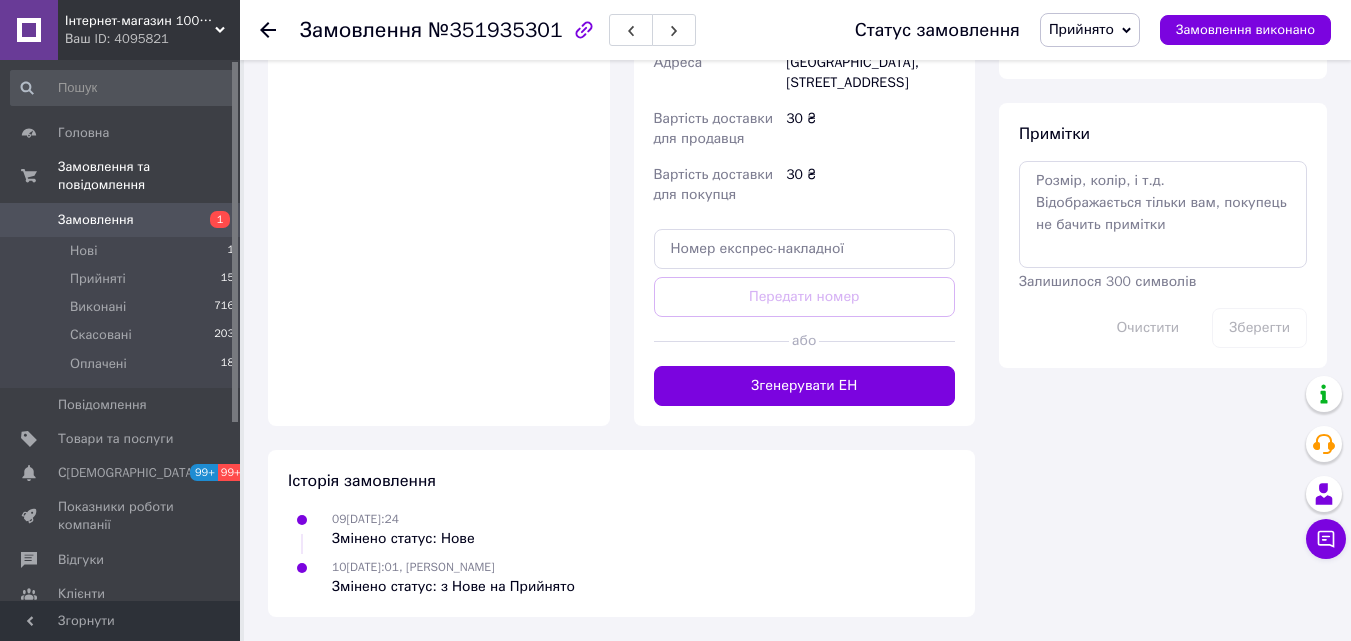 click 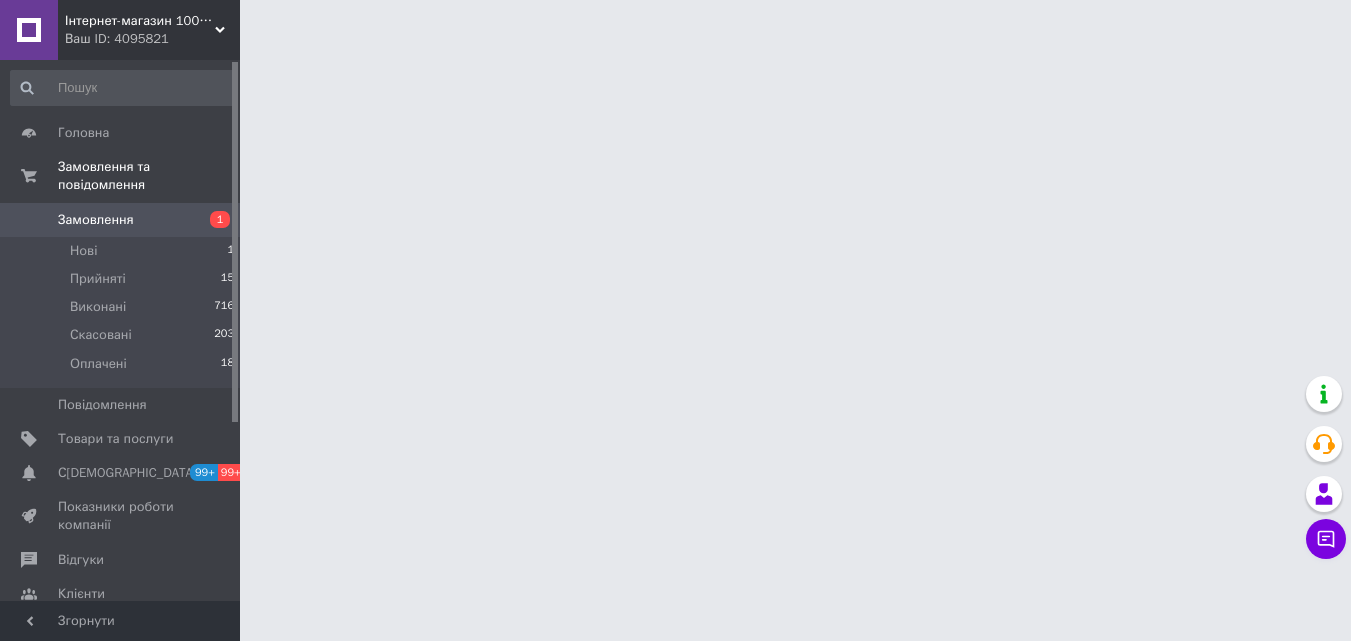 scroll, scrollTop: 0, scrollLeft: 0, axis: both 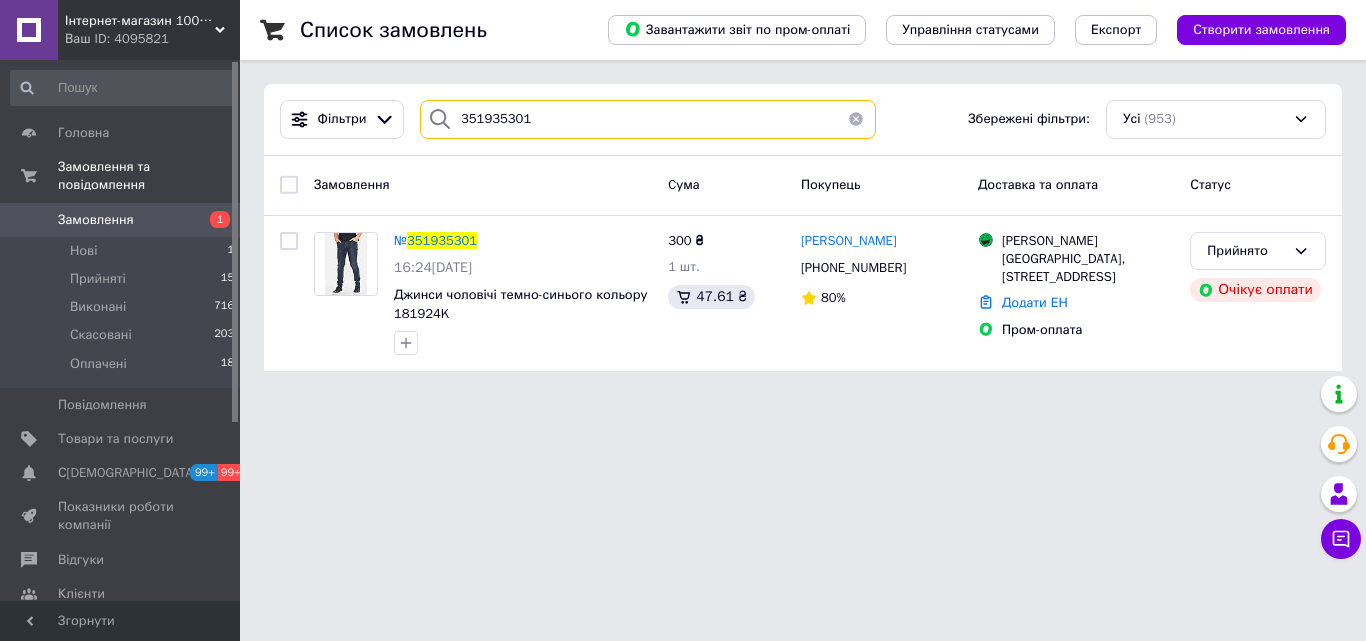 drag, startPoint x: 504, startPoint y: 122, endPoint x: 440, endPoint y: 125, distance: 64.070274 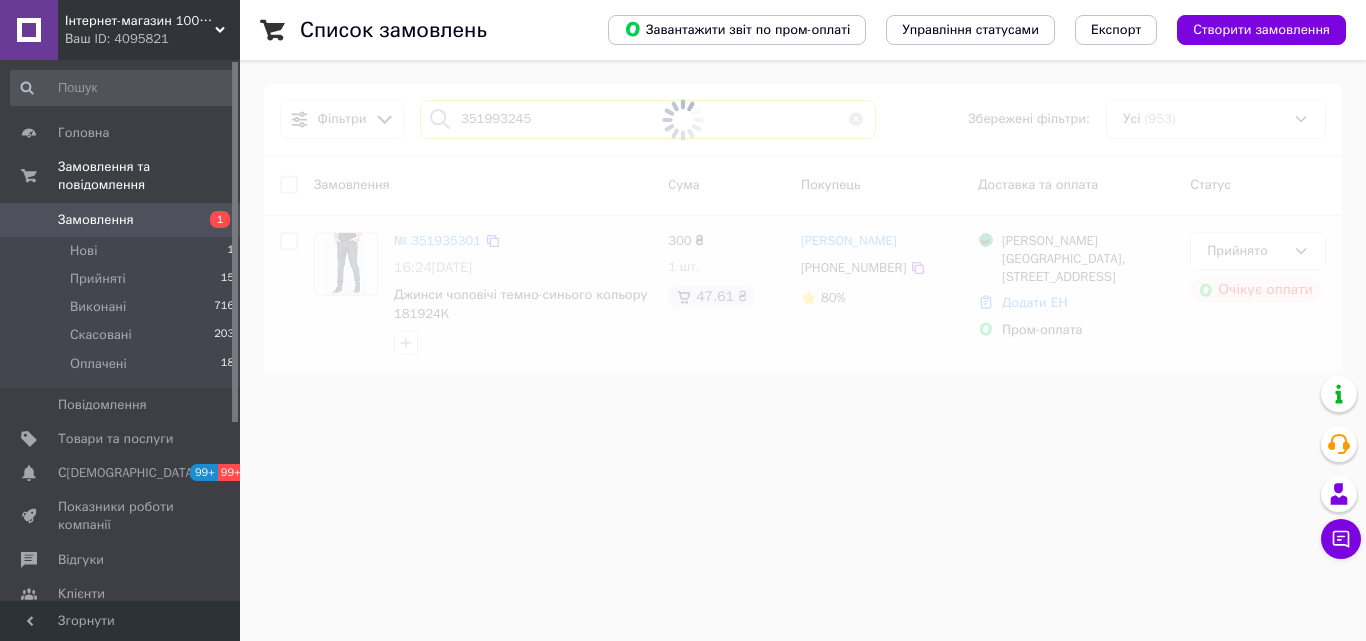 type on "351993245" 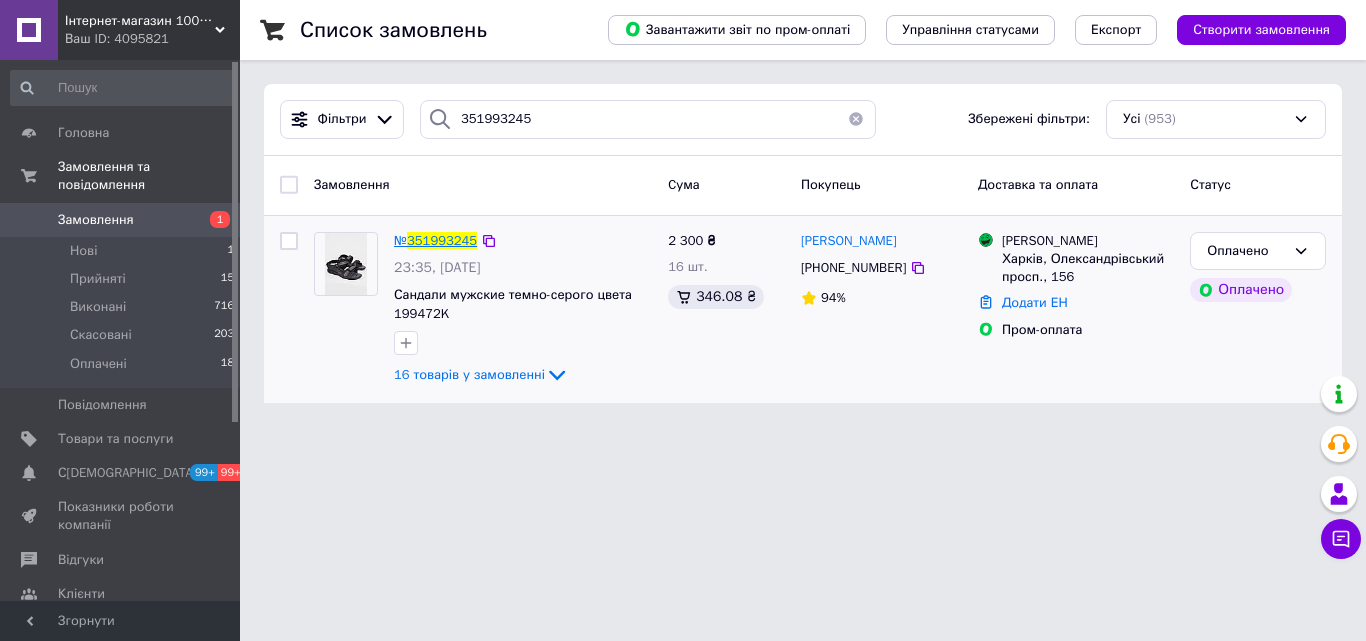 click on "351993245" at bounding box center (442, 240) 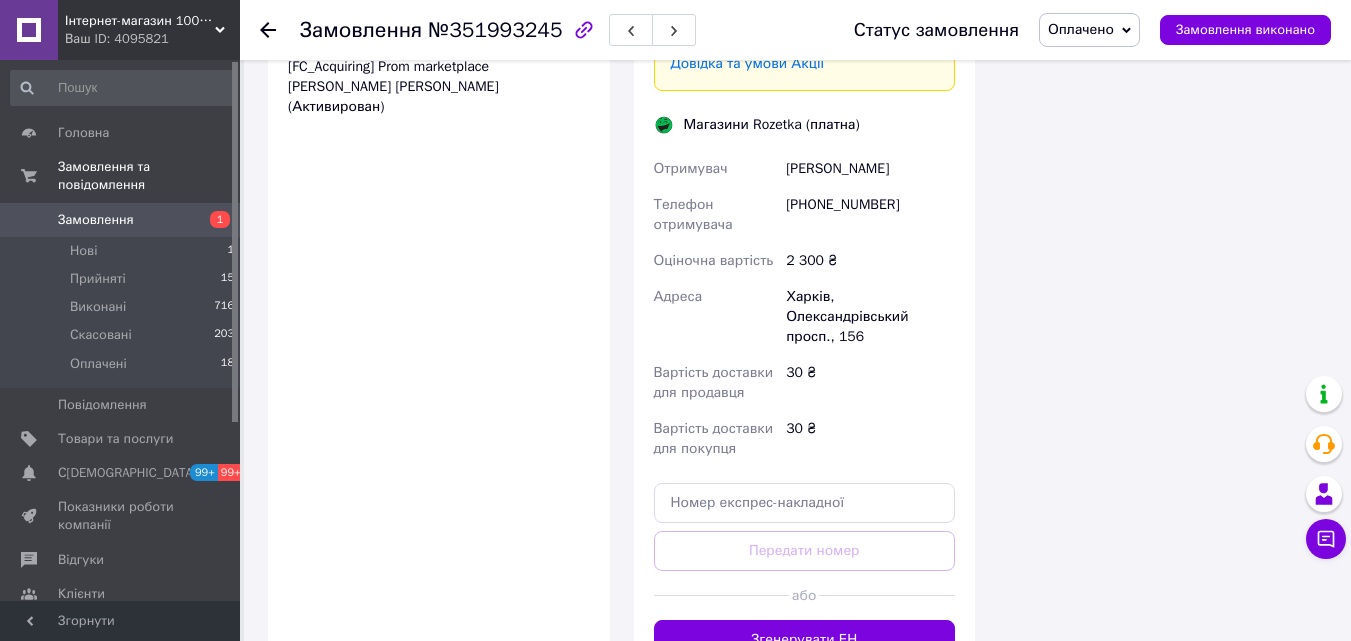 scroll, scrollTop: 4700, scrollLeft: 0, axis: vertical 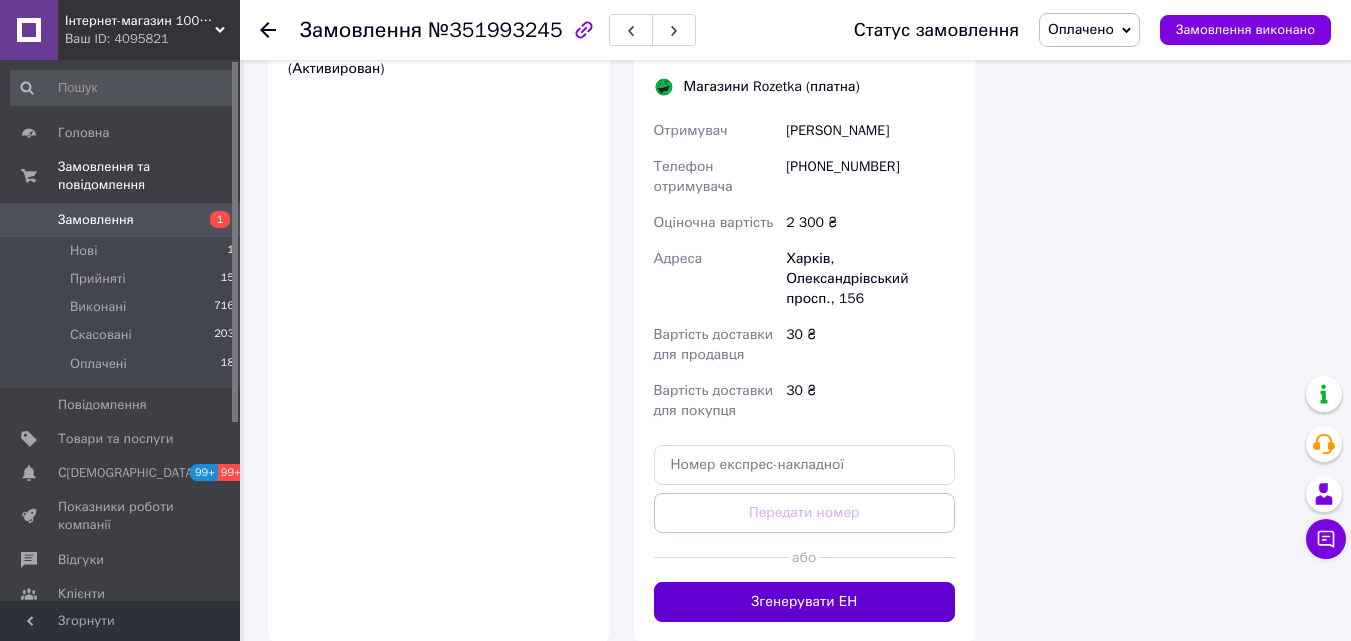 click on "Згенерувати ЕН" at bounding box center [805, 602] 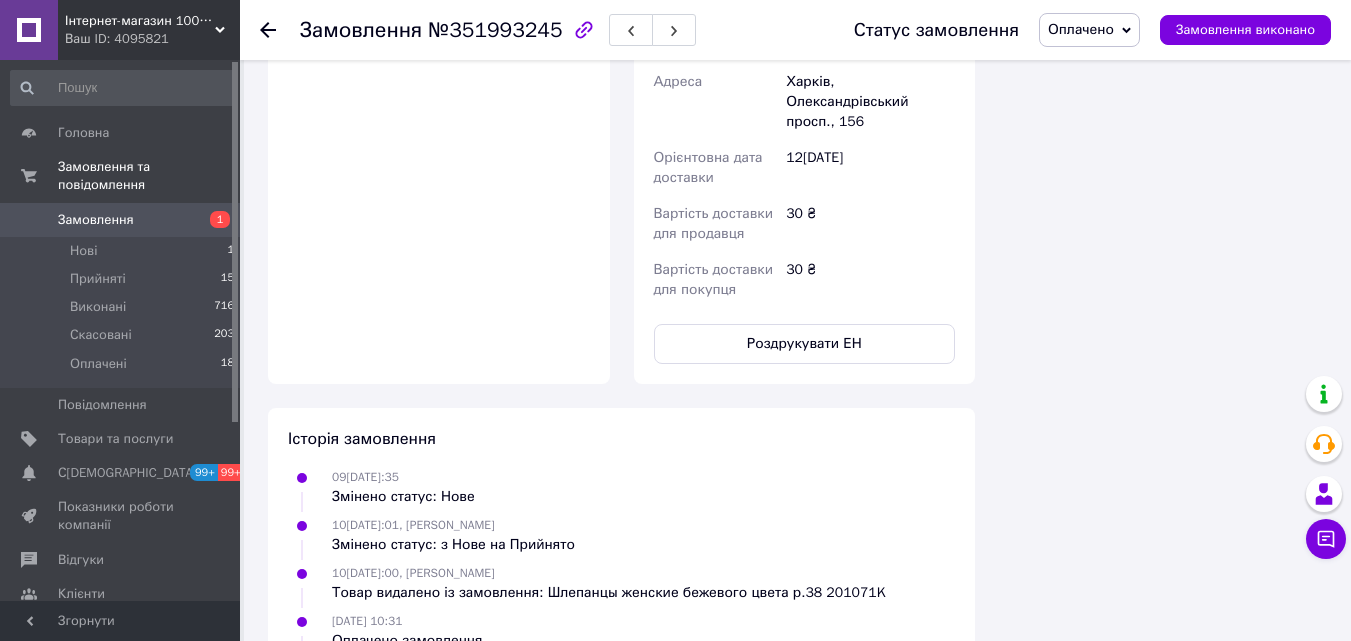 scroll, scrollTop: 4999, scrollLeft: 0, axis: vertical 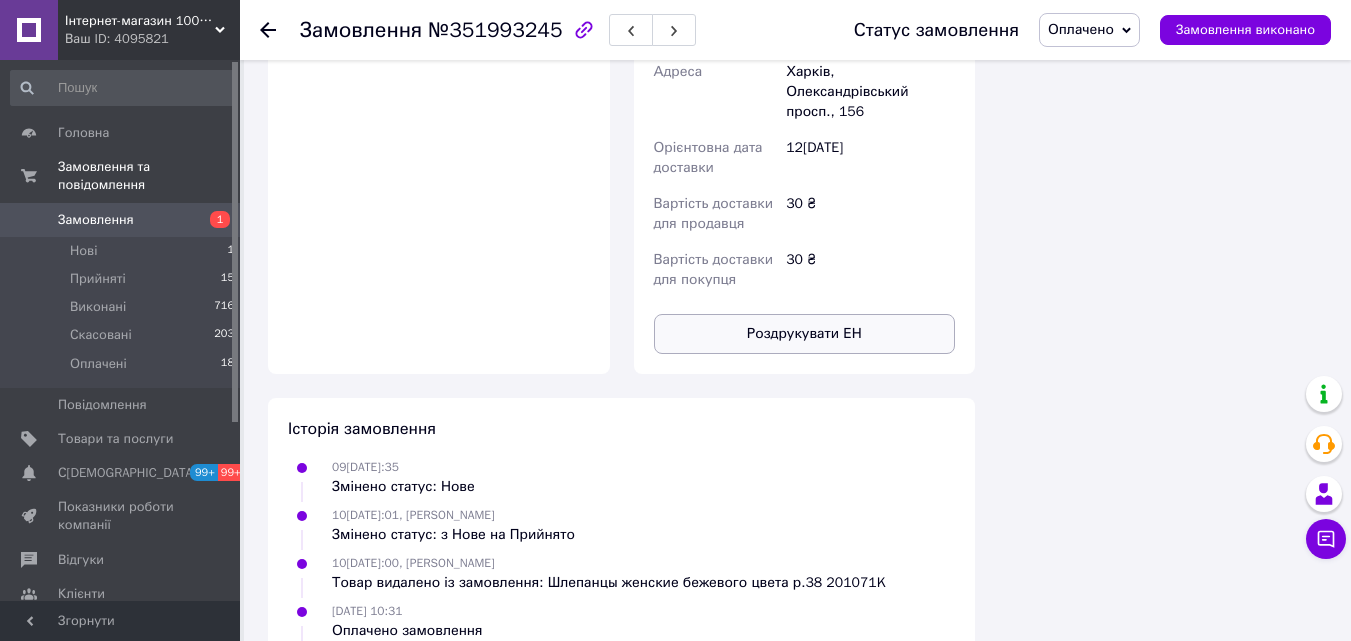 click on "Роздрукувати ЕН" at bounding box center (805, 334) 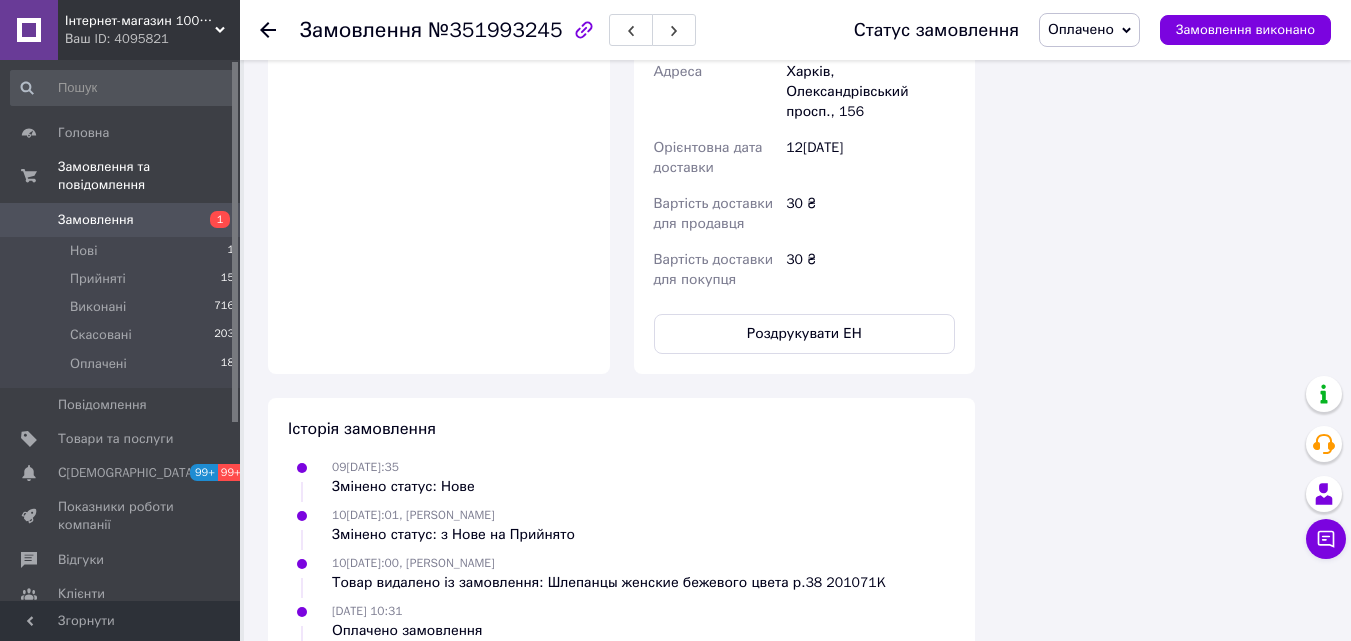 scroll, scrollTop: 4699, scrollLeft: 0, axis: vertical 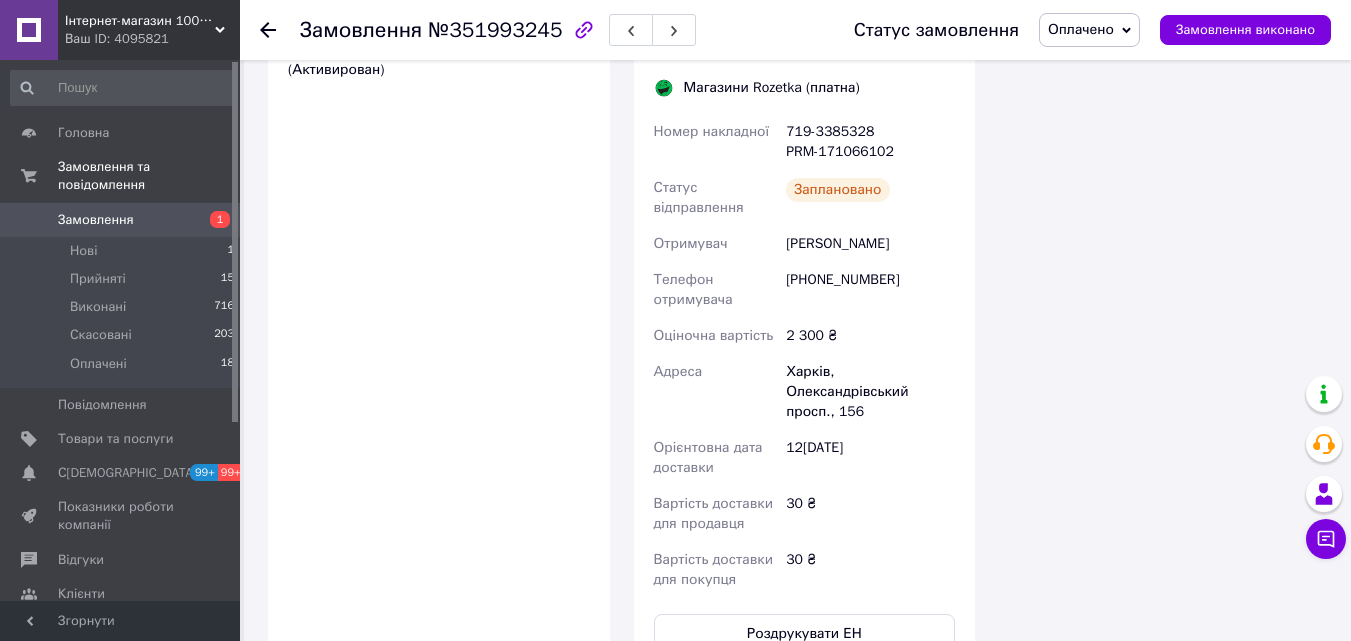 drag, startPoint x: 261, startPoint y: 28, endPoint x: 944, endPoint y: 464, distance: 810.2993 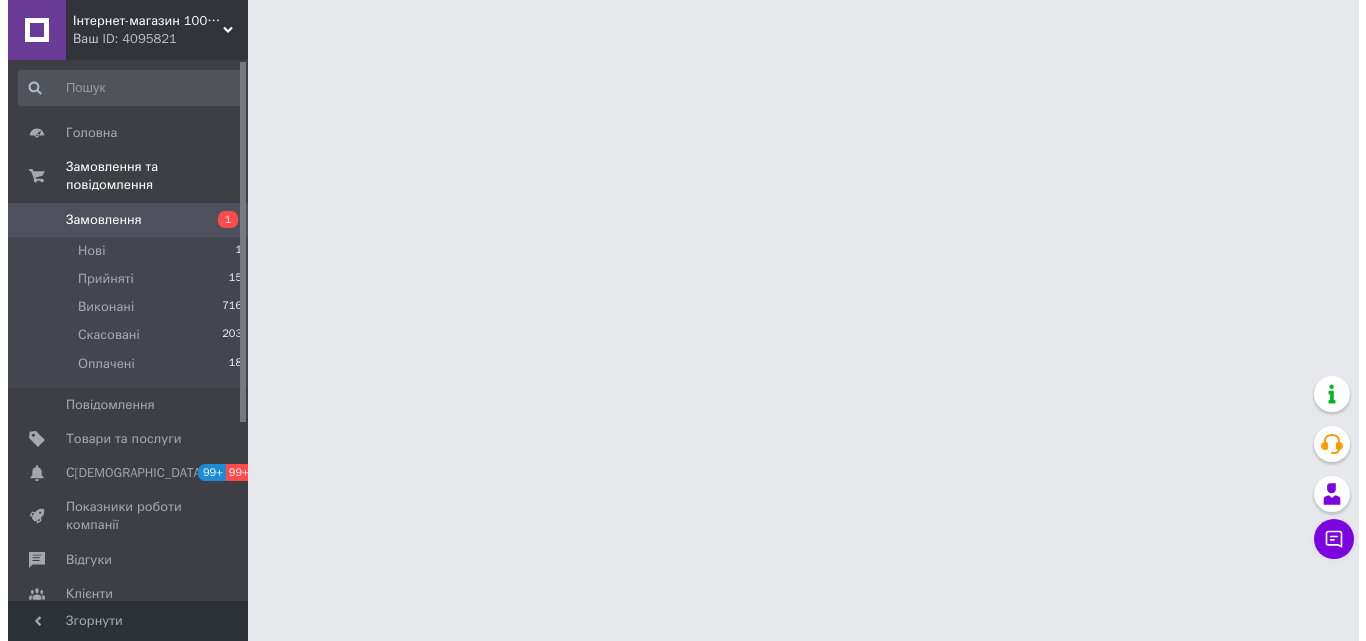 scroll, scrollTop: 0, scrollLeft: 0, axis: both 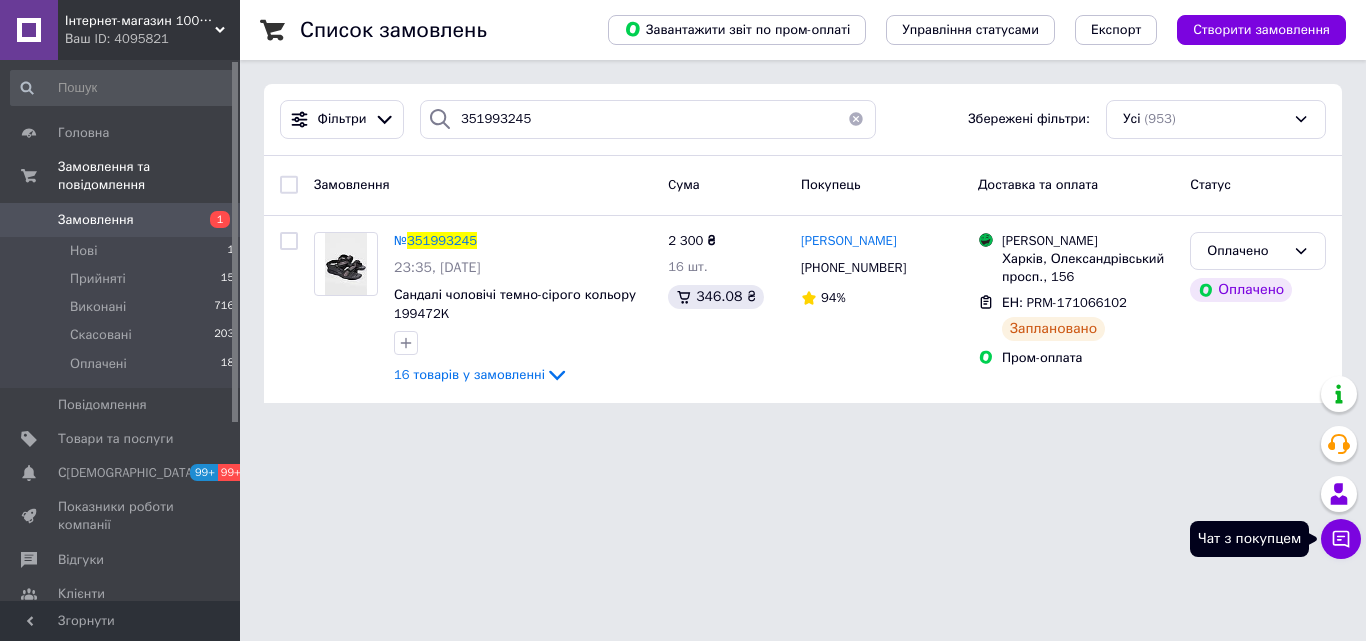 click 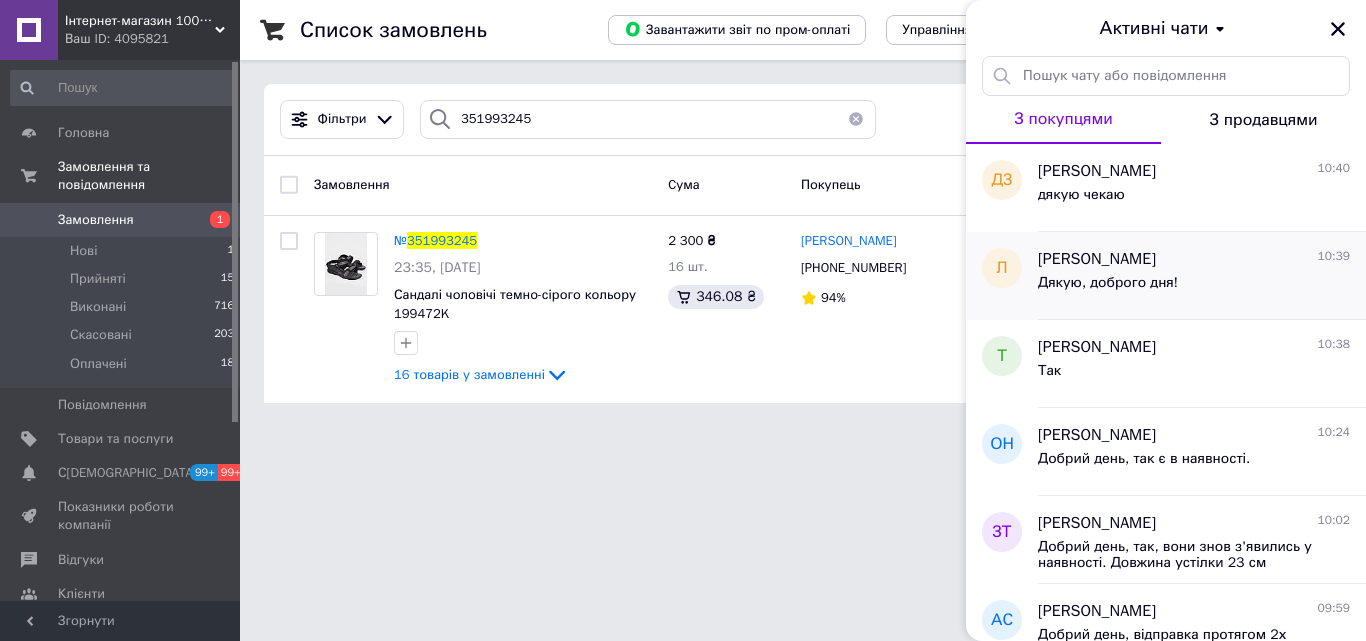 click on "Дякую, доброго дня!" at bounding box center [1194, 287] 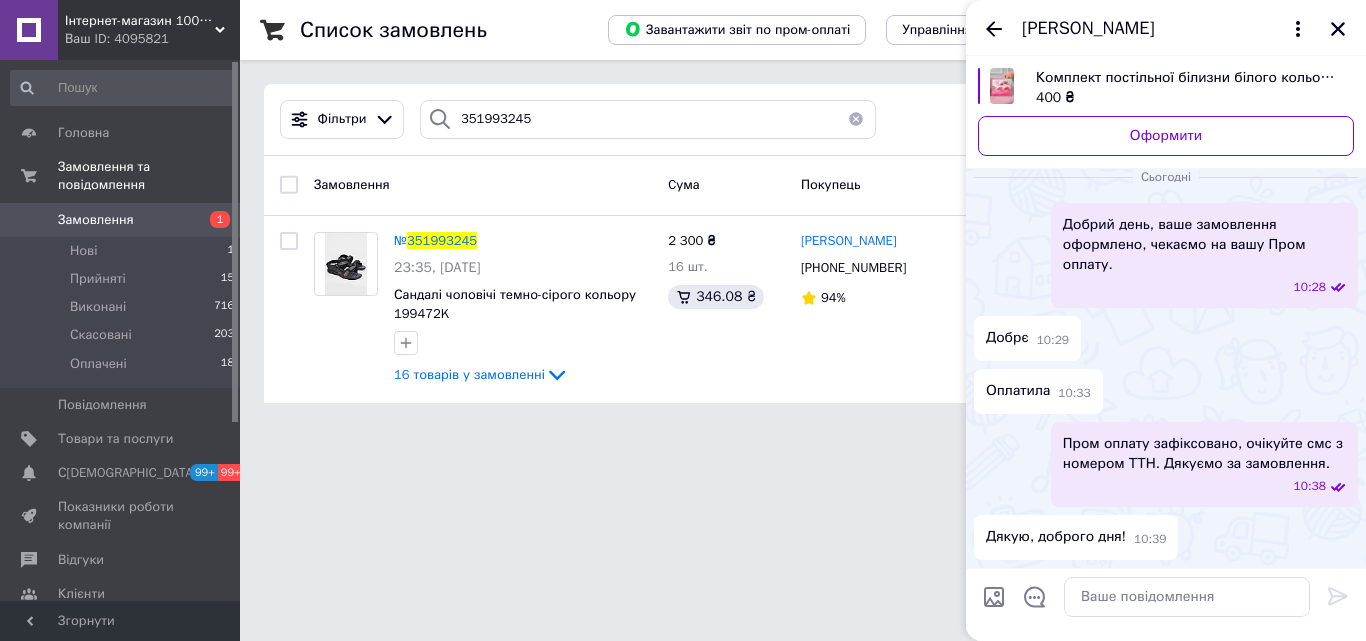 scroll, scrollTop: 2439, scrollLeft: 0, axis: vertical 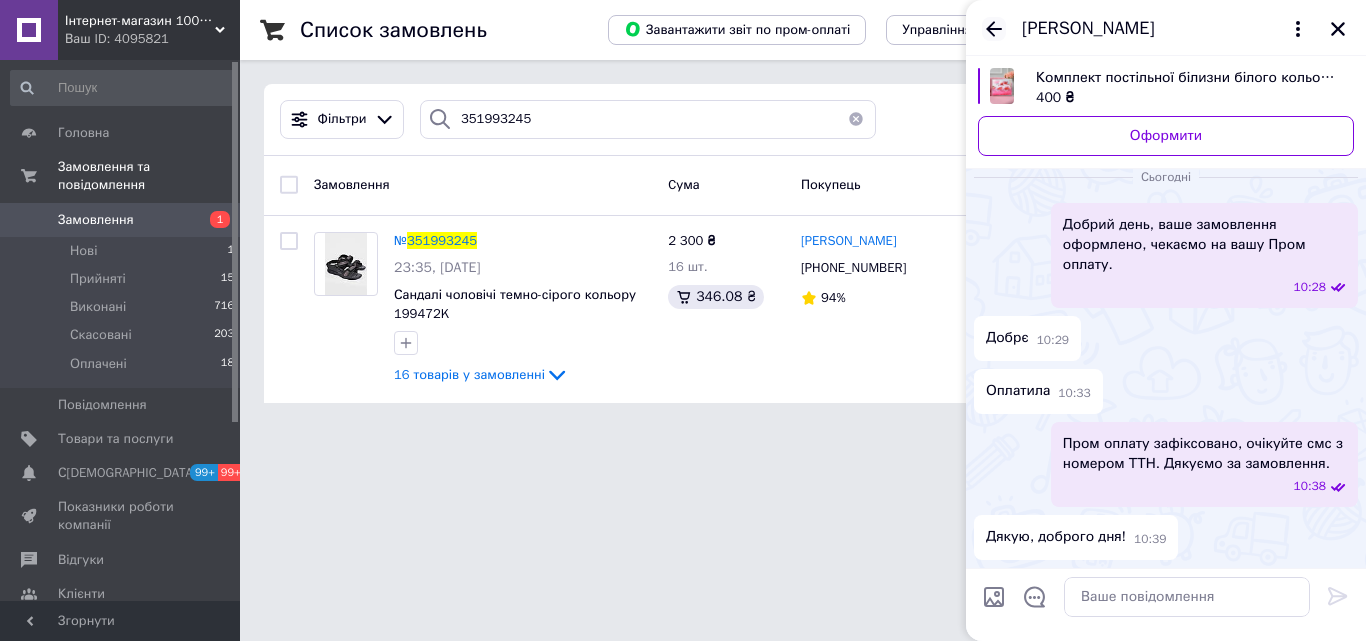 click 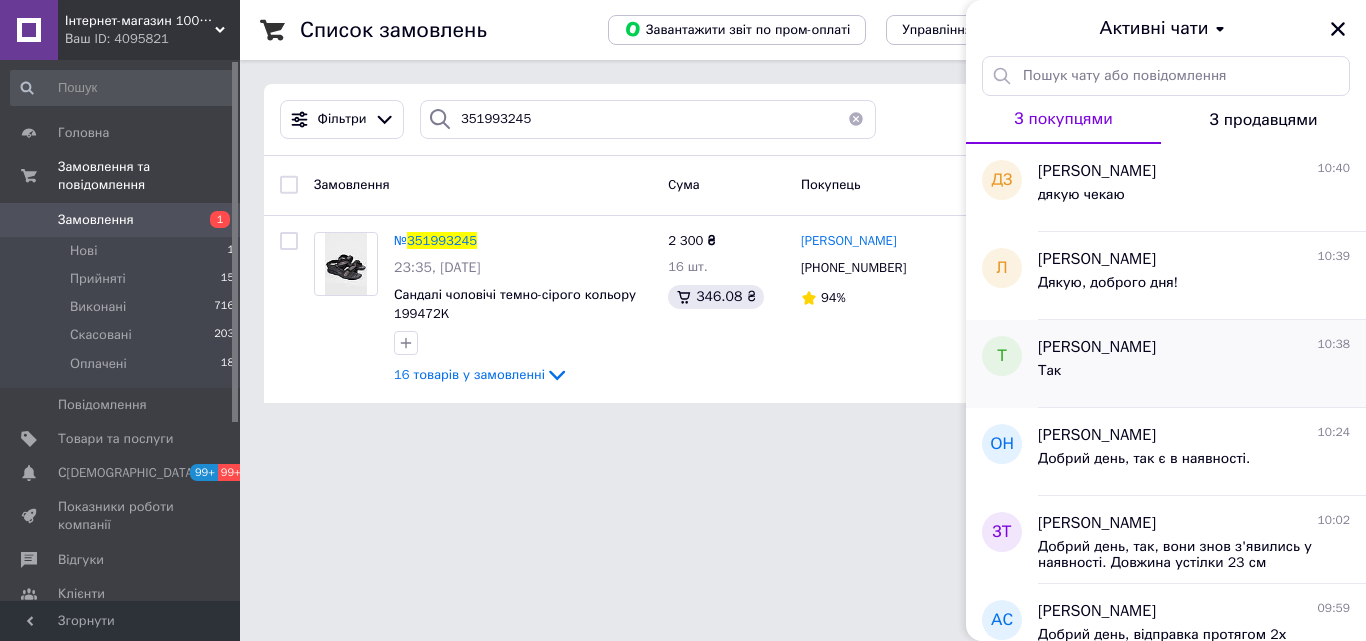 click on "Так" at bounding box center (1194, 375) 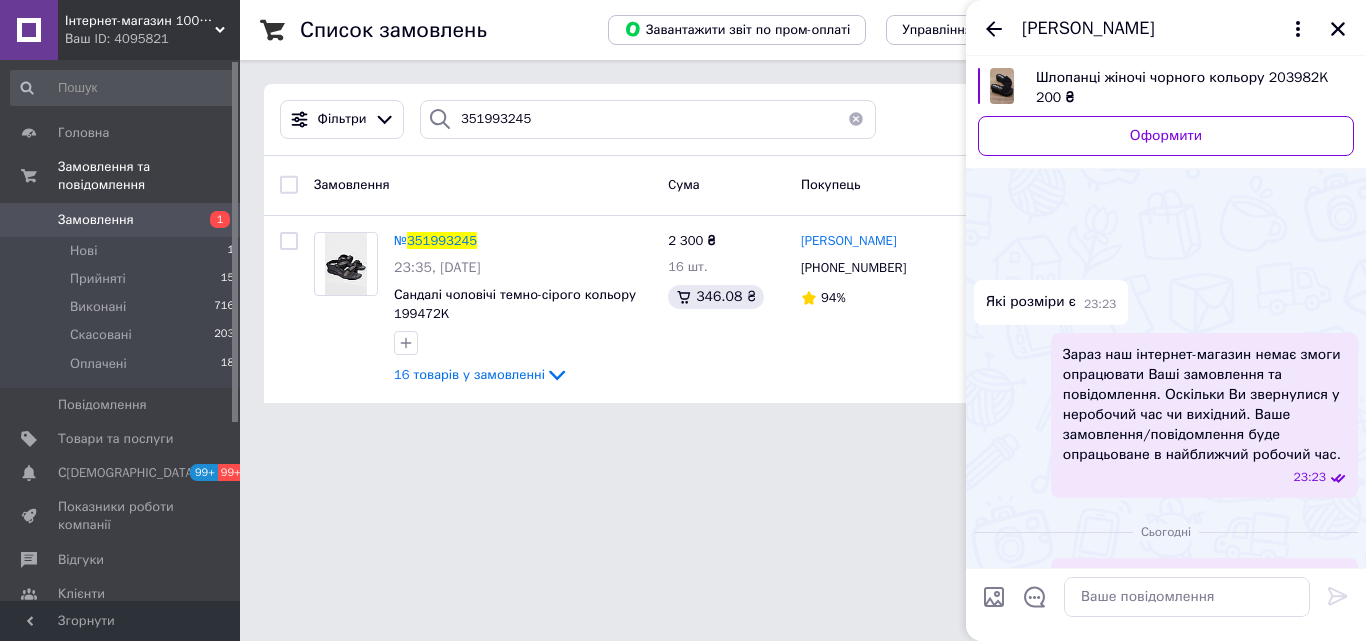 scroll, scrollTop: 469, scrollLeft: 0, axis: vertical 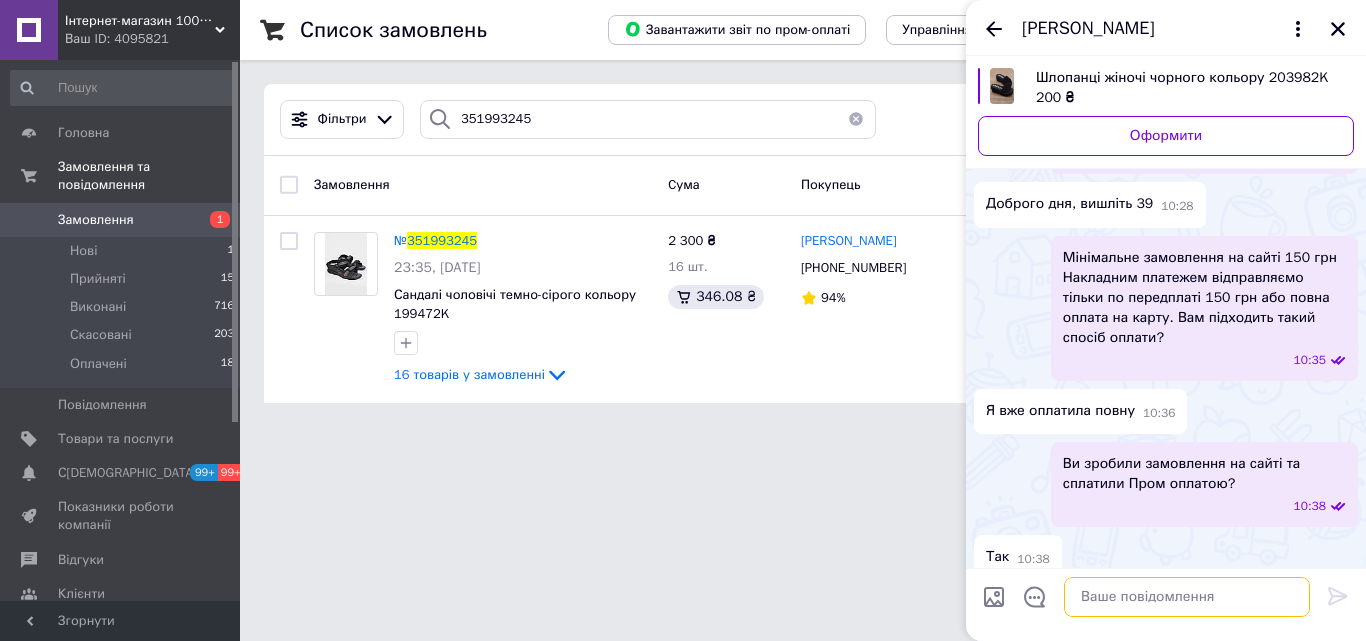 click at bounding box center [1187, 597] 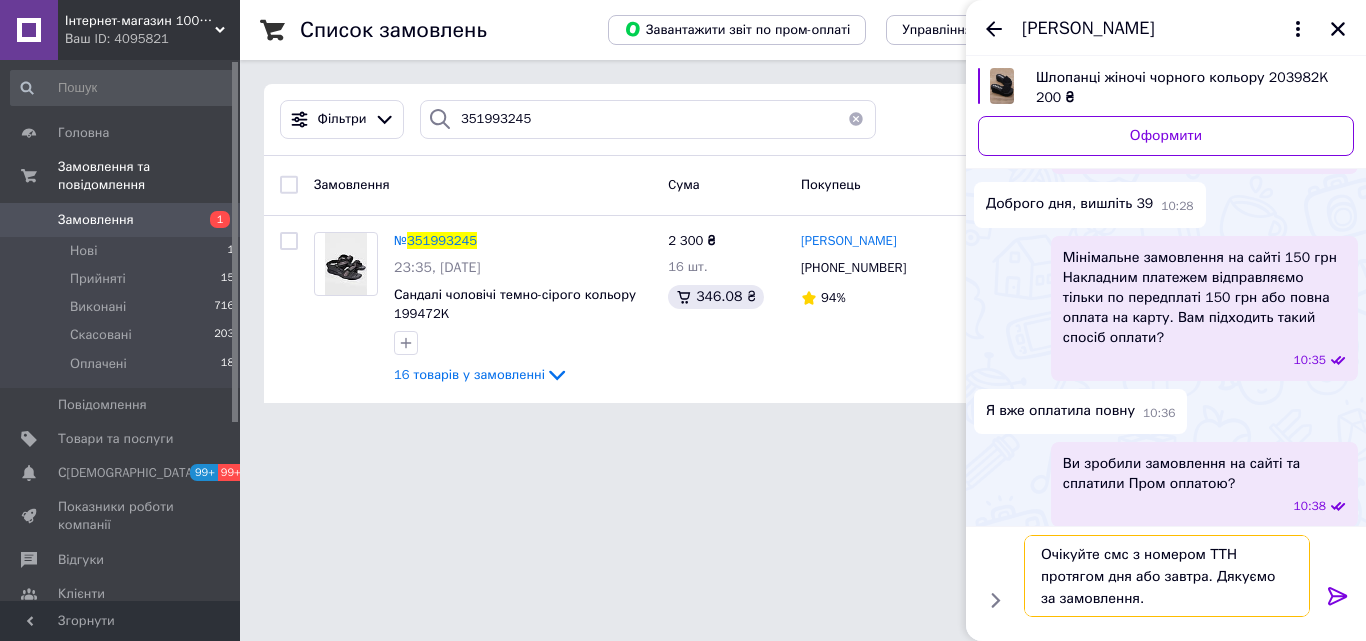 type on "Очікуйте смс з номером ТТН протягом дня або завтра. Дякуємо за замовлення." 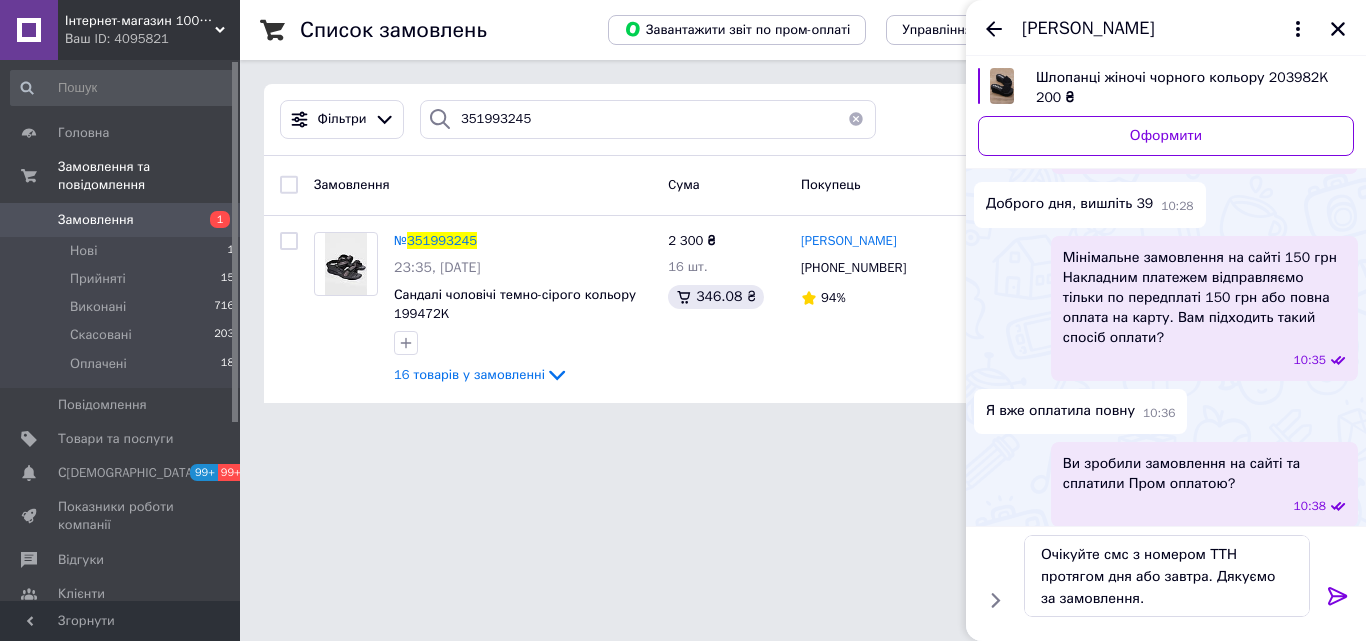 drag, startPoint x: 1333, startPoint y: 596, endPoint x: 1354, endPoint y: 586, distance: 23.259407 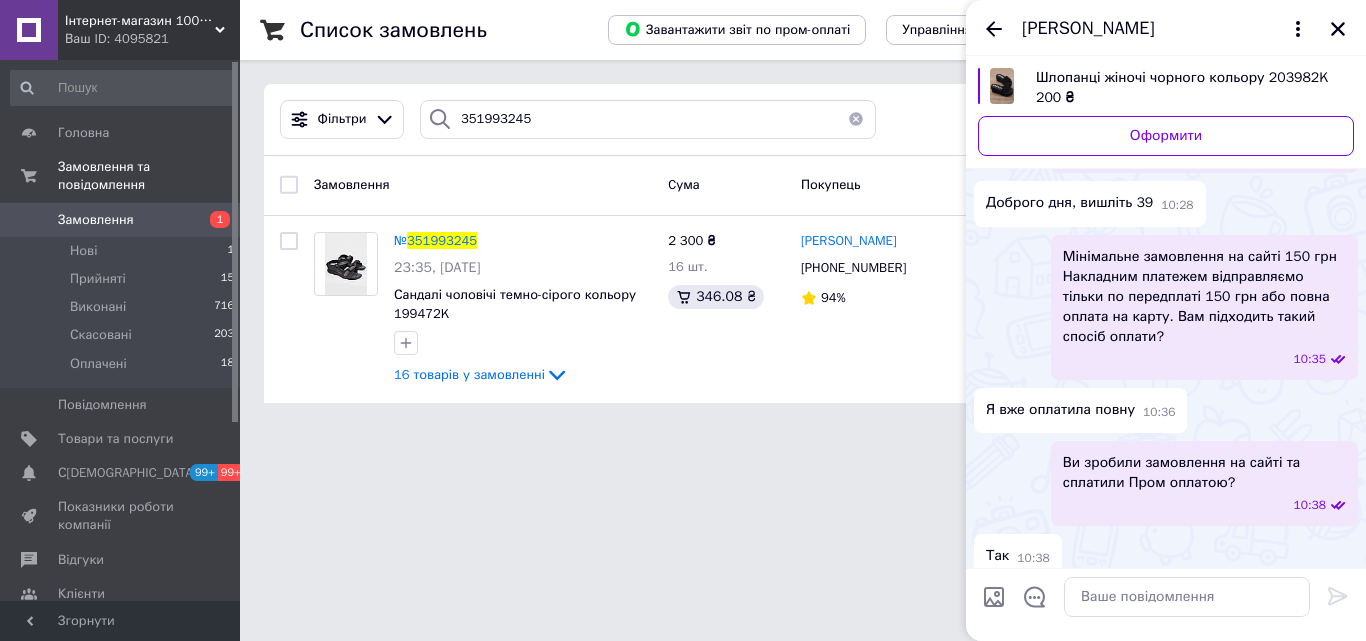 scroll, scrollTop: 511, scrollLeft: 0, axis: vertical 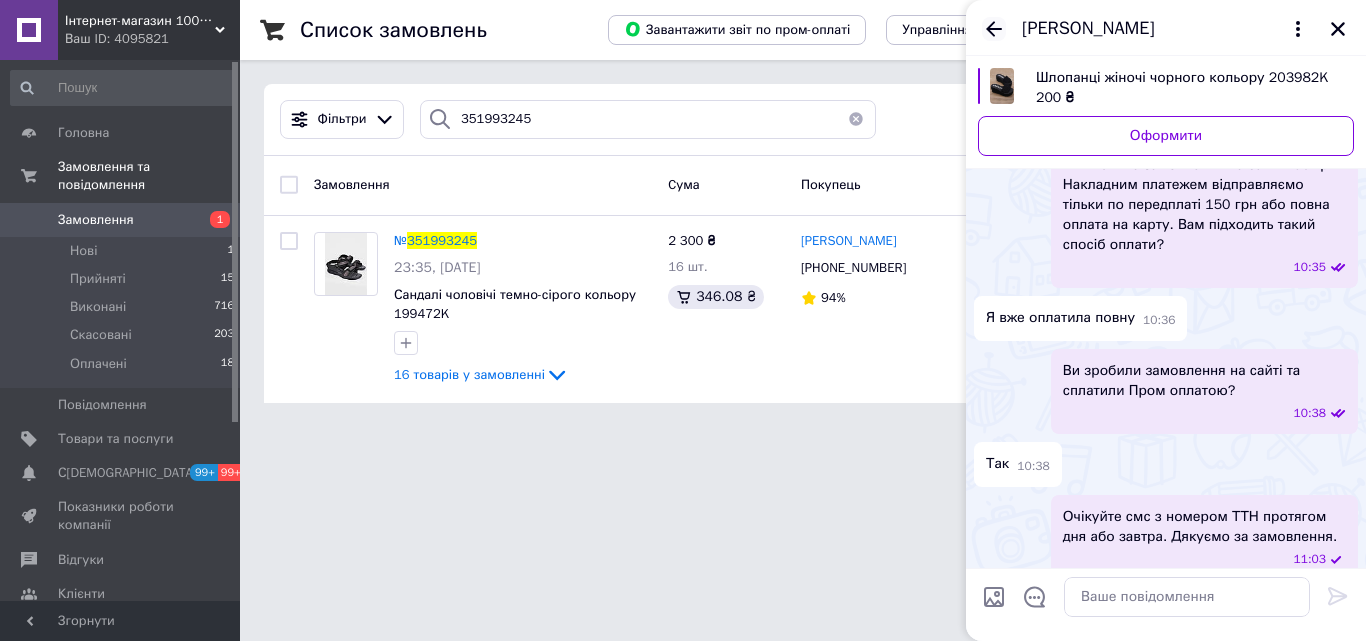 click 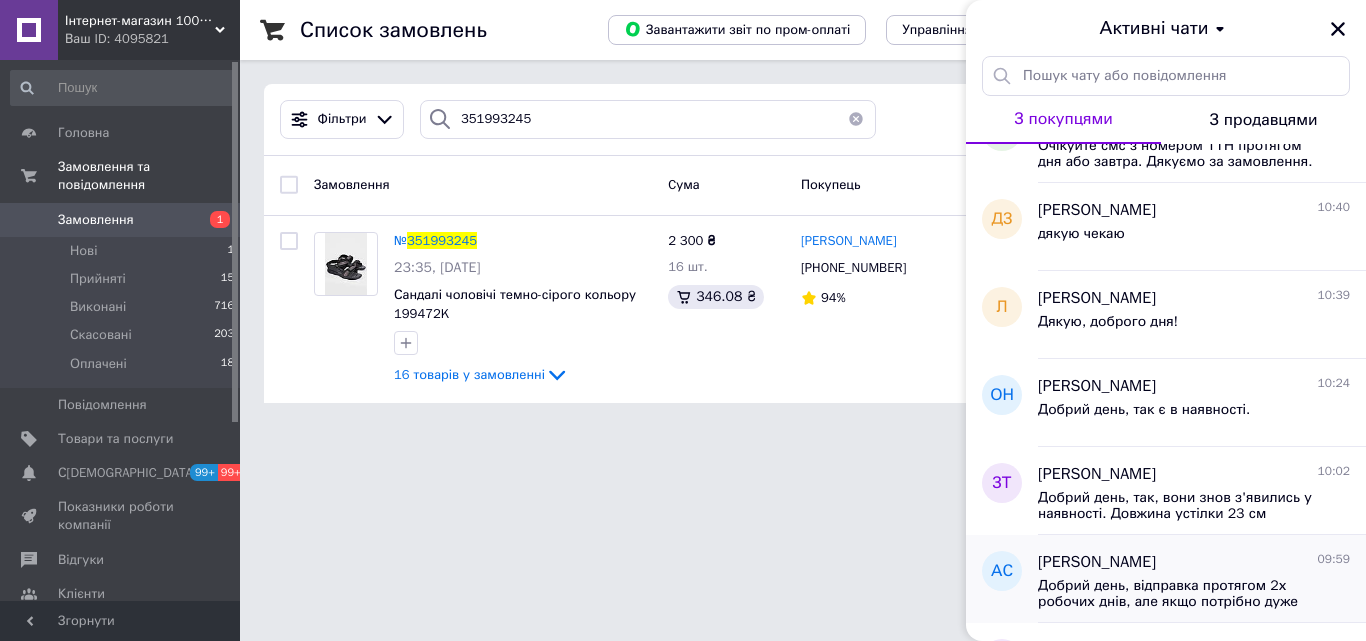 scroll, scrollTop: 0, scrollLeft: 0, axis: both 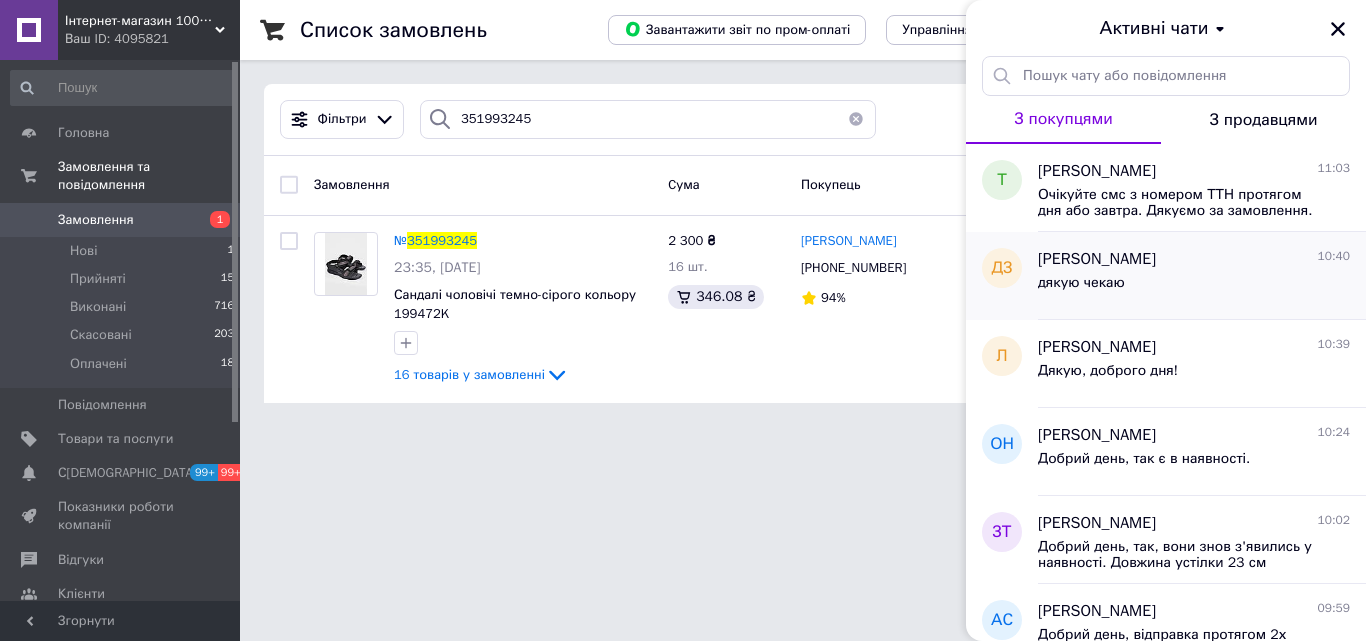 click on "[PERSON_NAME]" at bounding box center [1097, 259] 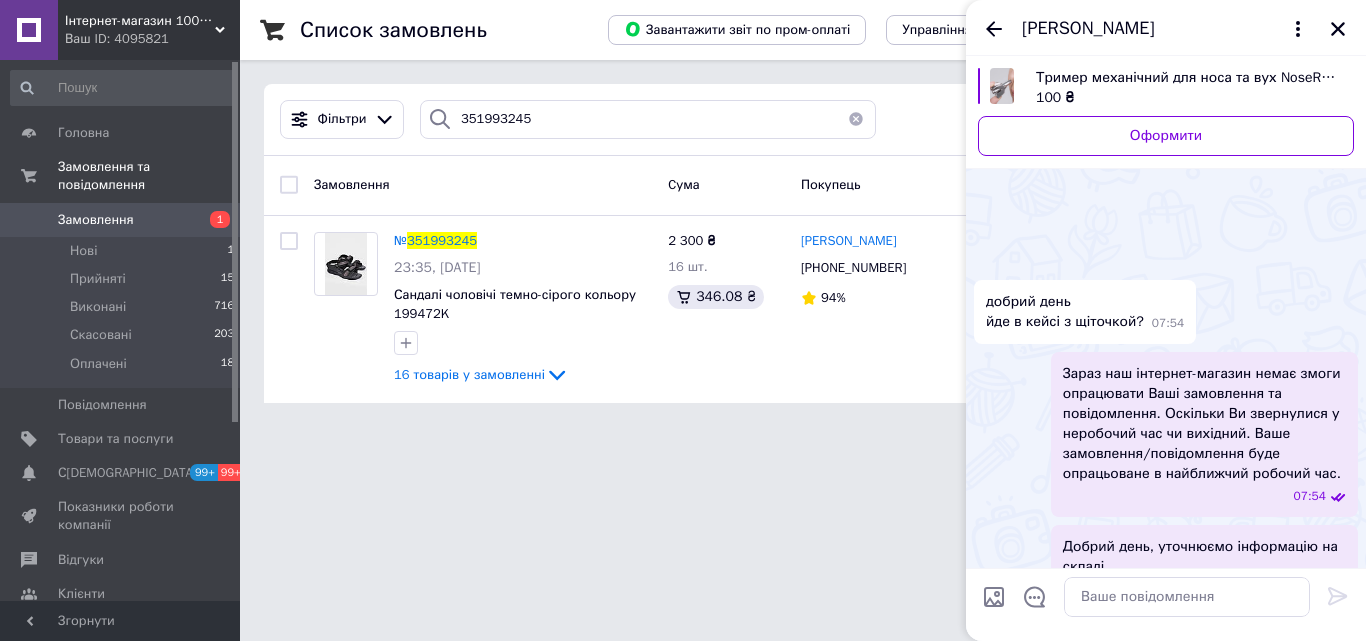 scroll, scrollTop: 139, scrollLeft: 0, axis: vertical 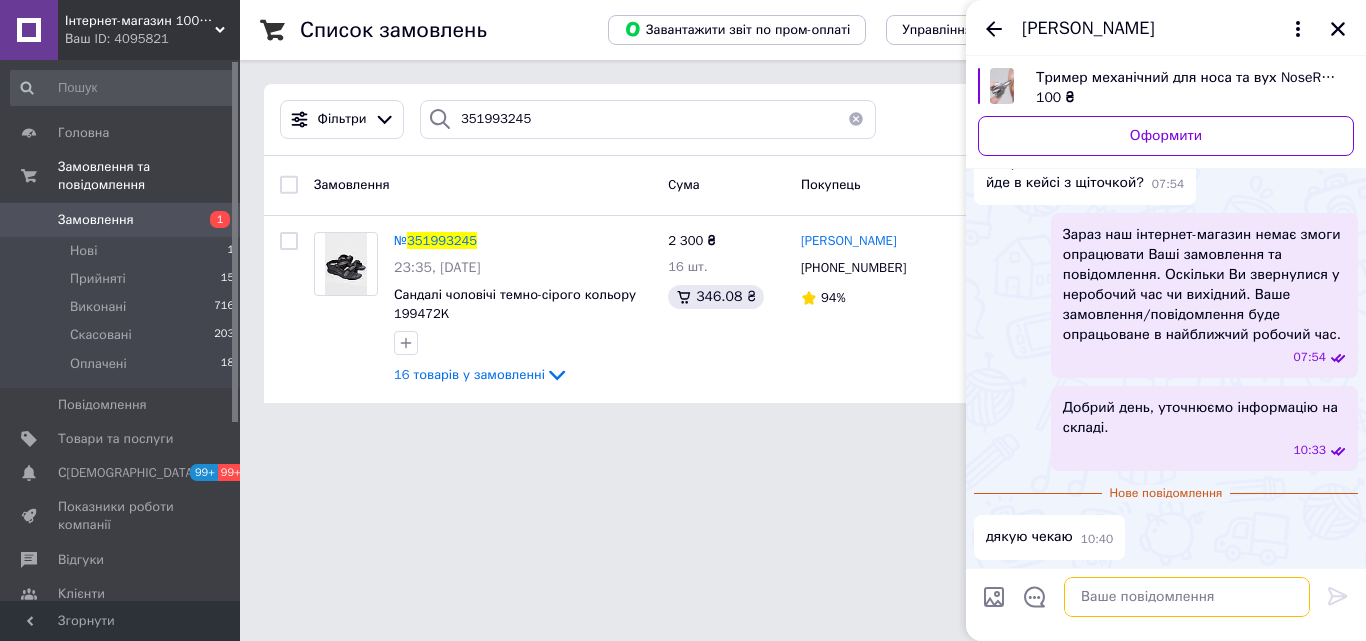 click at bounding box center [1187, 597] 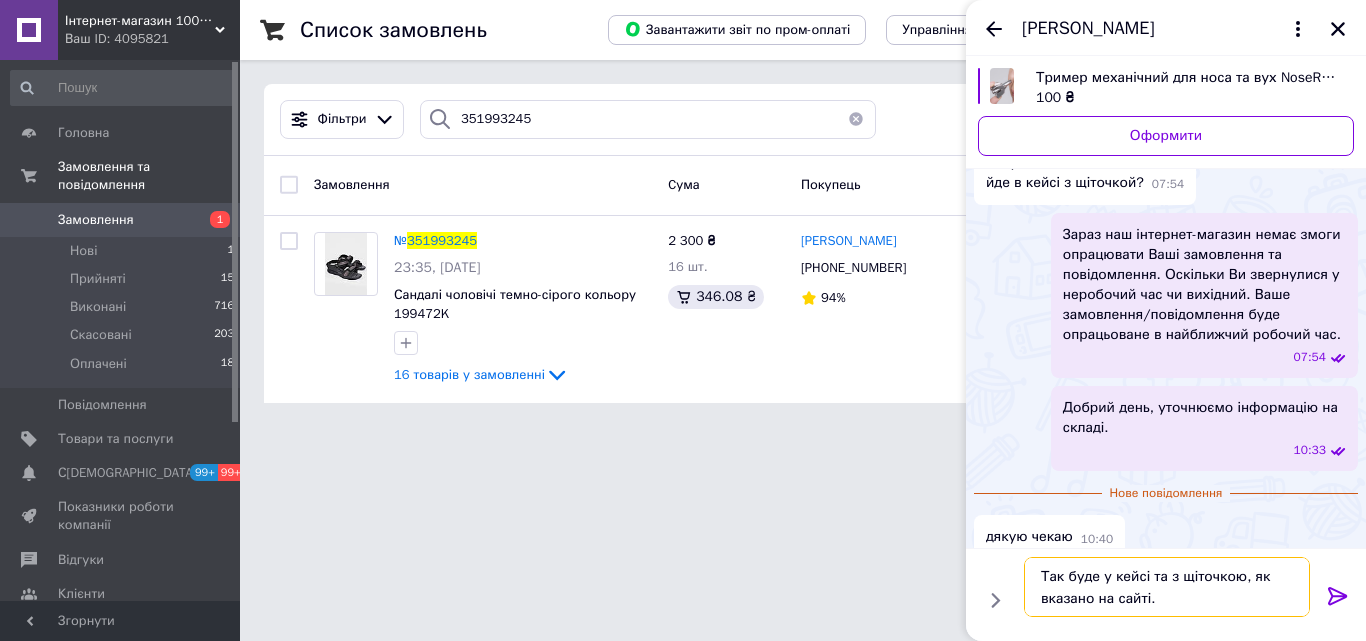click on "Так буде у кейсі та з щіточкою, як вказано на сайті." at bounding box center [1167, 587] 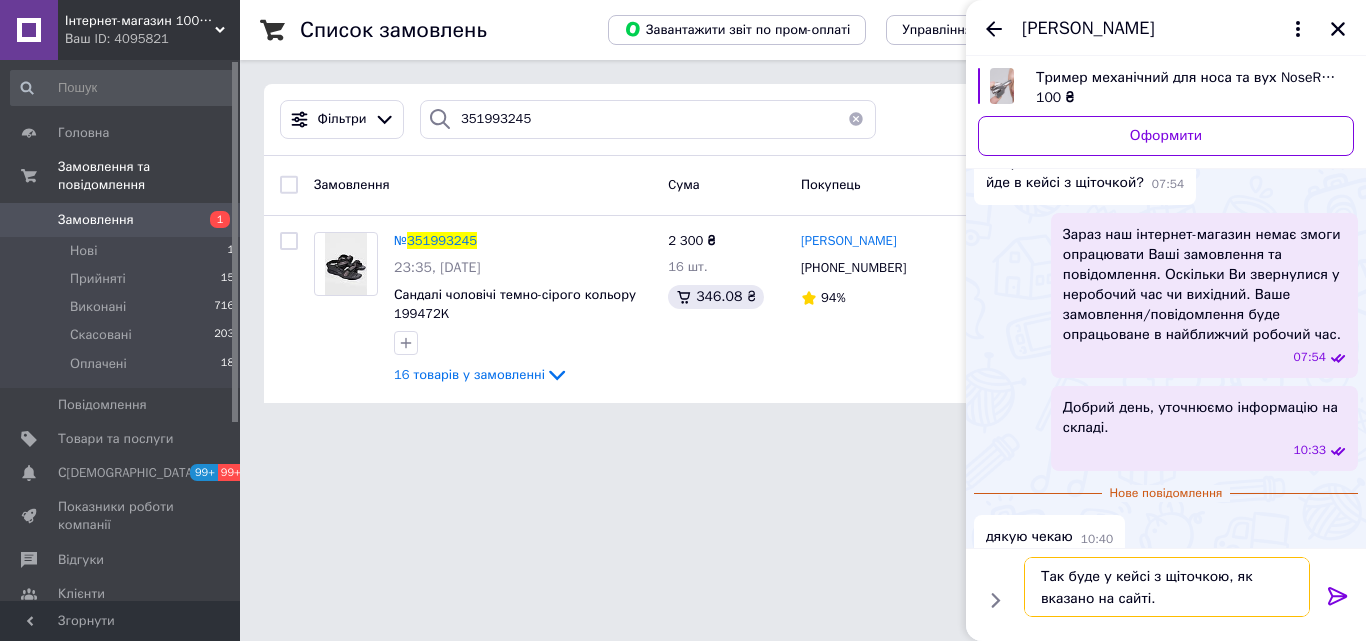 click on "Так буде у кейсі з щіточкою, як вказано на сайті." at bounding box center [1167, 587] 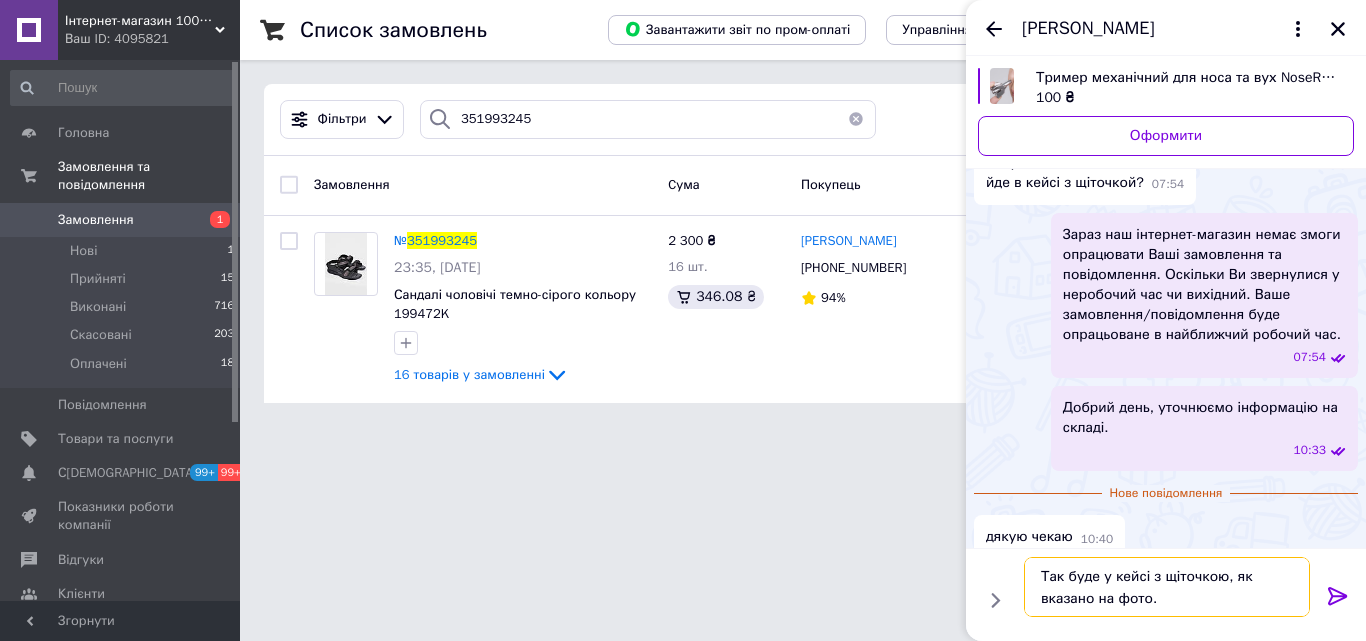 type on "Так буде у кейсі з щіточкою, як вказано на фото." 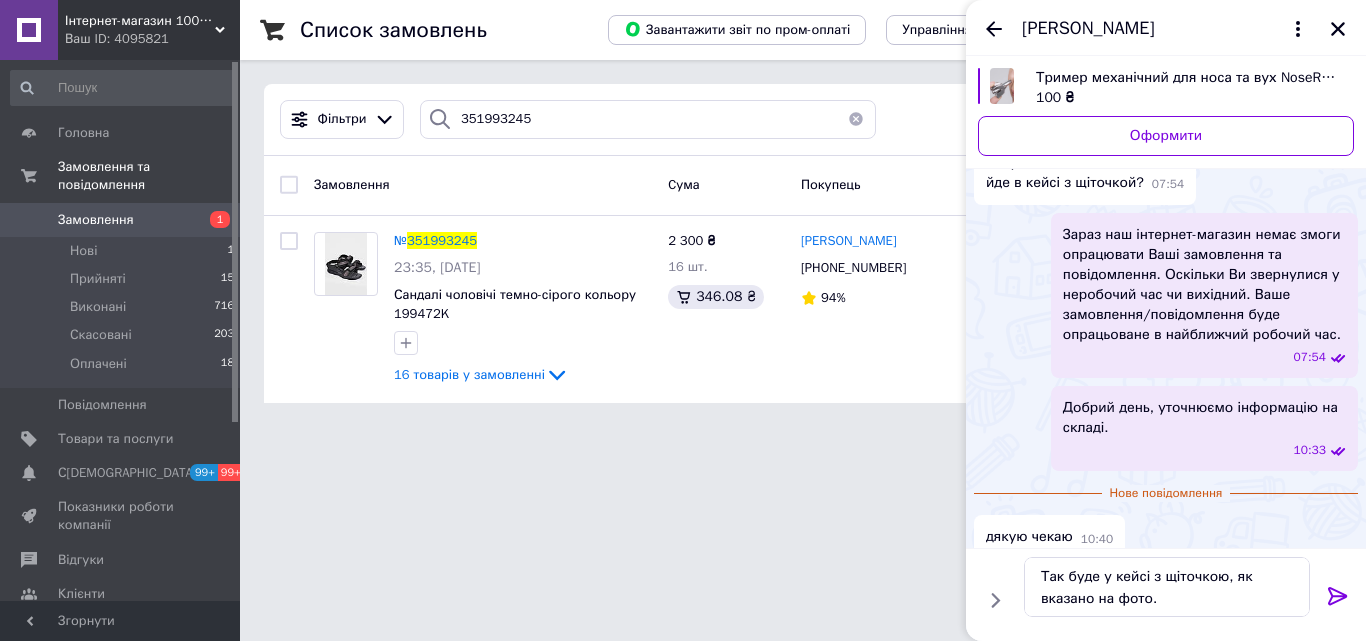 click 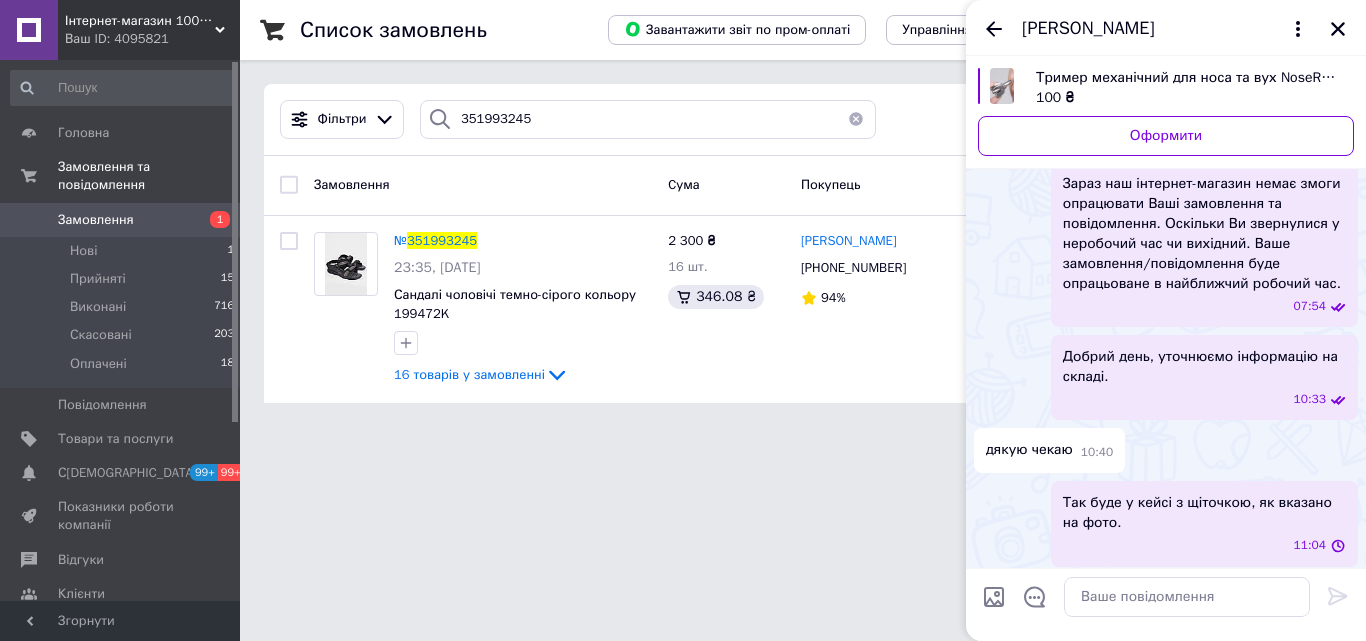 scroll, scrollTop: 146, scrollLeft: 0, axis: vertical 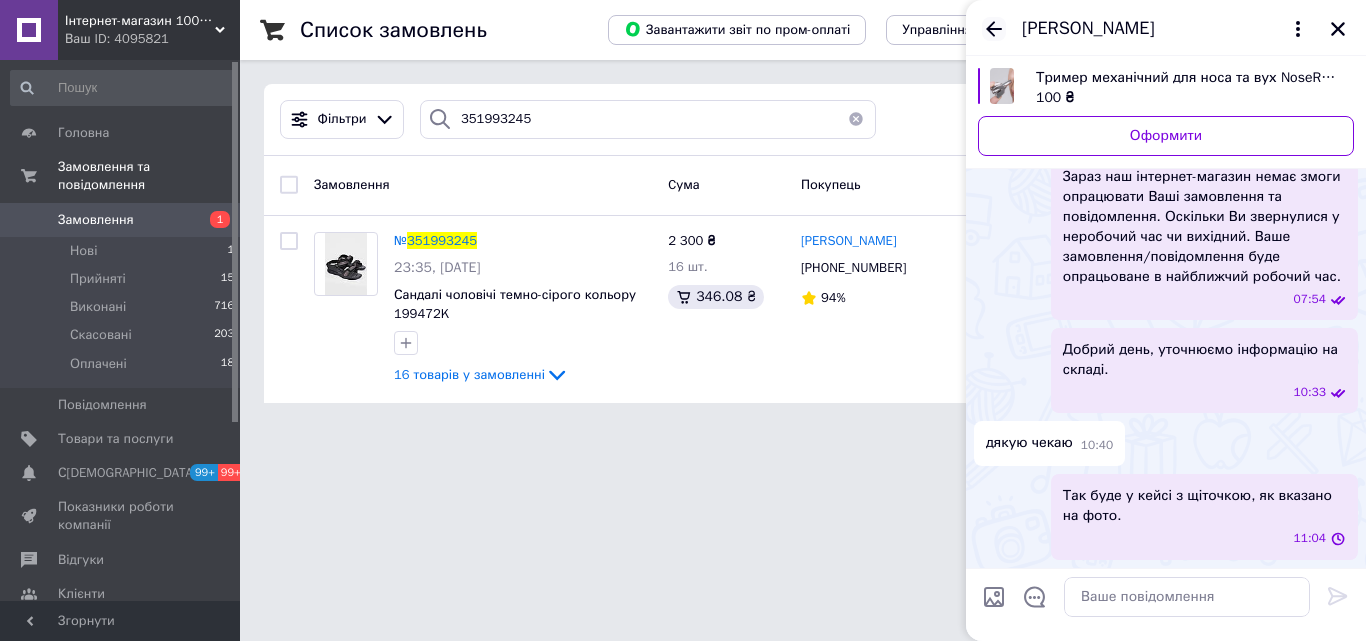 click 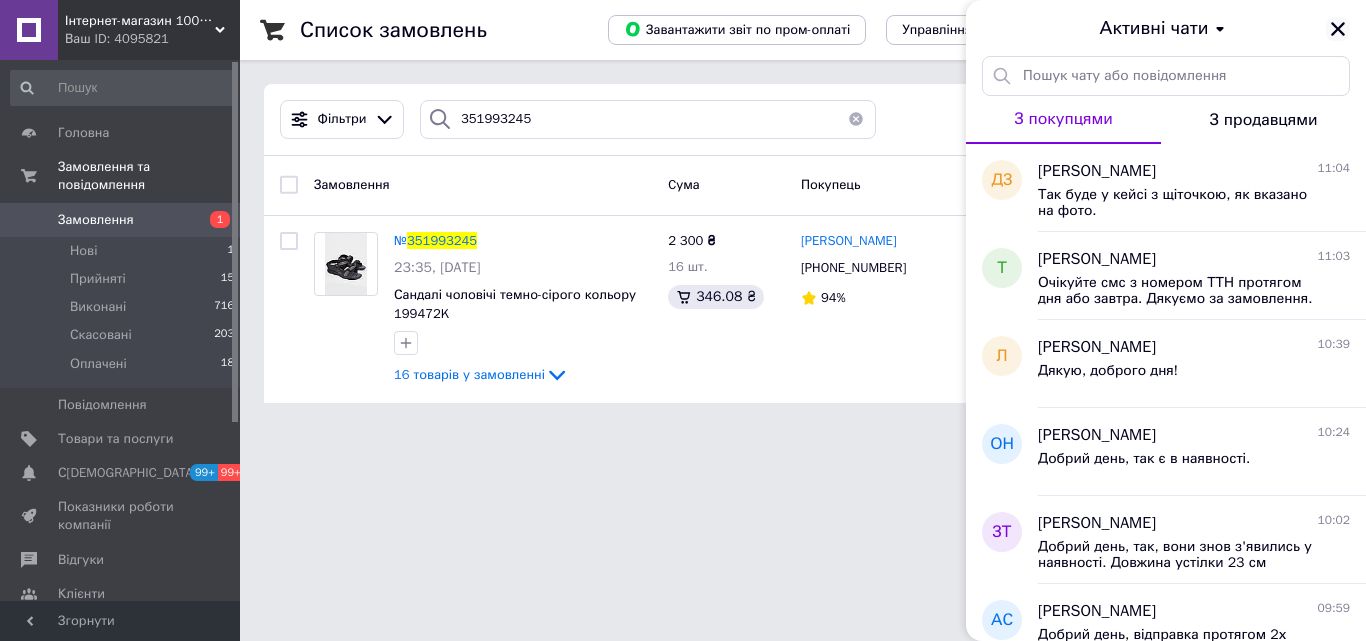 click 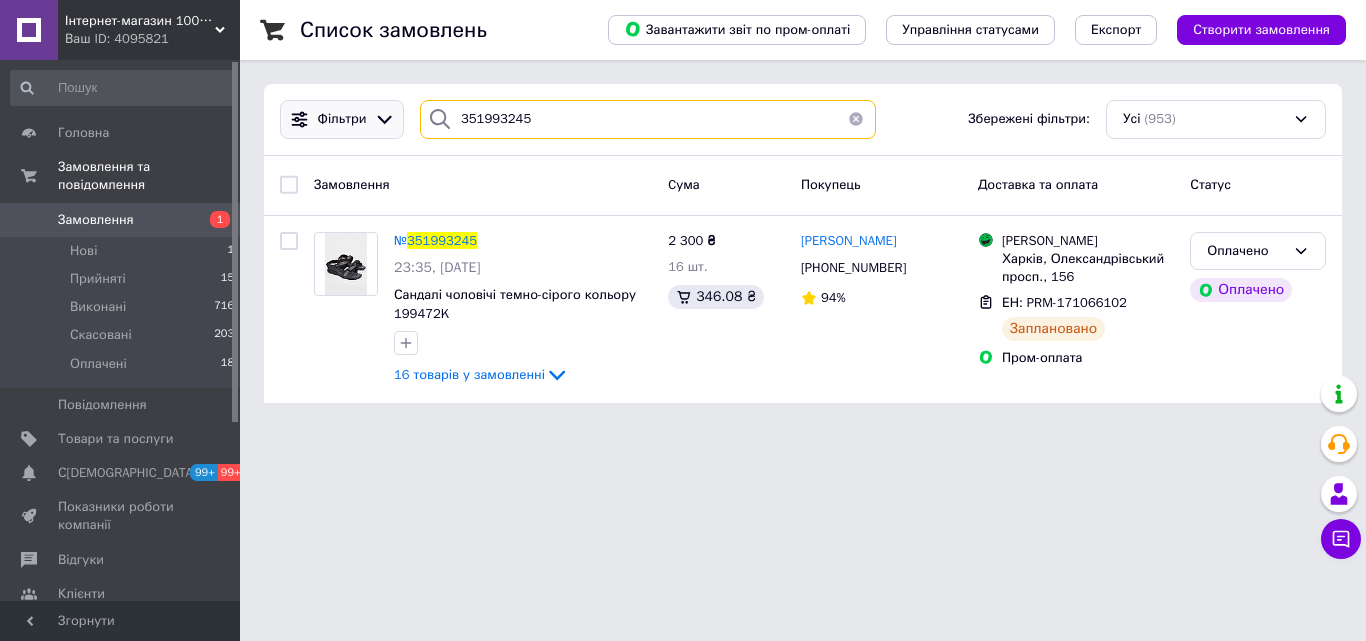 drag, startPoint x: 545, startPoint y: 105, endPoint x: 395, endPoint y: 123, distance: 151.07614 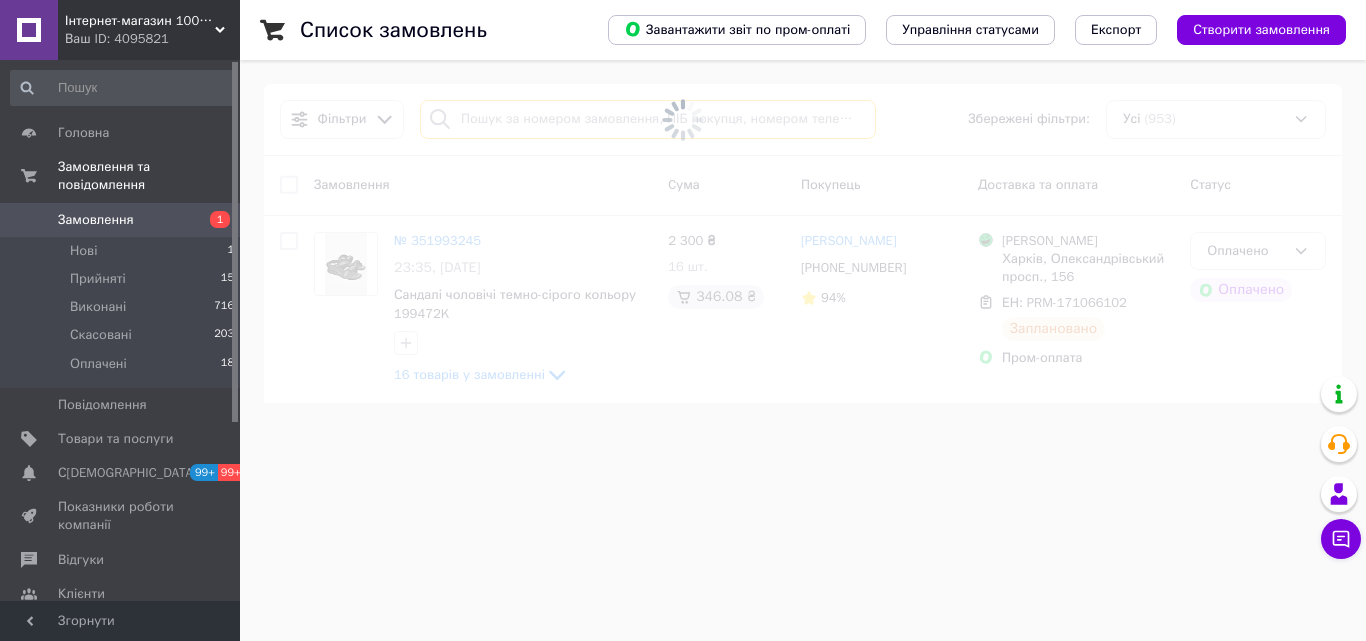 type 